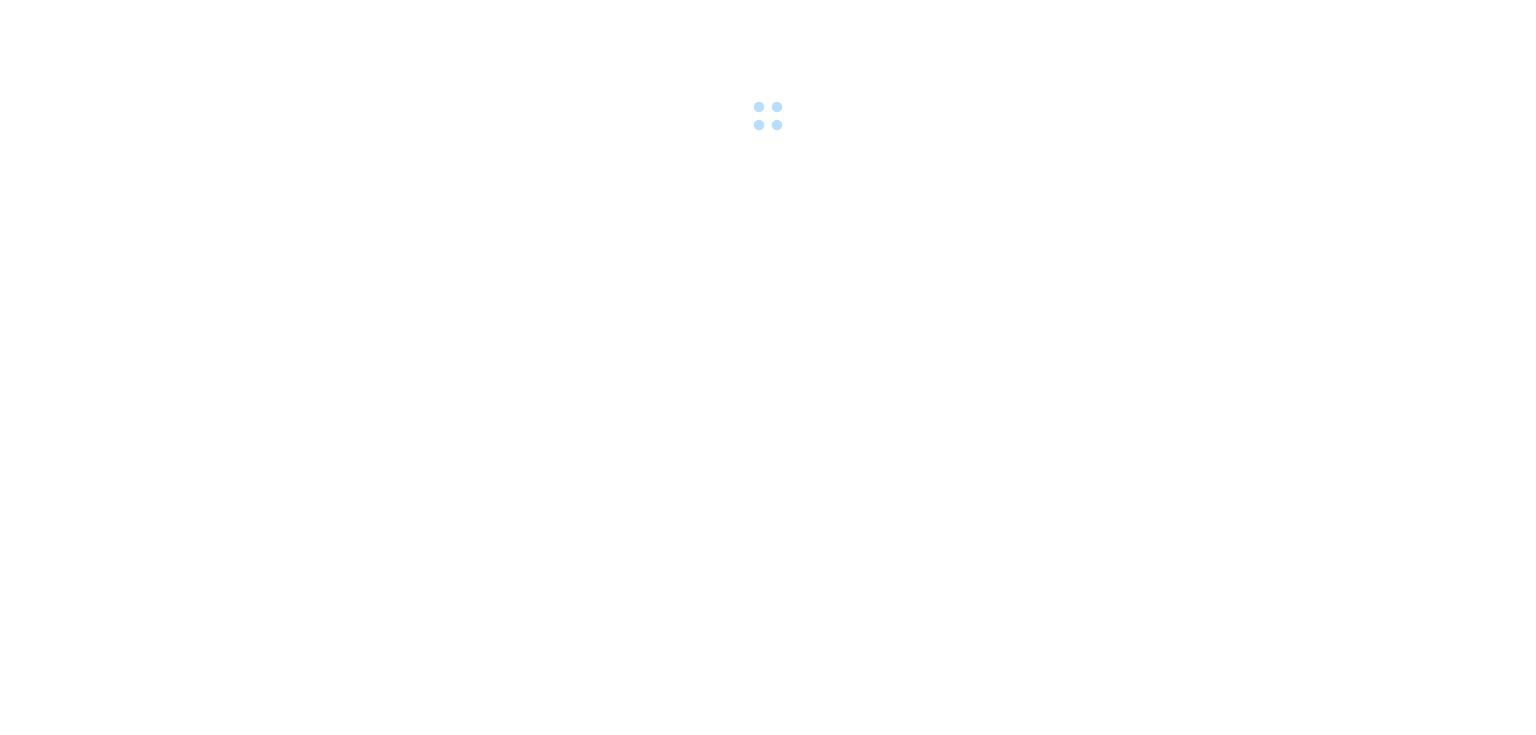 scroll, scrollTop: 0, scrollLeft: 0, axis: both 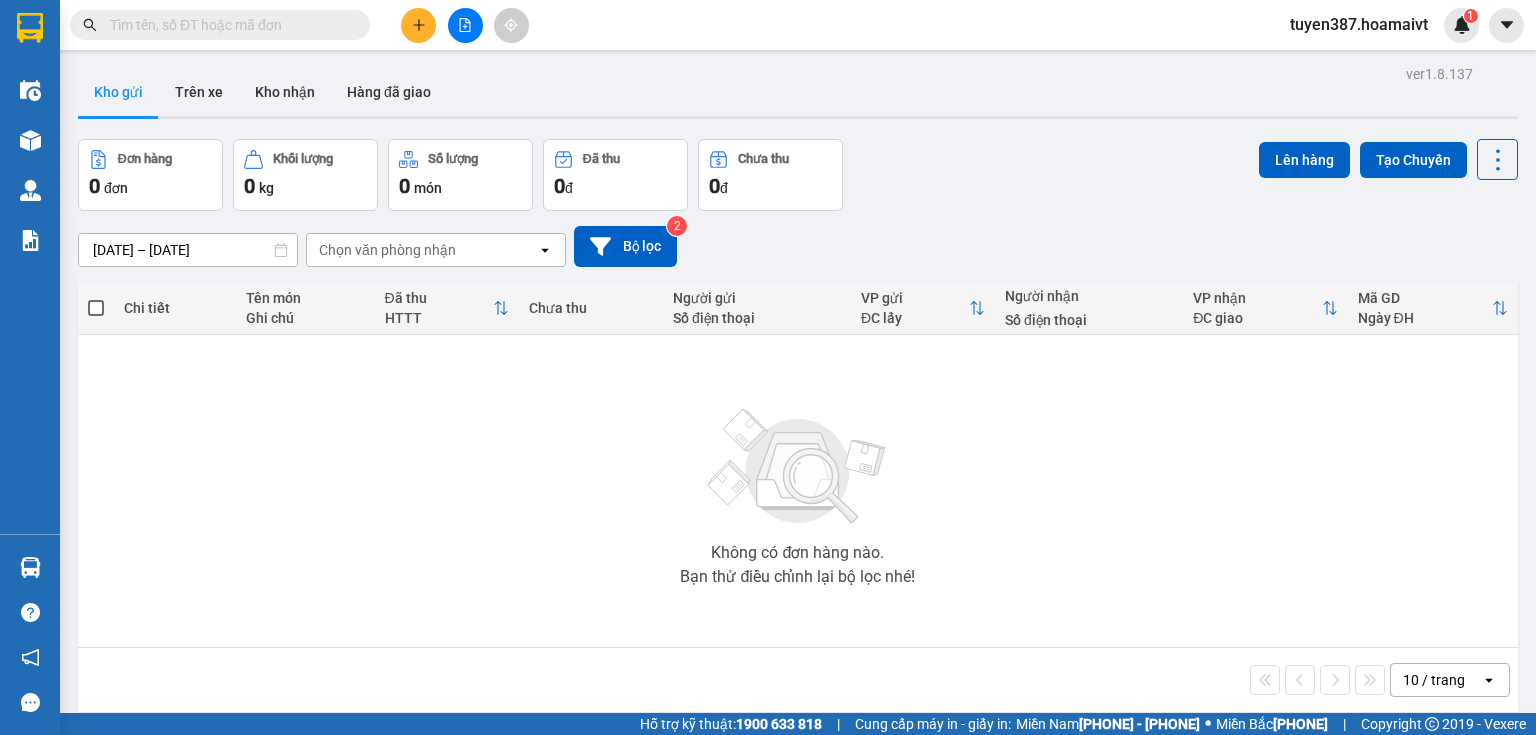 click on "10 / trang" at bounding box center (1434, 680) 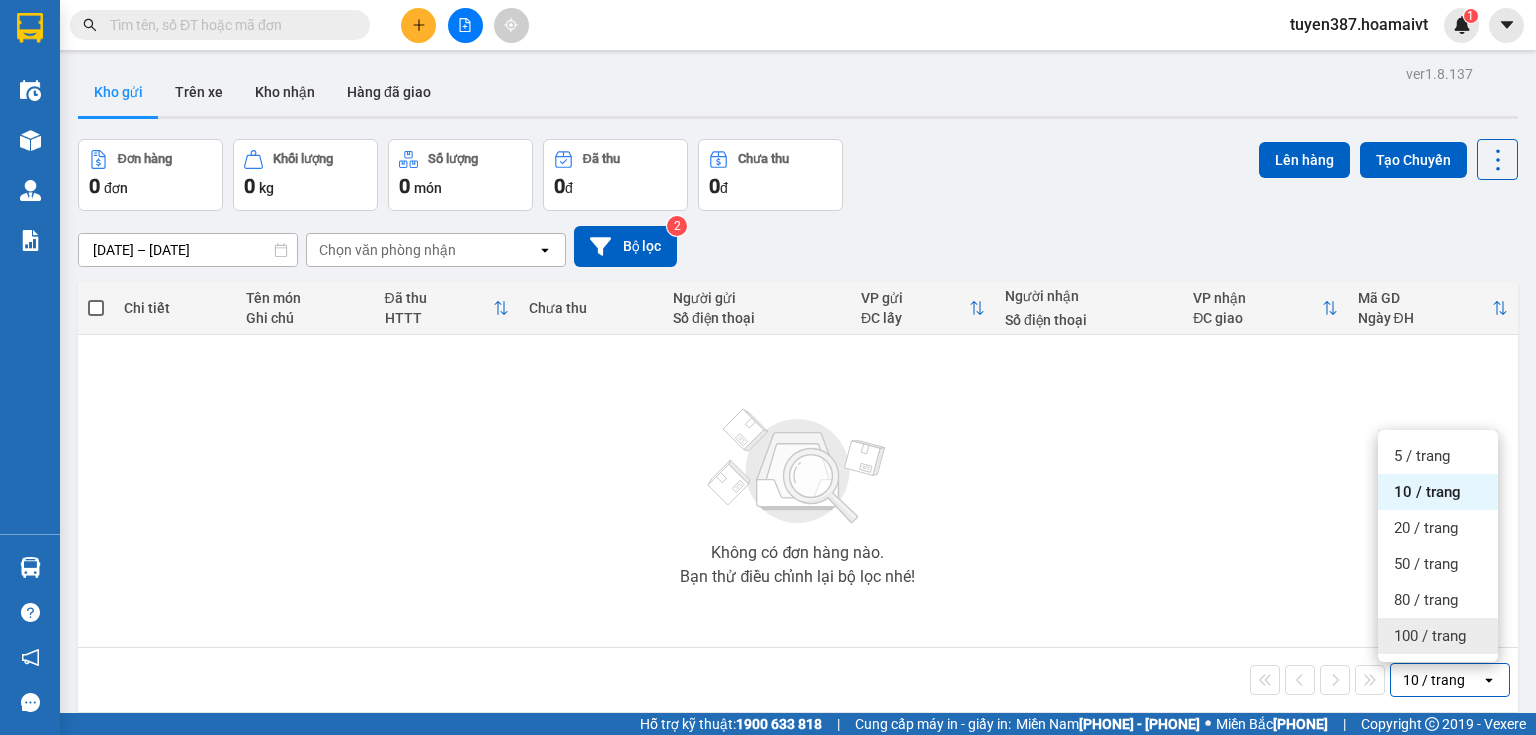 click on "100 / trang" at bounding box center [1430, 636] 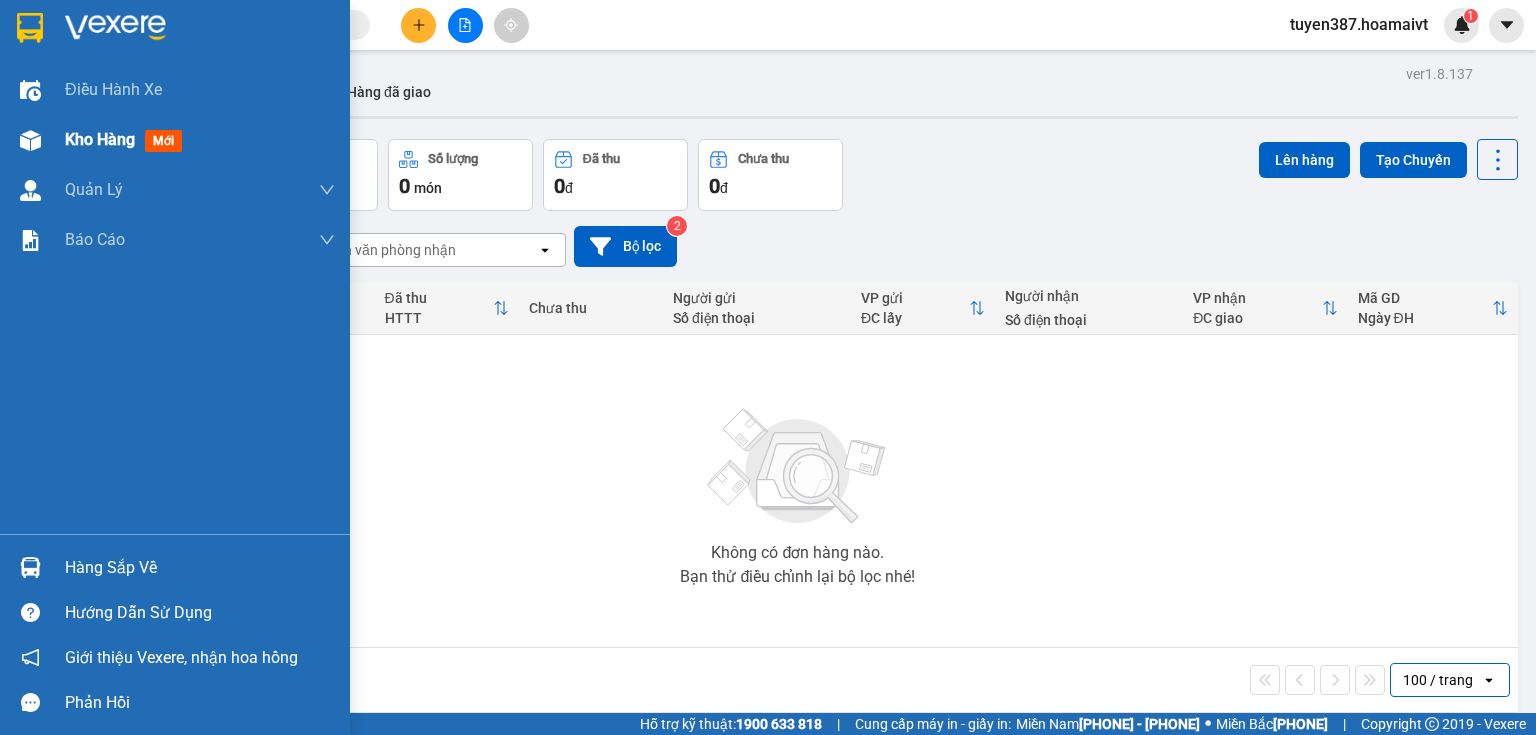 click at bounding box center [30, 140] 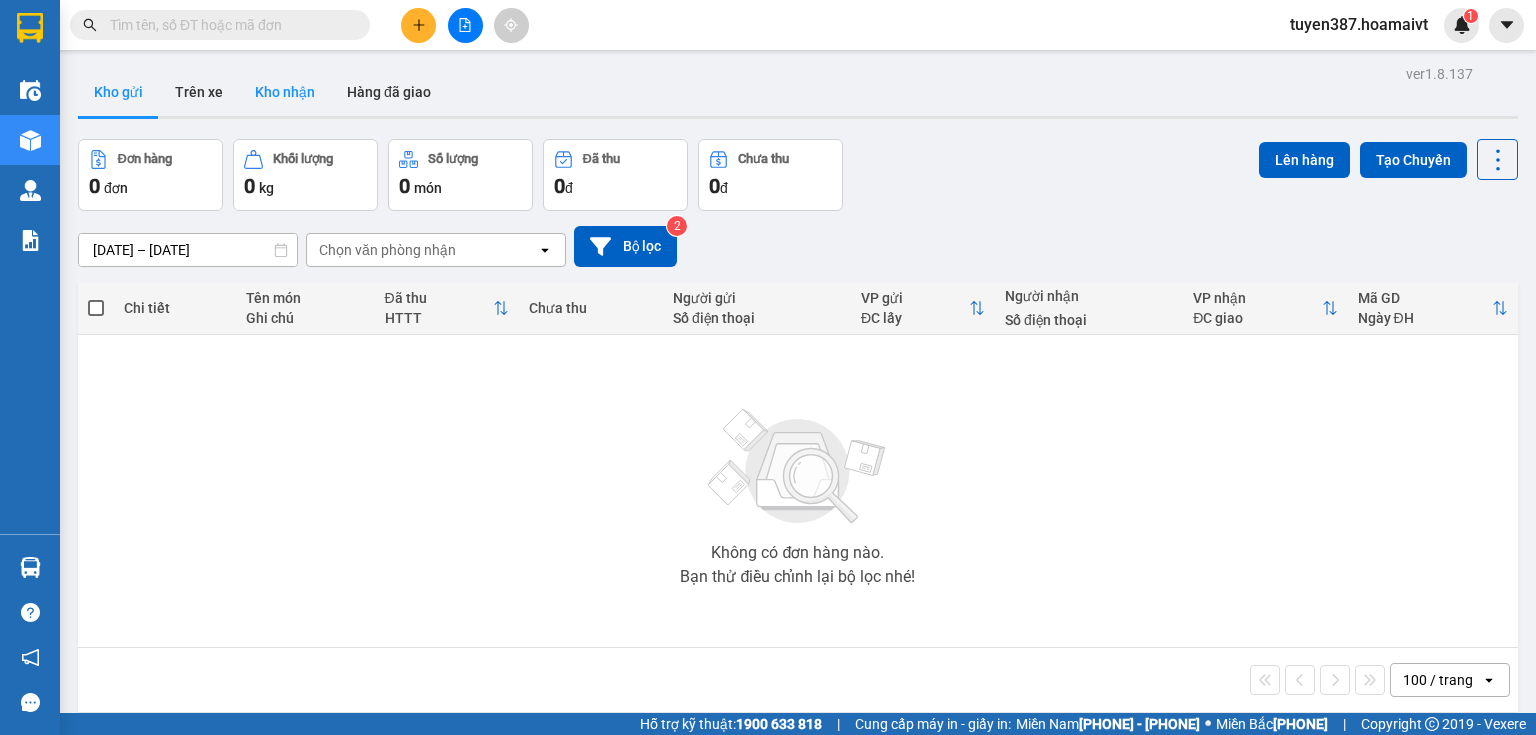 click on "Kho nhận" at bounding box center (285, 92) 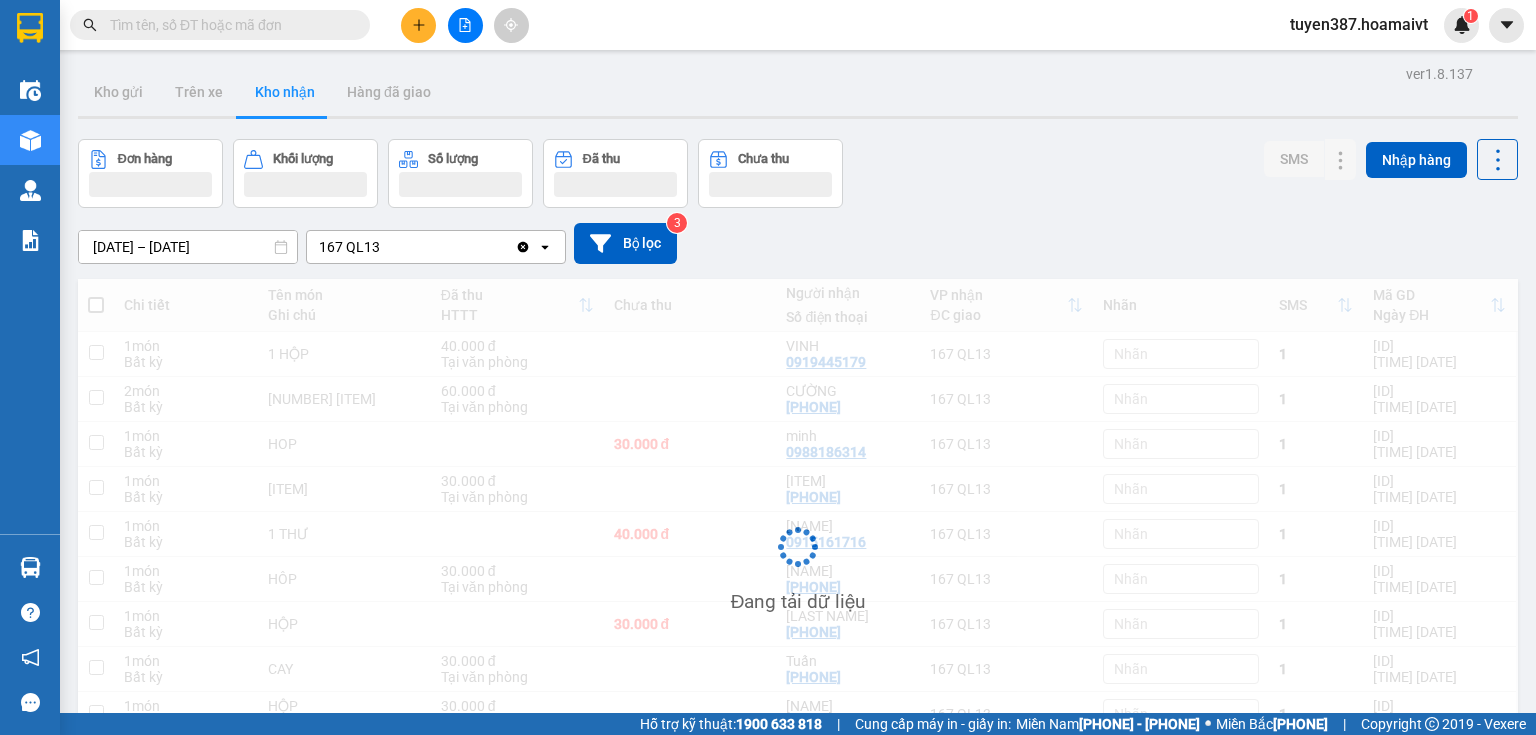 click on "ver  1.8.137 Kho gửi Trên xe Kho nhận Hàng đã giao Đơn hàng Khối lượng Số lượng Đã thu Chưa thu SMS Nhập hàng [DATE] – [DATE] Press the down arrow key to interact with the calendar and select a date. Press the escape button to close the calendar. Selected date range is from [DATE] to [DATE]. 167 QL13 Clear value open Bộ lọc 3 Chi tiết Tên món Ghi chú Đã thu HTTT Chưa thu Người nhận Số điện thoại VP nhận ĐC giao Nhãn SMS Mã GD Ngày ĐH 1  món Bất kỳ 1 HỘP 40.000 đ Tại văn phòng [NAME] [PHONE] 167 QL13 Nhãn 1 [ID] [TIME] [DATE] 2  món Bất kỳ 2 TRÁI SẦU RIÊNG 60.000 đ Tại văn phòng [NAME] [PHONE] 167 QL13 Nhãn 1 [ID] [TIME] [DATE] 1  món Bất kỳ HOP 30.000 đ [NAME]  [PHONE] 167 QL13 Nhãn 1 [ID] [TIME] [DATE] 1  món Bất kỳ GOI NL  30.000 đ Tại văn phòng [NAME] [PHONE] 167 QL13 Nhãn 1 [ID] [TIME] [DATE] 1  món Bất kỳ 1 THƯ 40.000 đ [NAME] [PHONE] 167 QL13 Nhãn 1" at bounding box center (798, 457) 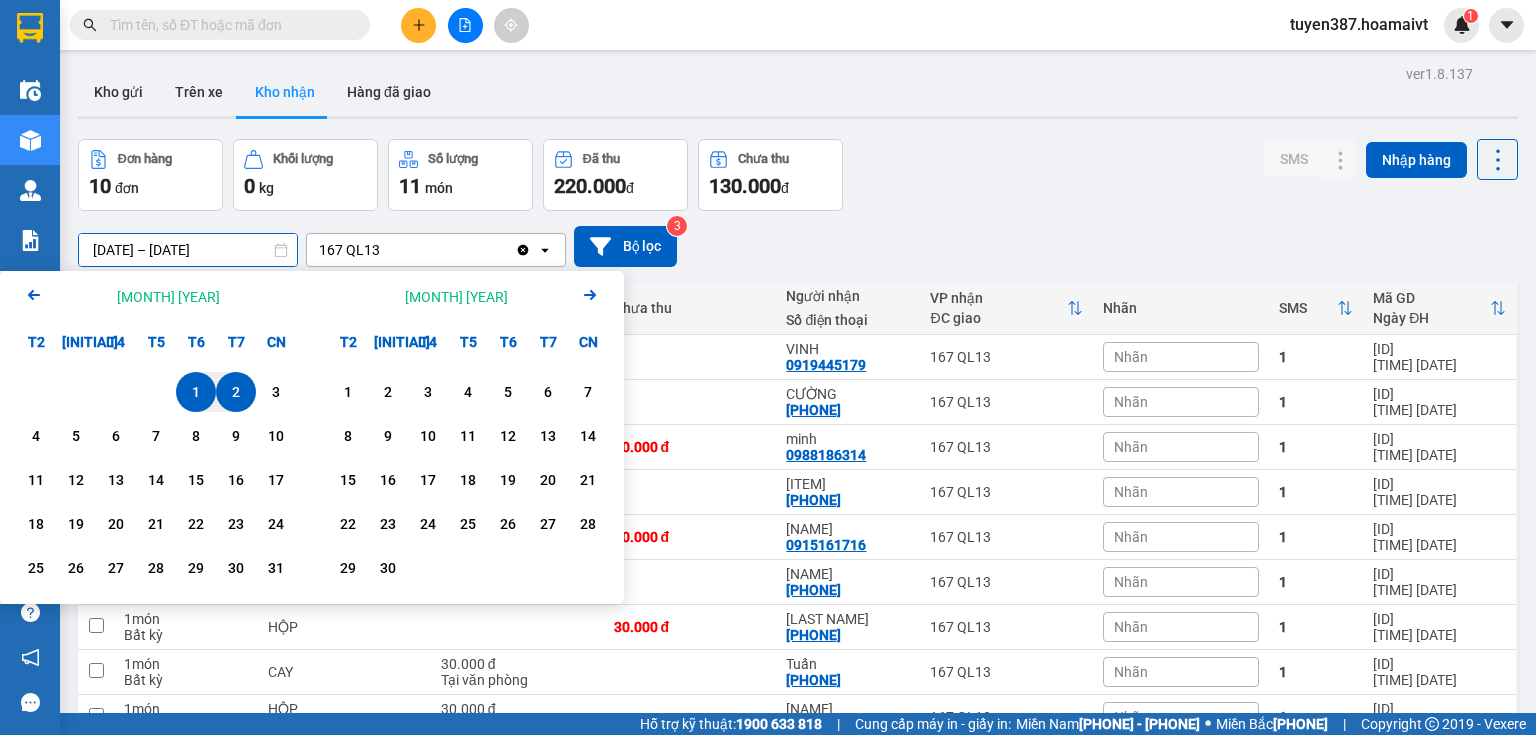 click on "1" at bounding box center [196, 392] 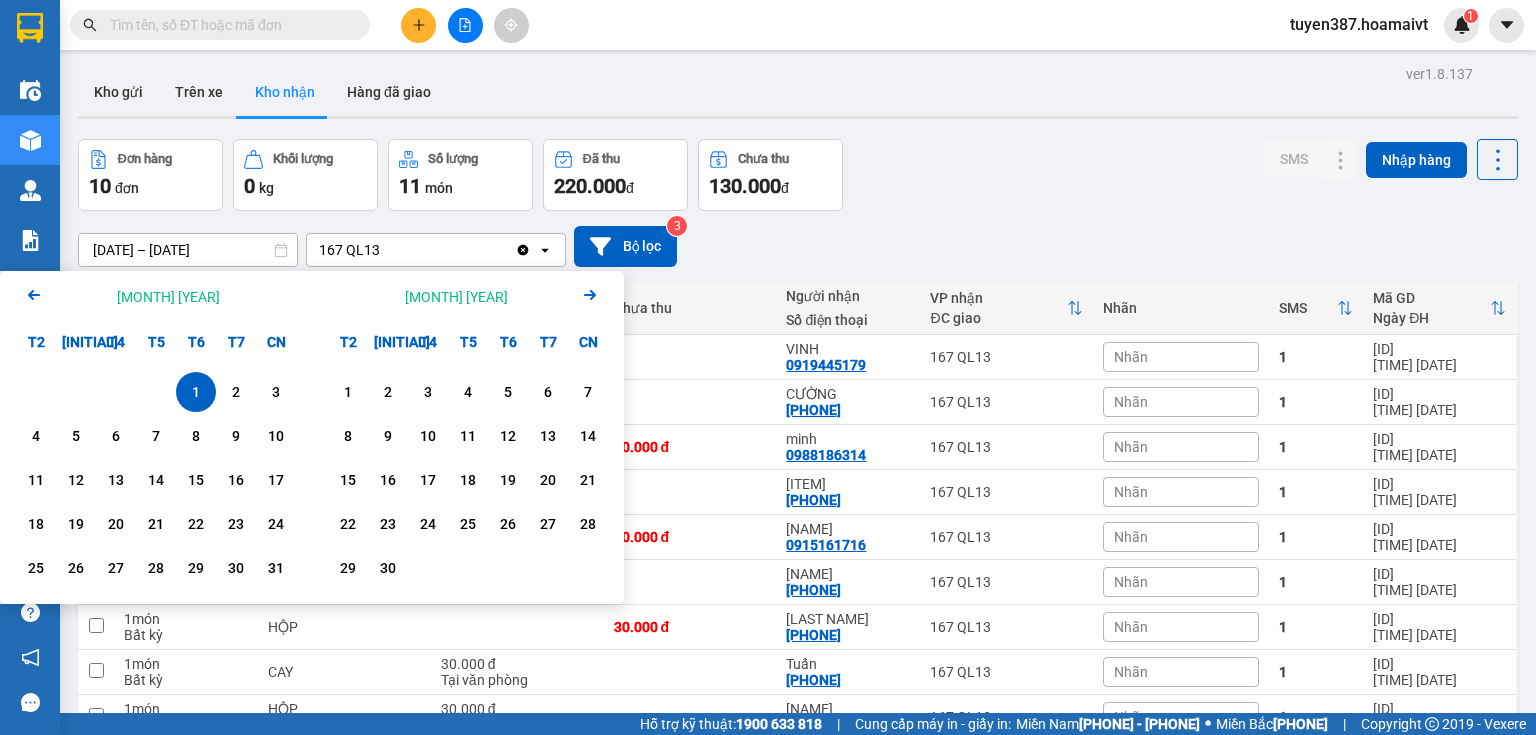 click 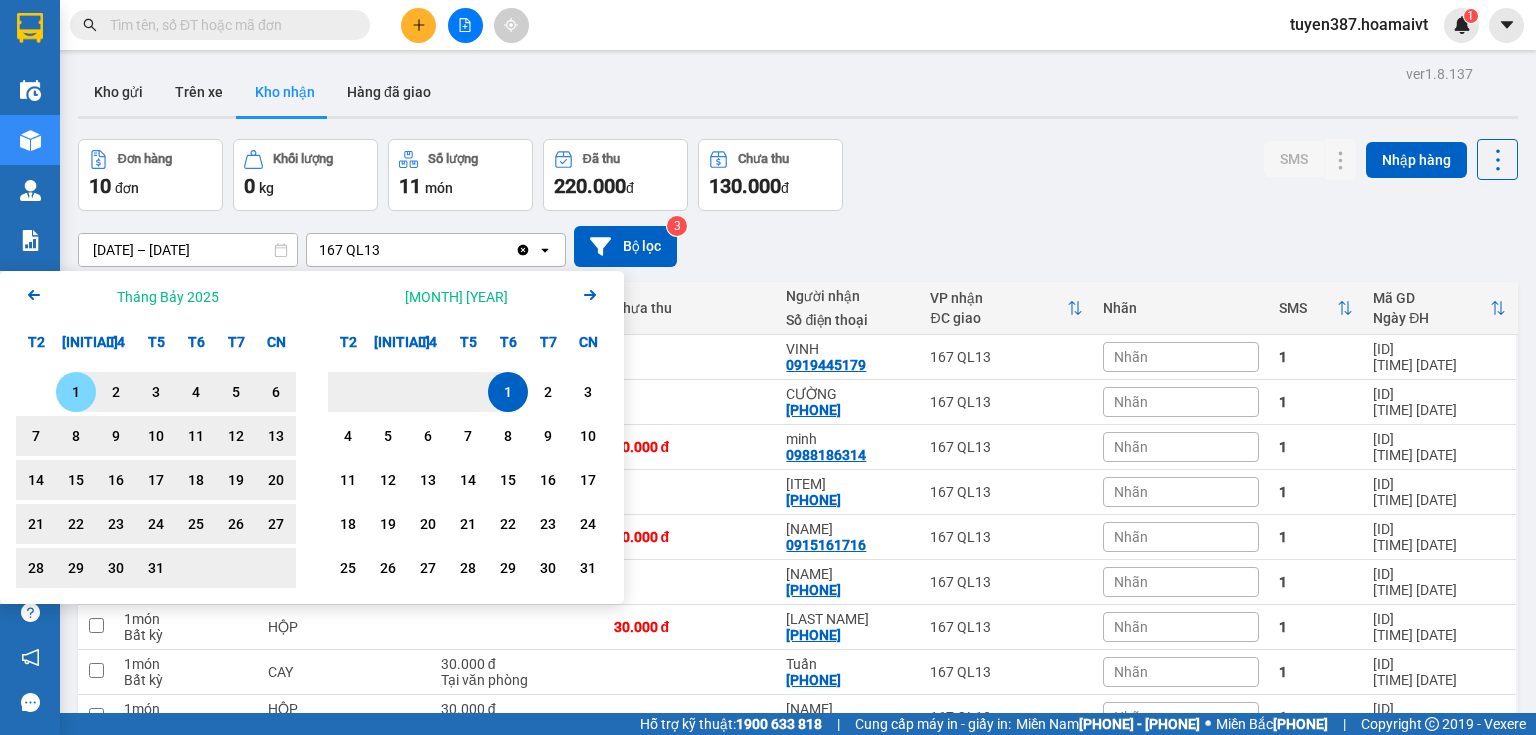 click on "1" at bounding box center (76, 392) 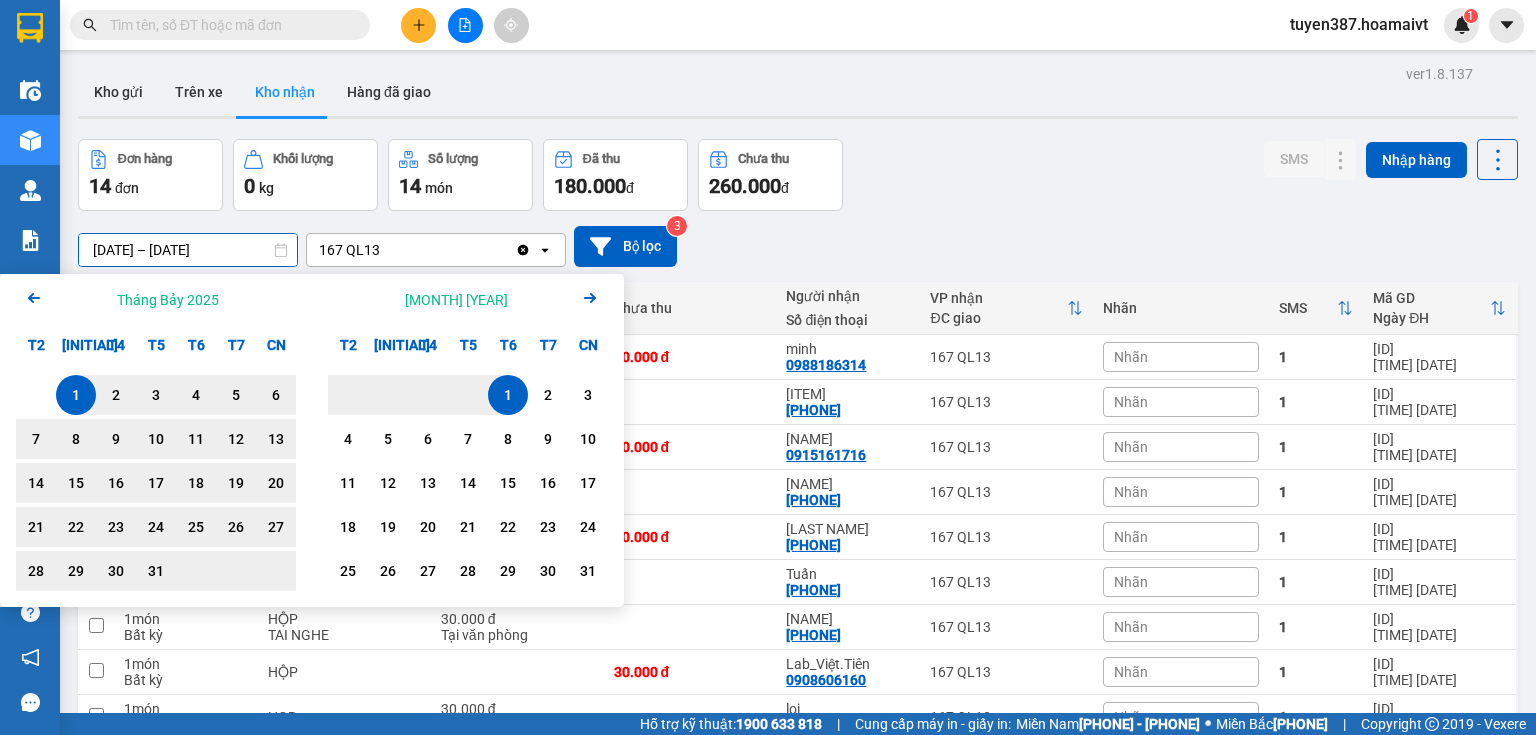 click on "[DATE] – [DATE]" at bounding box center [188, 250] 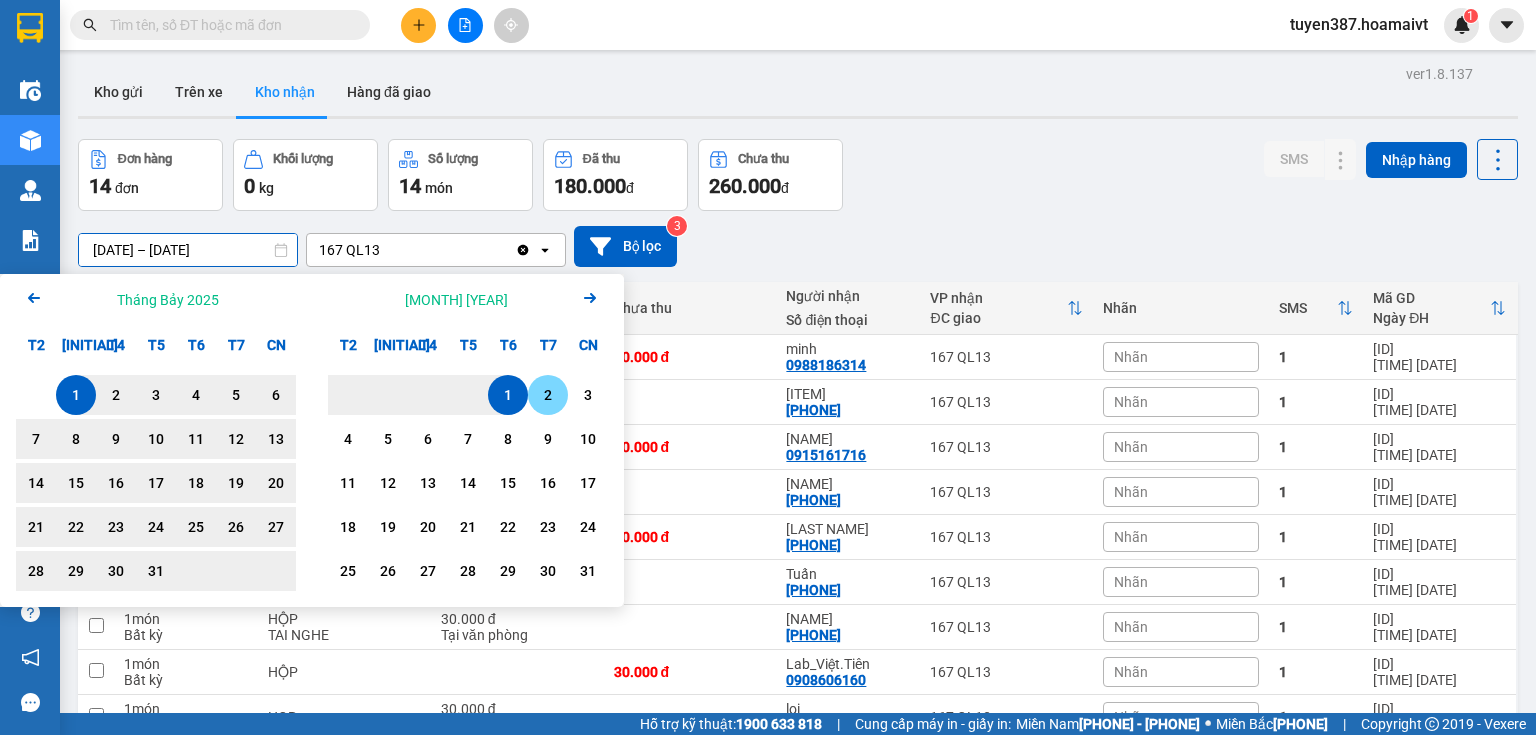 click on "2" at bounding box center [548, 395] 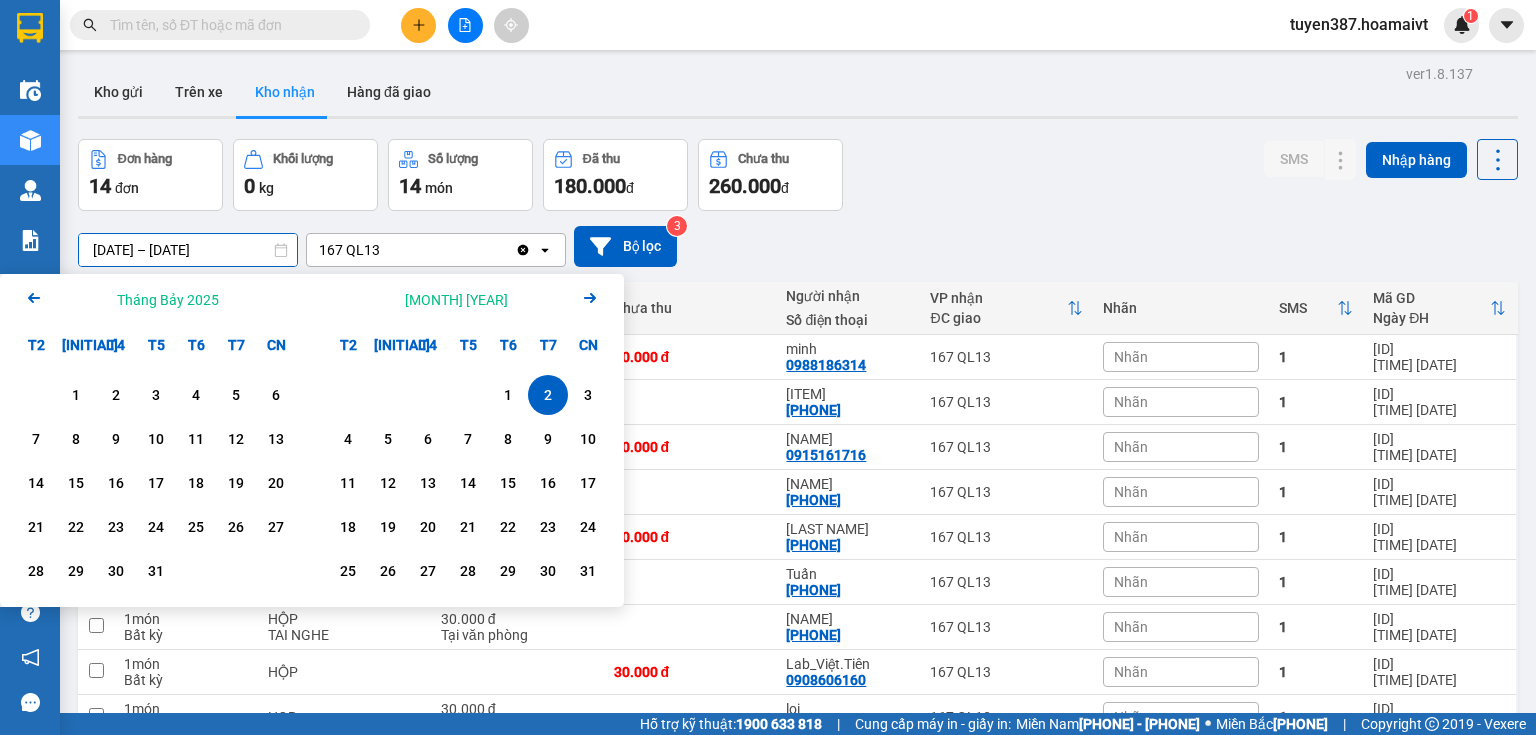 click on "[DATE] – [DATE]" at bounding box center (188, 250) 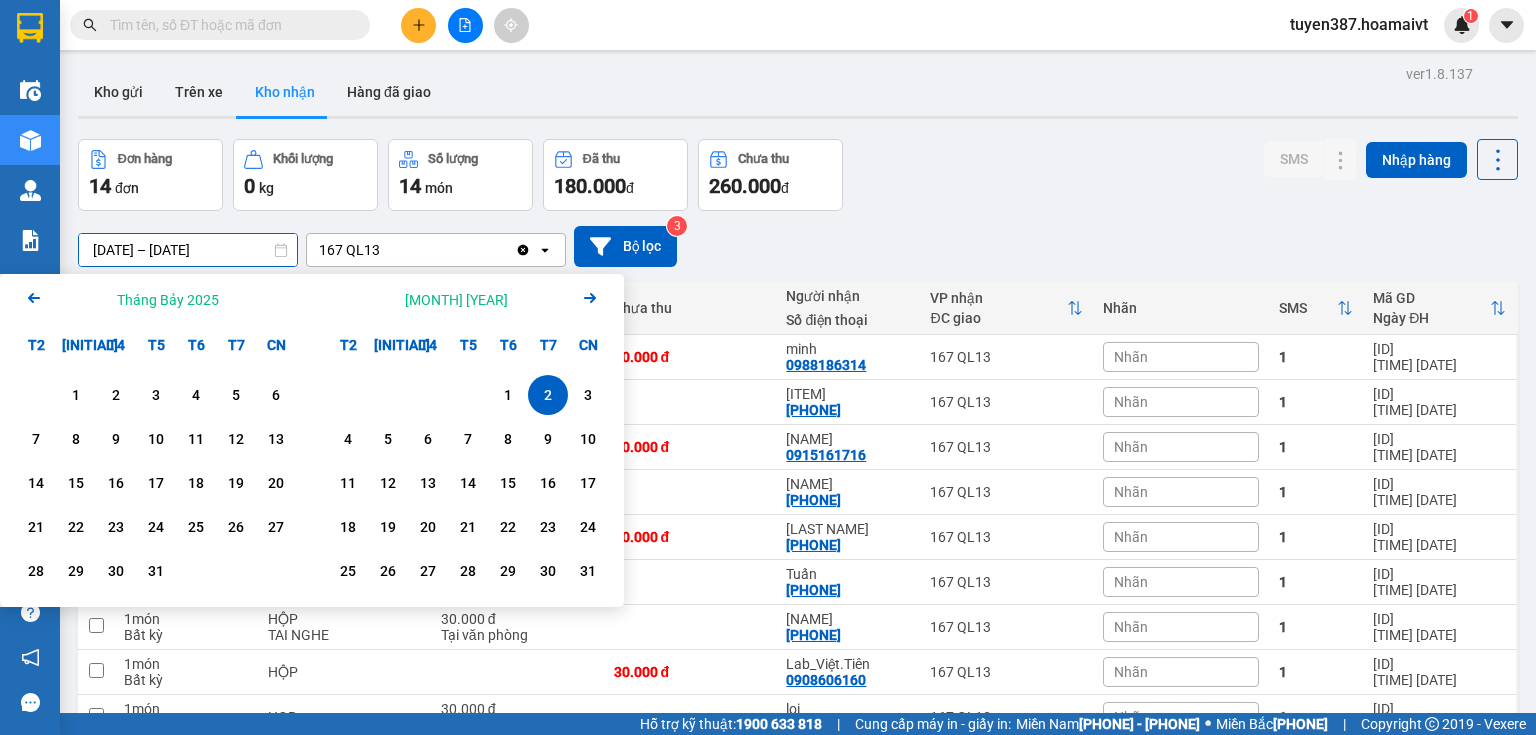 click 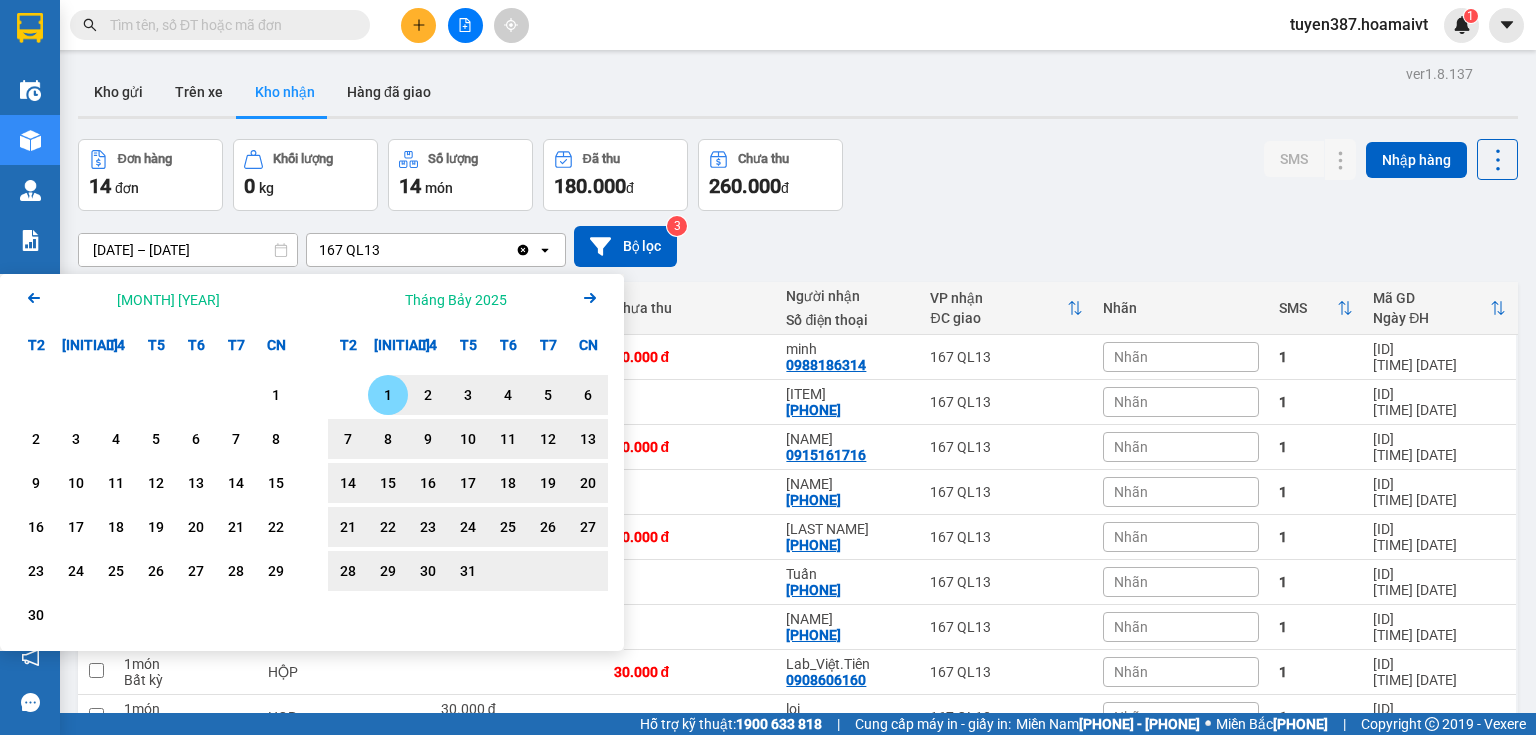 click on "1" at bounding box center (388, 395) 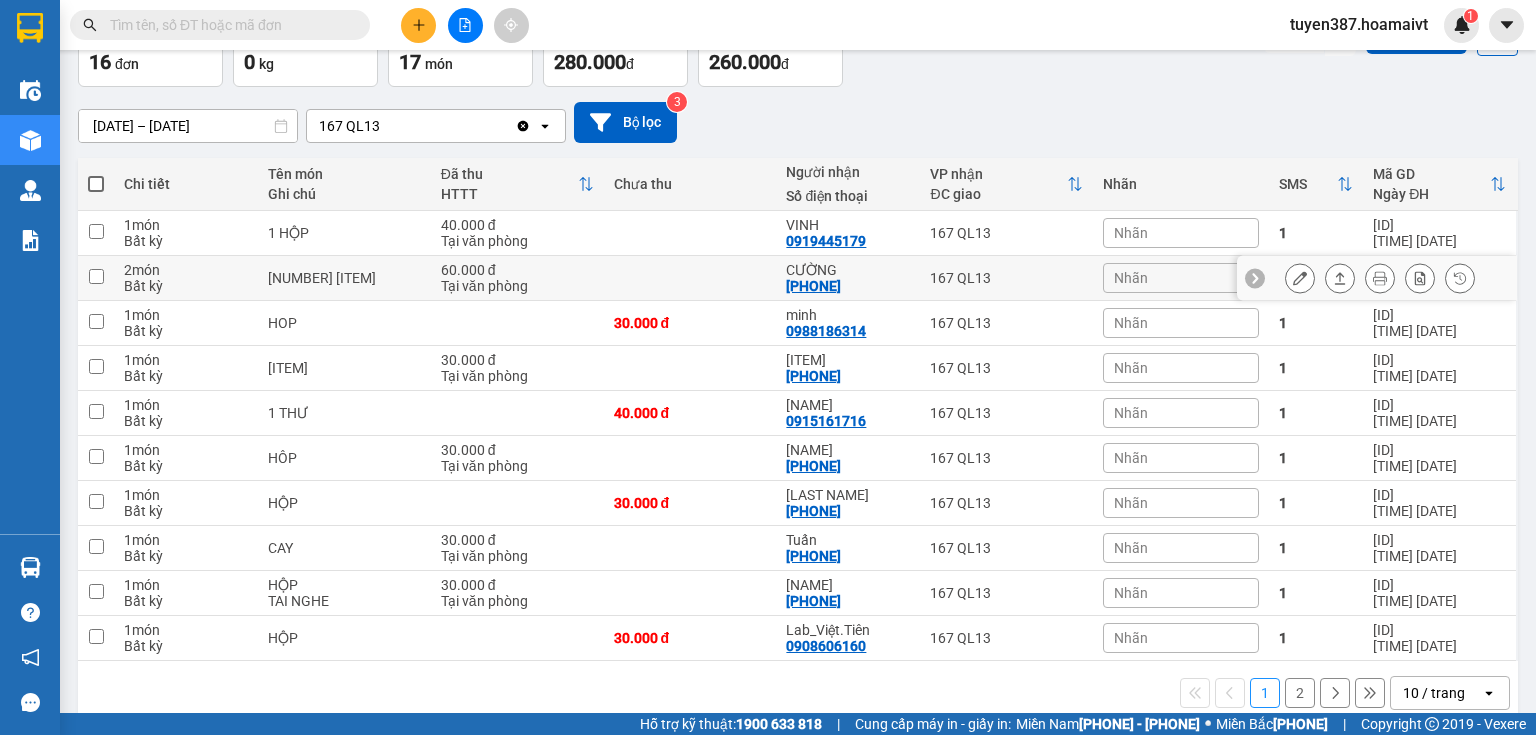 scroll, scrollTop: 150, scrollLeft: 0, axis: vertical 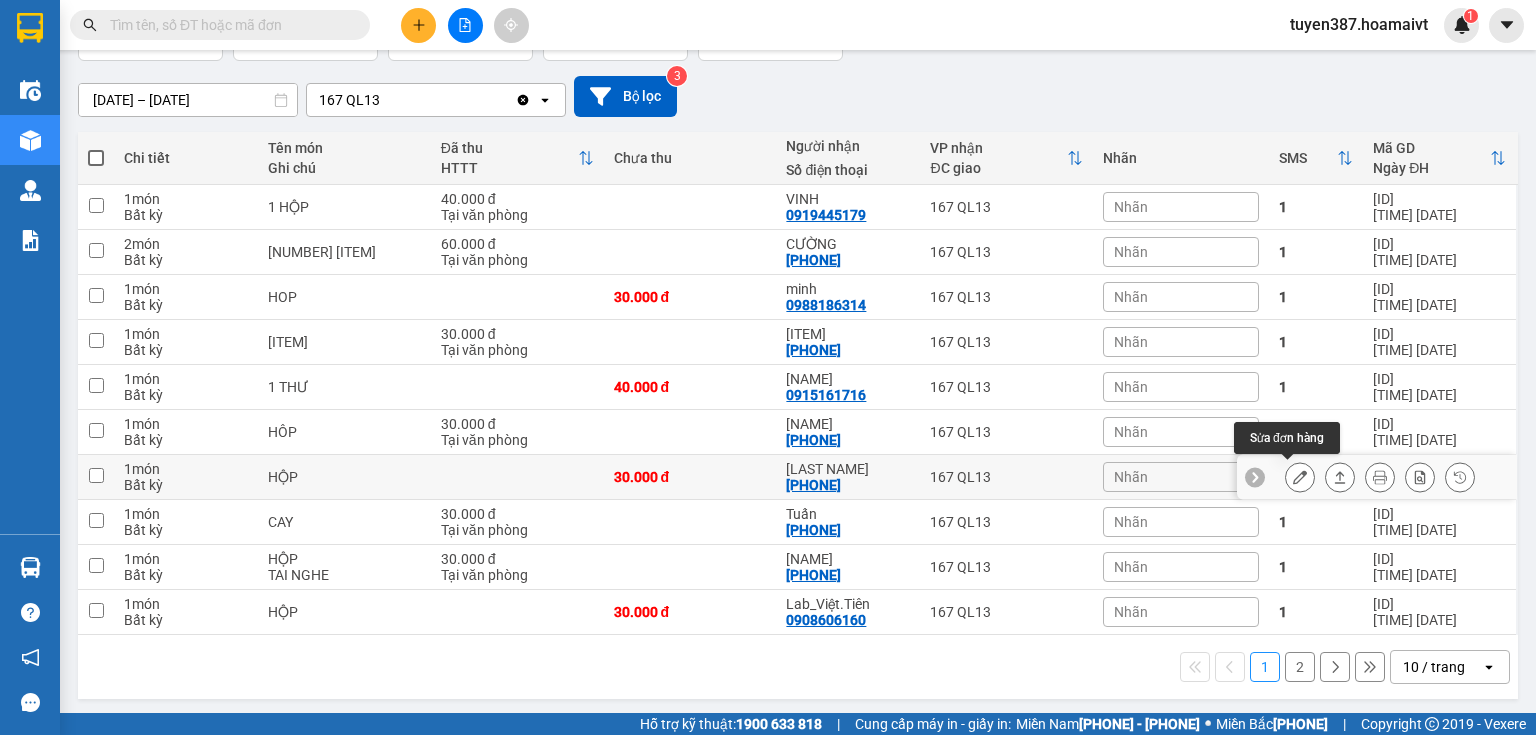 click 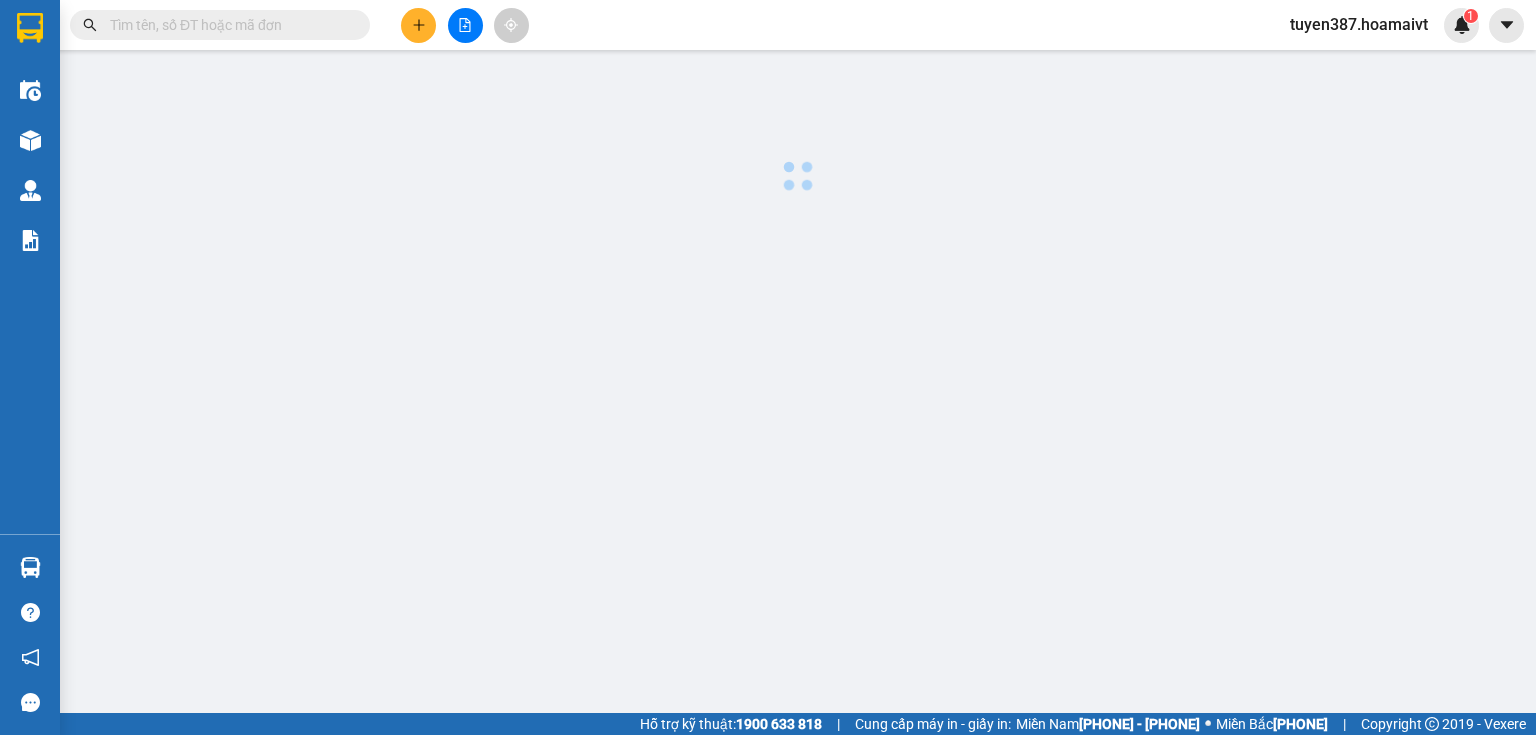 scroll, scrollTop: 0, scrollLeft: 0, axis: both 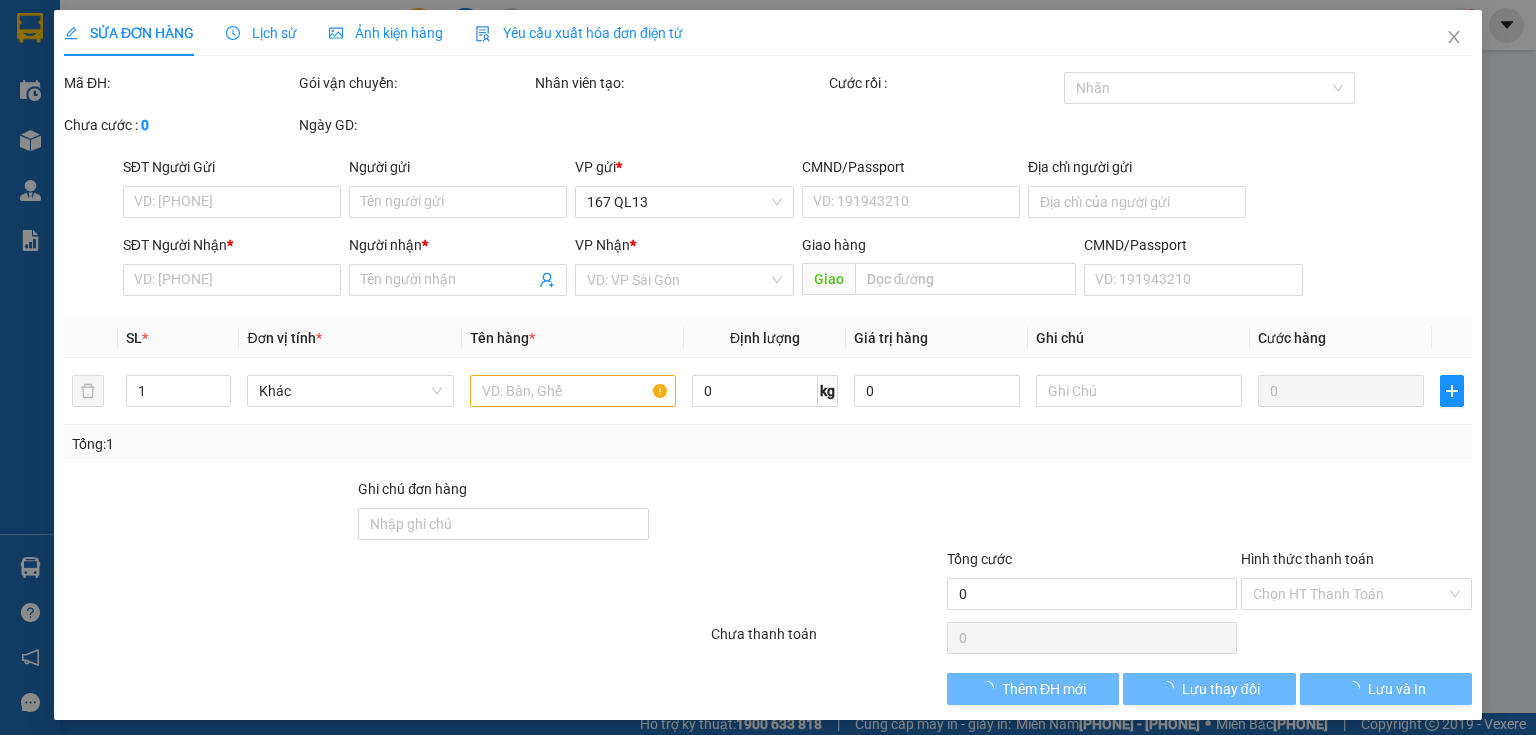 type on "[PHONE]" 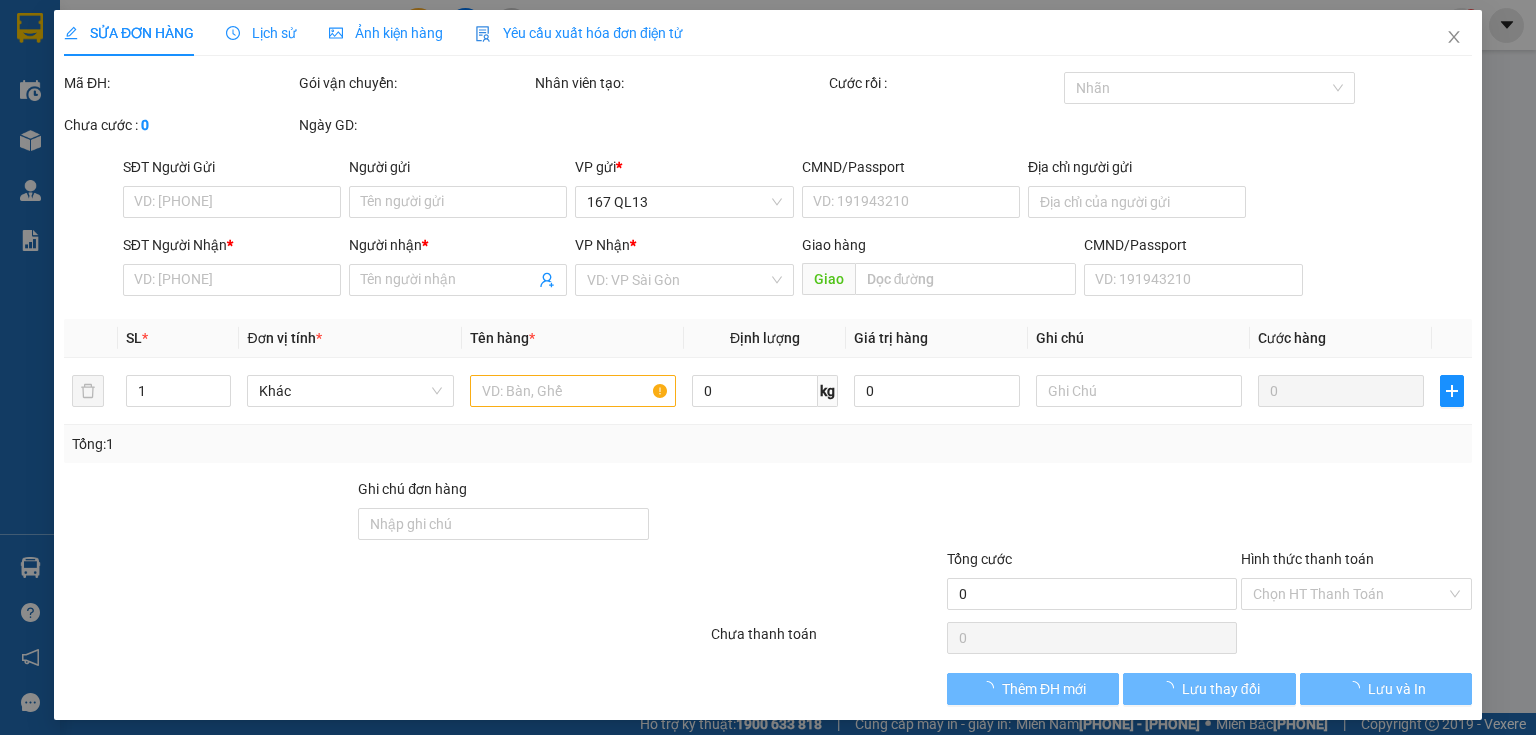 type on "PHONG" 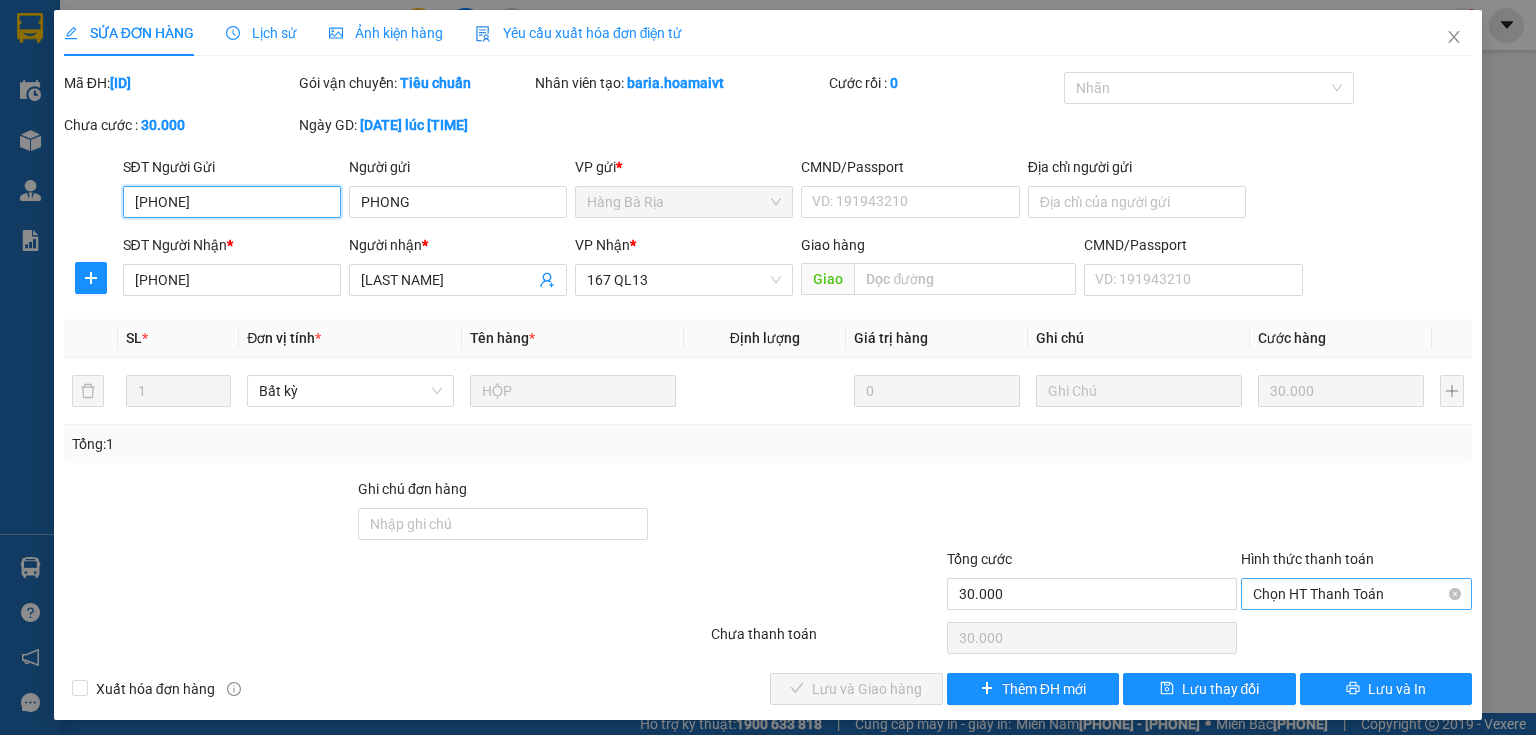 click on "Chọn HT Thanh Toán" at bounding box center [1356, 594] 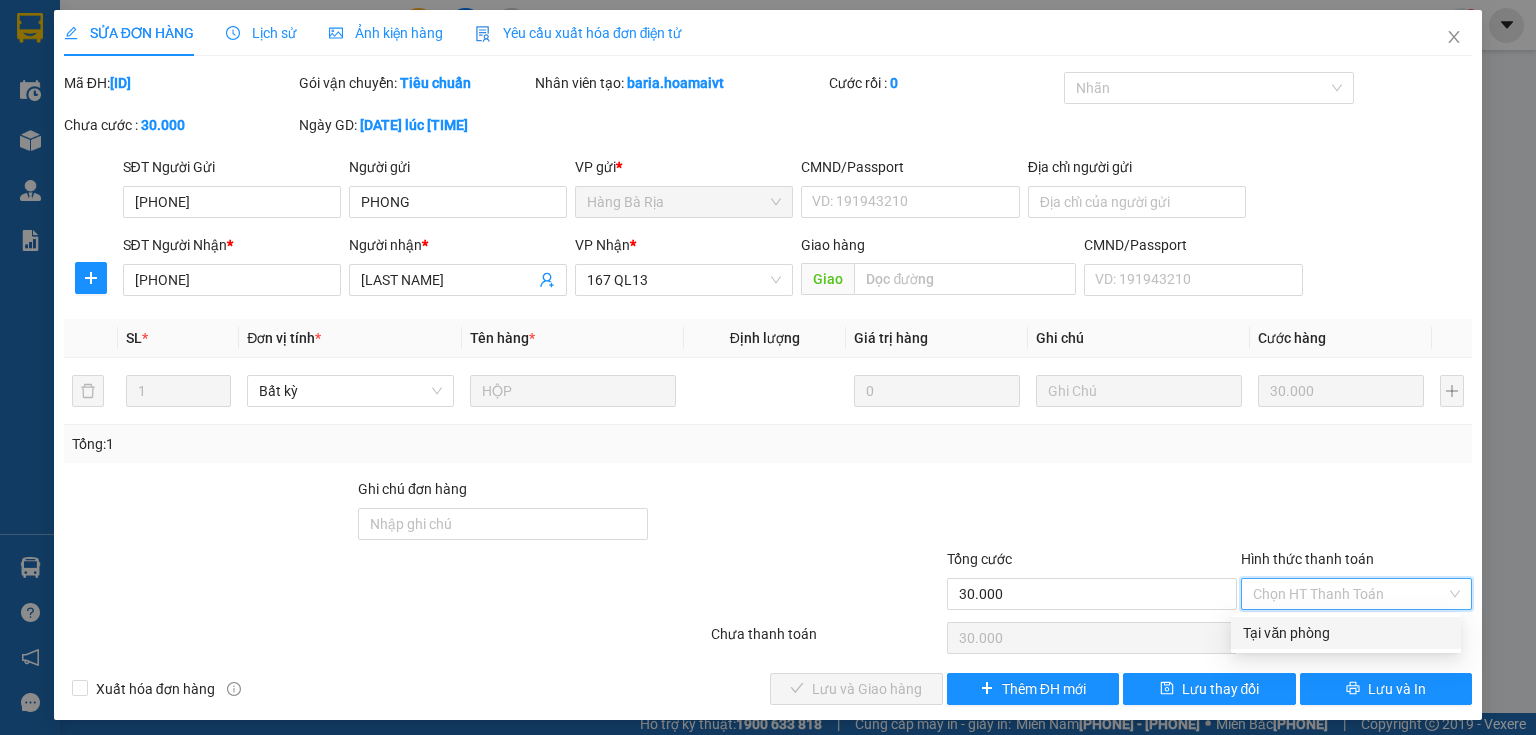 click on "Tại văn phòng" at bounding box center (1346, 633) 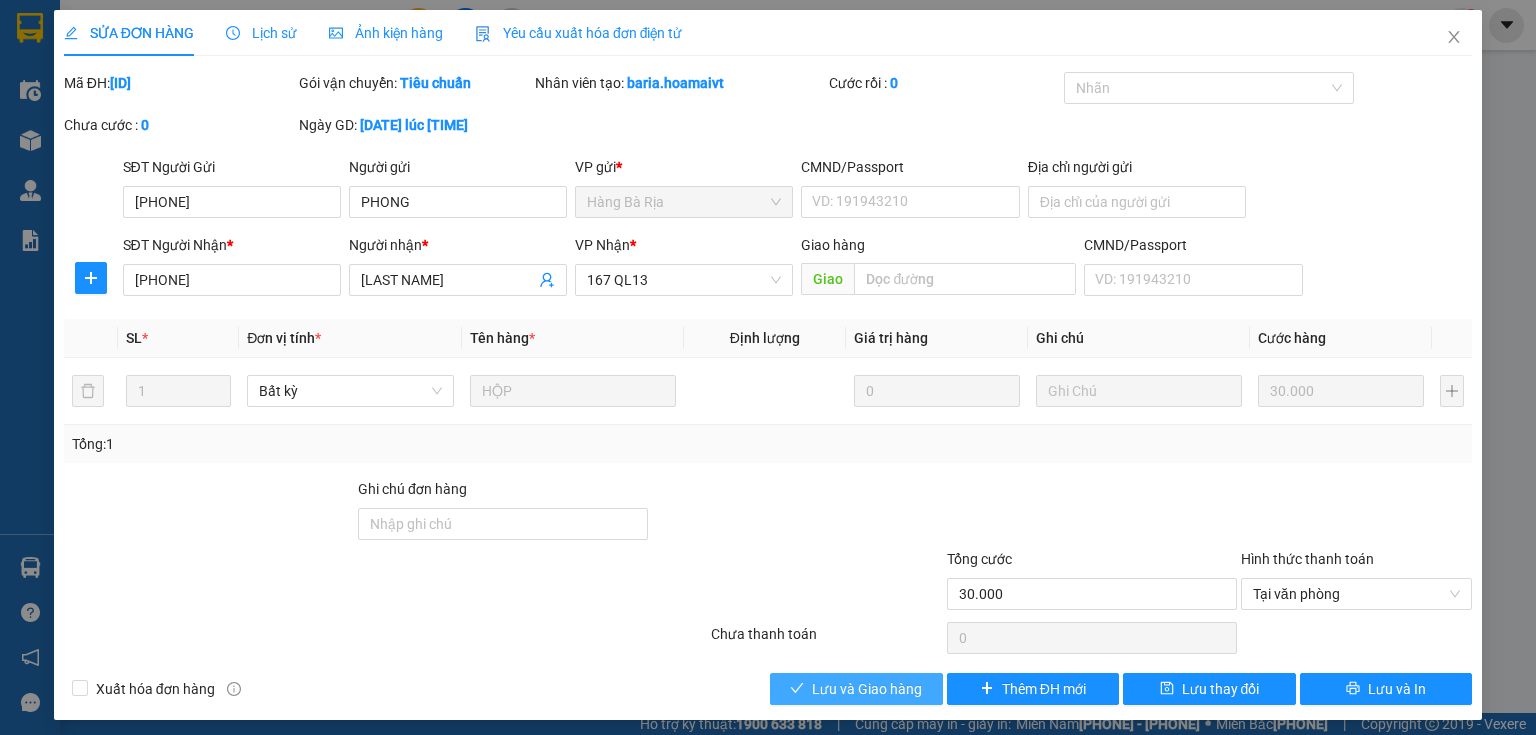 drag, startPoint x: 866, startPoint y: 695, endPoint x: 969, endPoint y: 622, distance: 126.24579 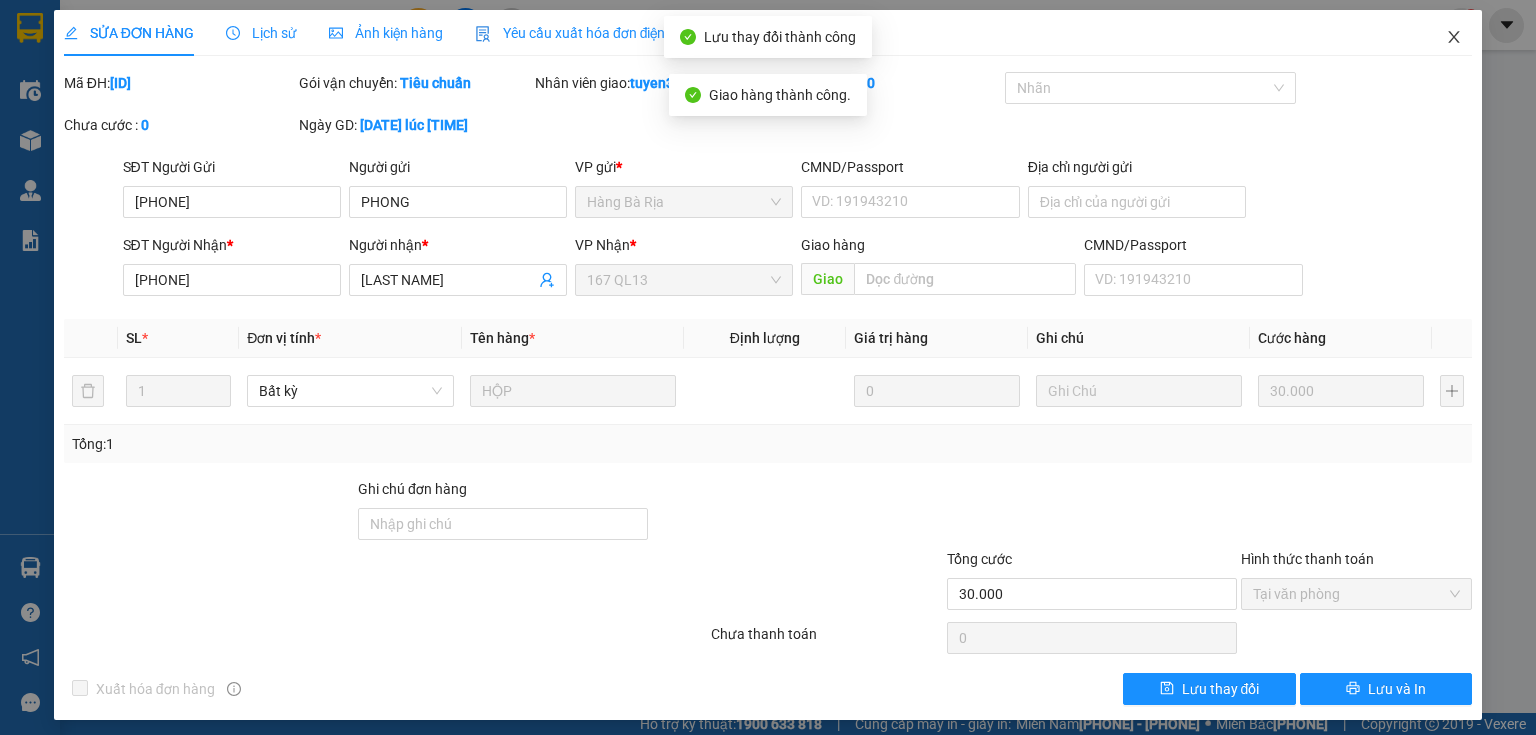 click 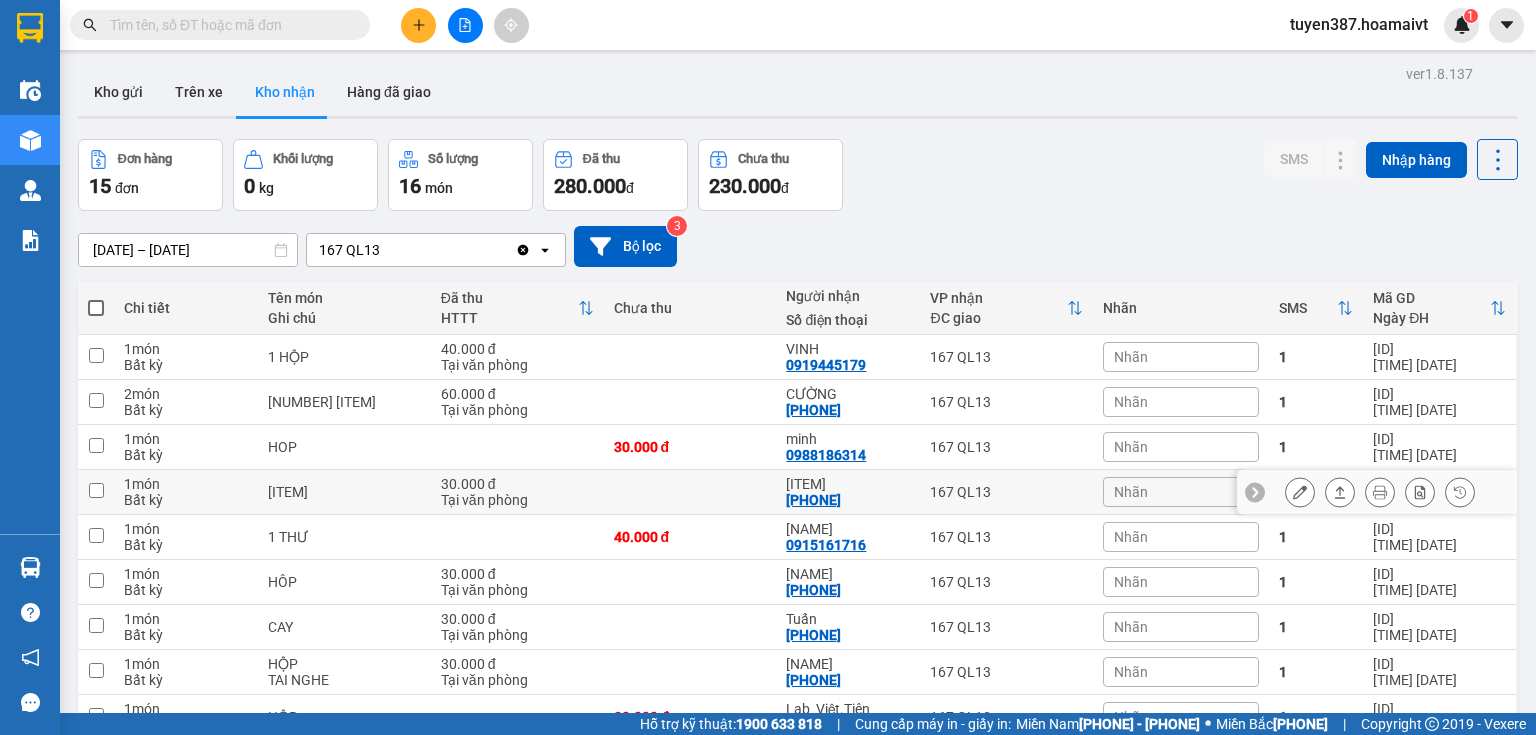 scroll, scrollTop: 150, scrollLeft: 0, axis: vertical 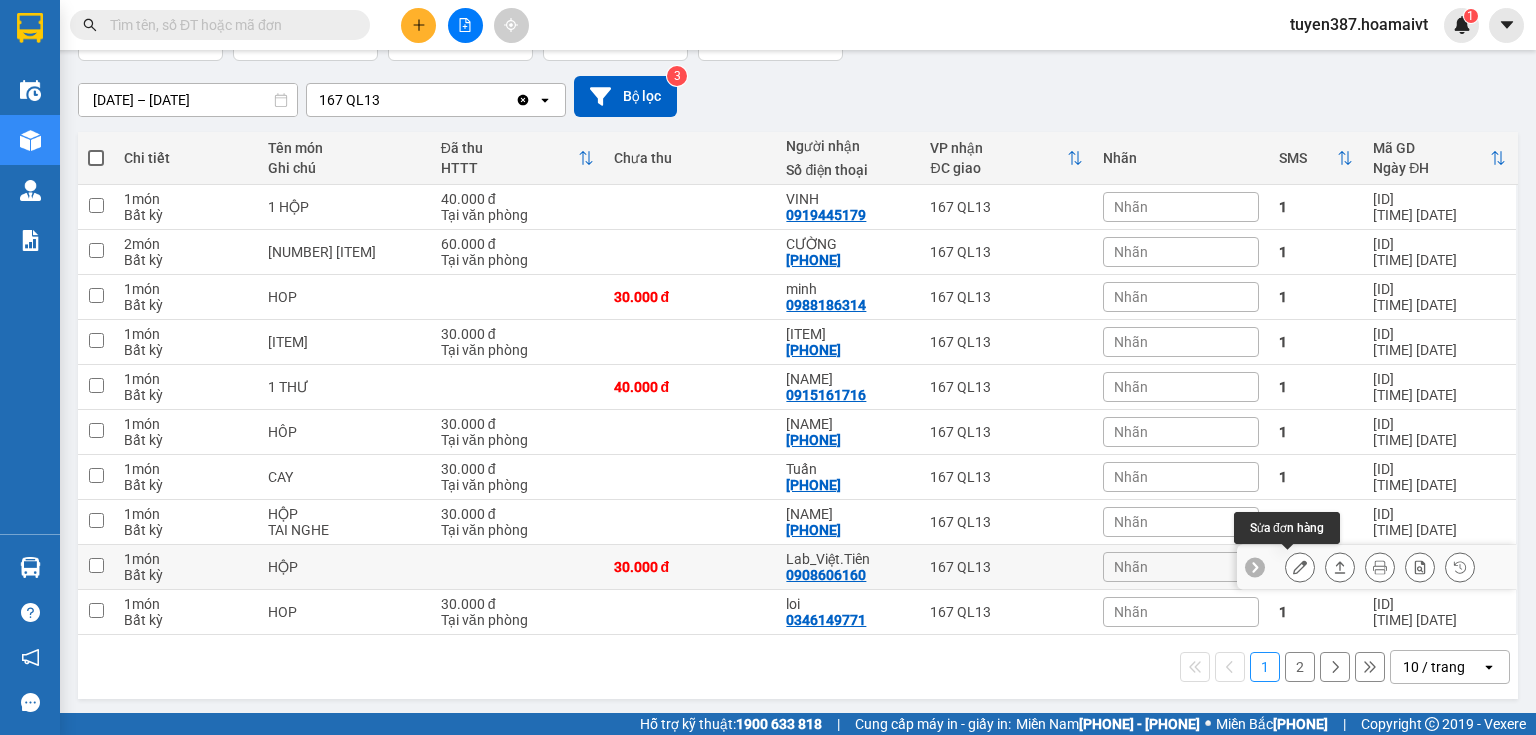 click 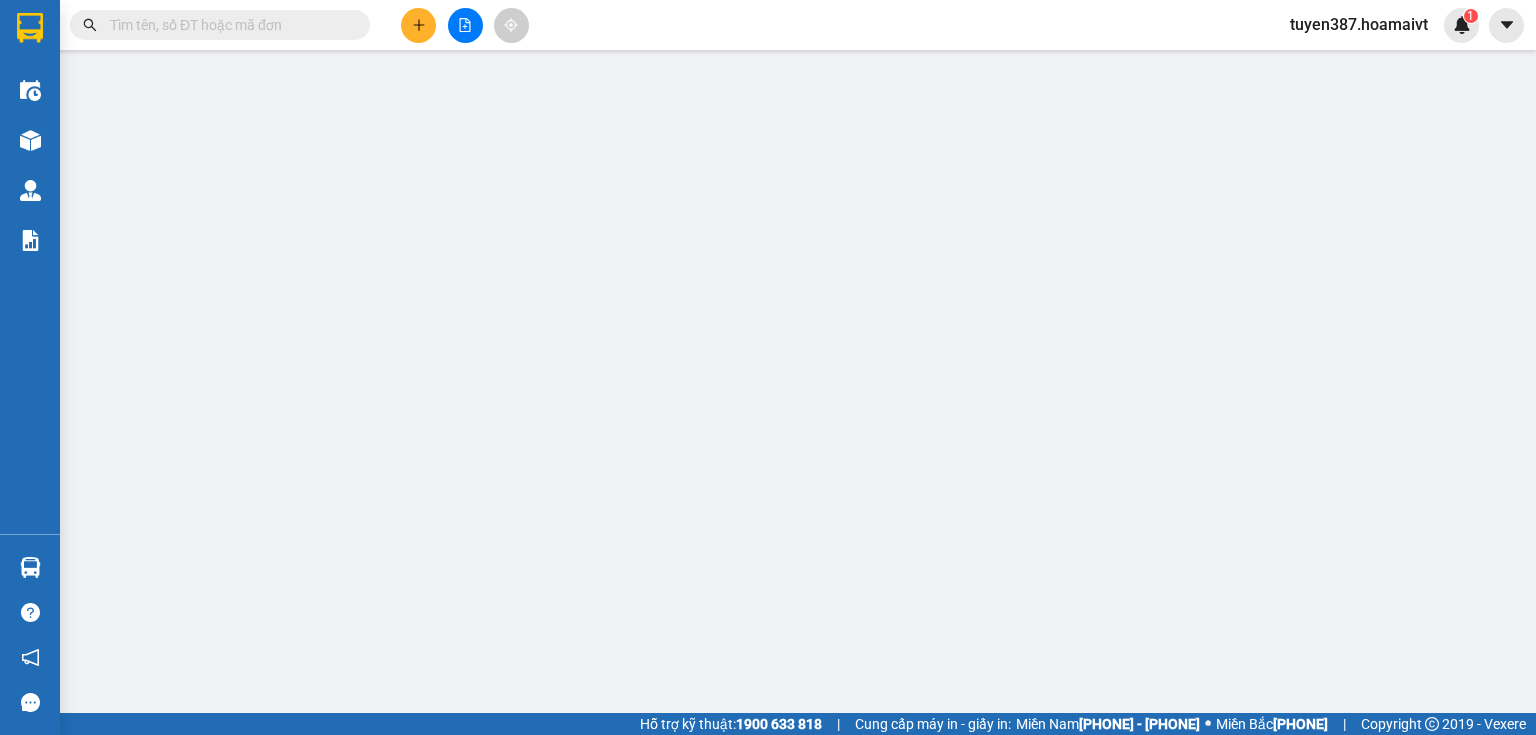 type on "[PHONE]" 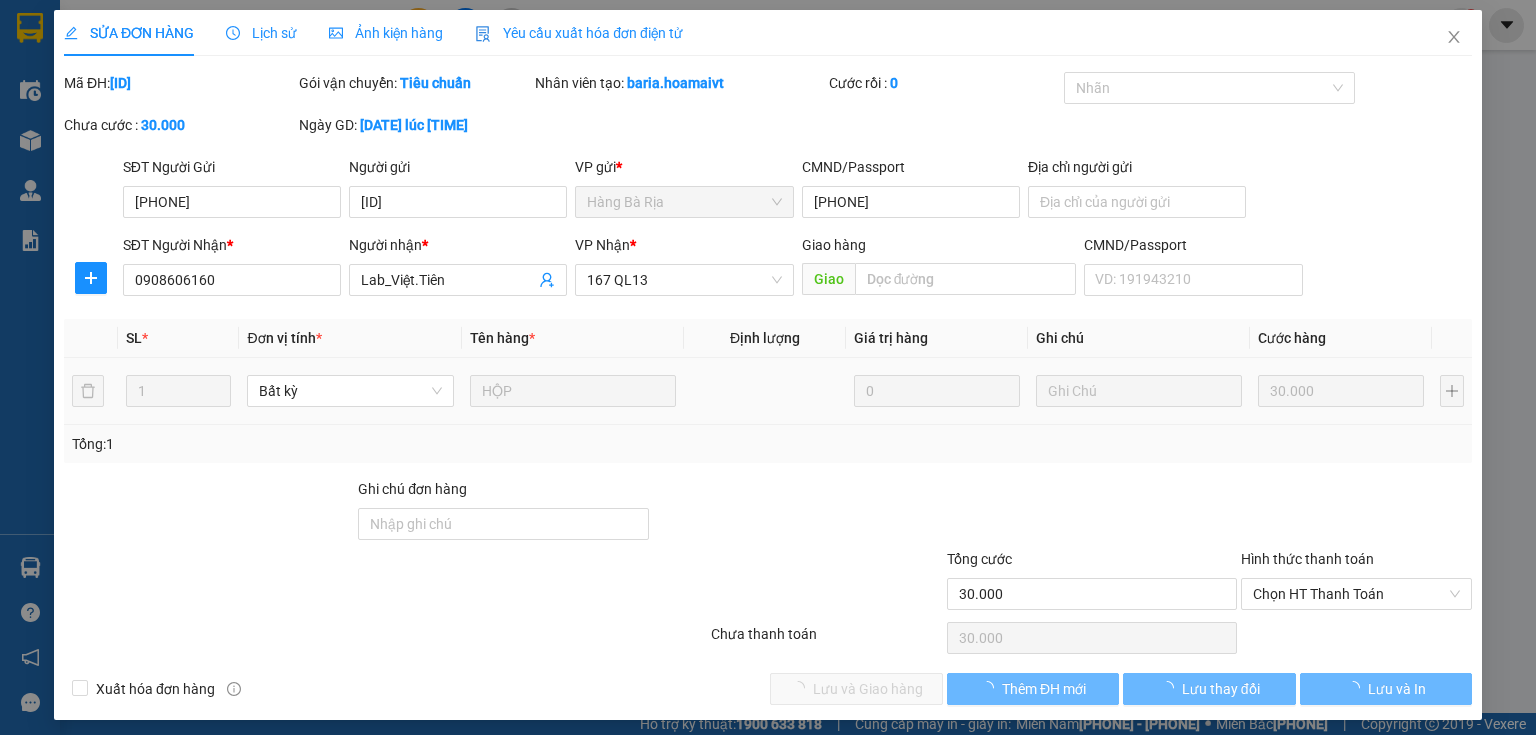 scroll, scrollTop: 0, scrollLeft: 0, axis: both 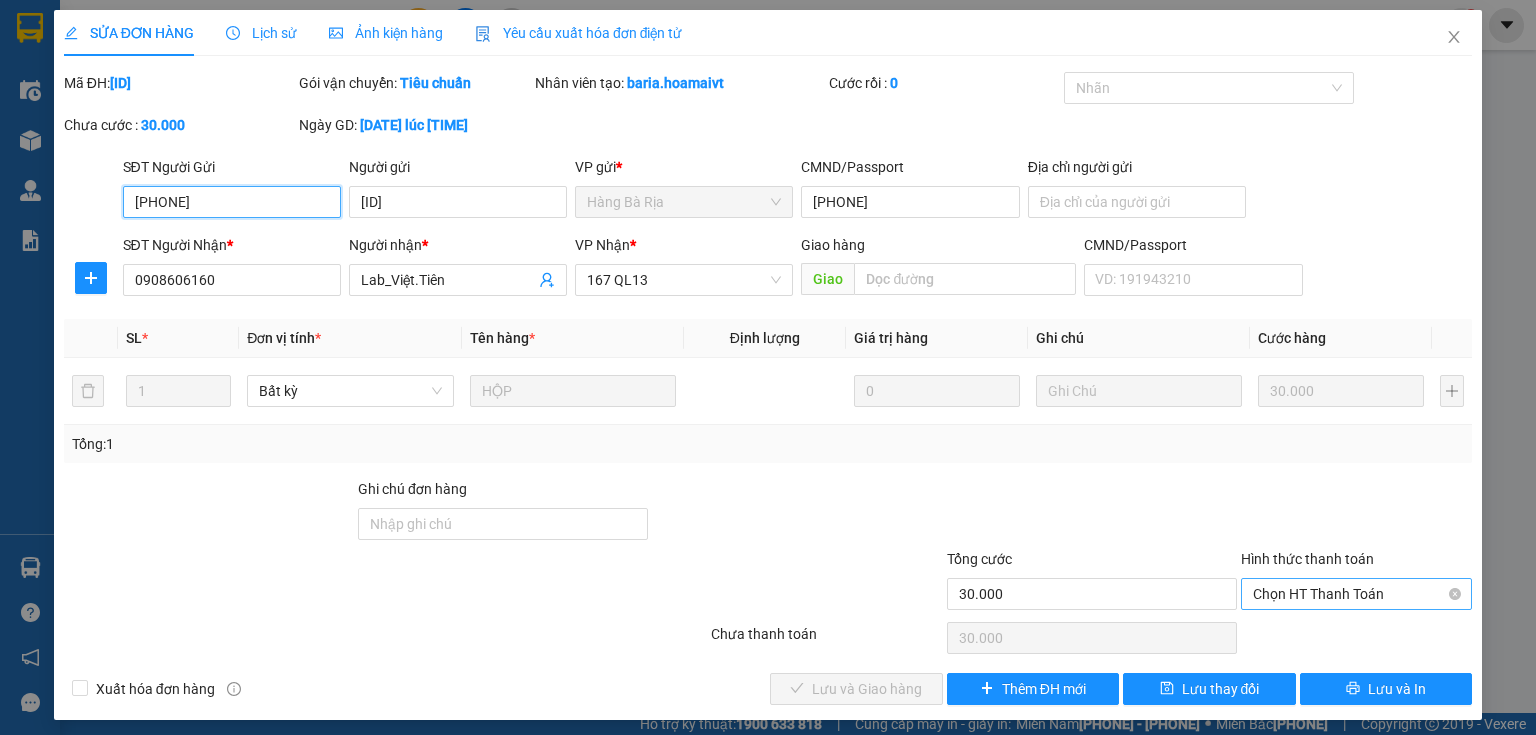 click on "Chọn HT Thanh Toán" at bounding box center (1356, 594) 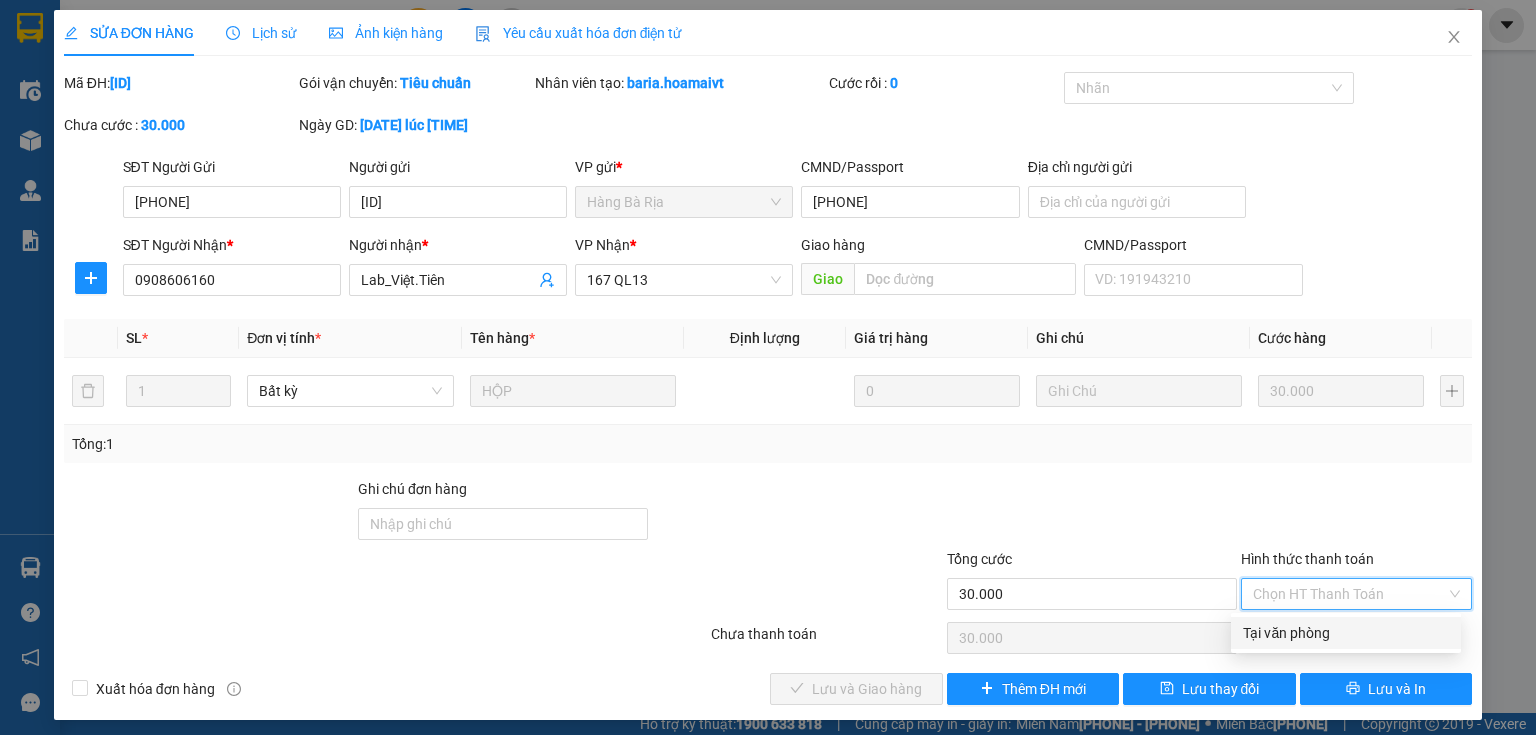 drag, startPoint x: 1324, startPoint y: 622, endPoint x: 1209, endPoint y: 634, distance: 115.62439 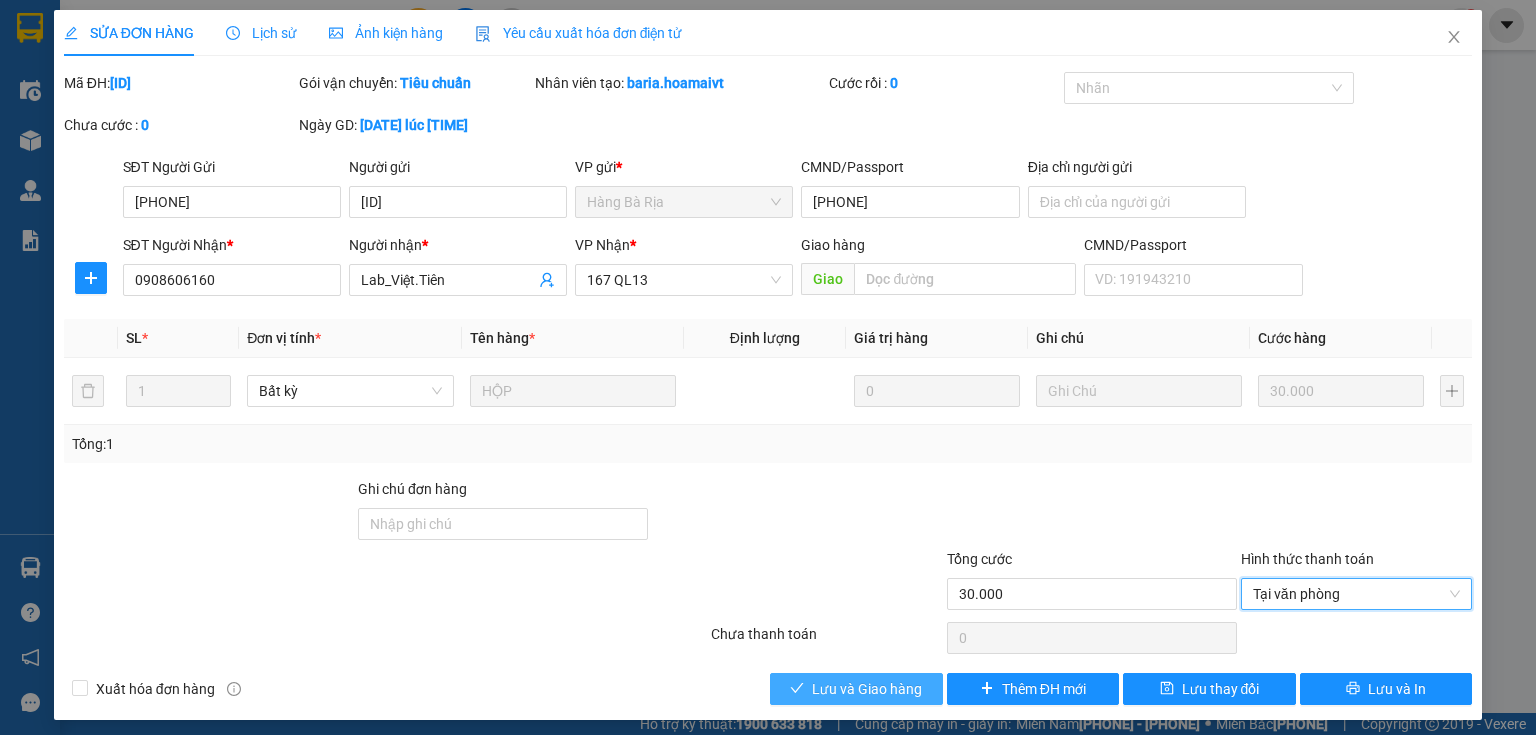 drag, startPoint x: 871, startPoint y: 682, endPoint x: 883, endPoint y: 678, distance: 12.649111 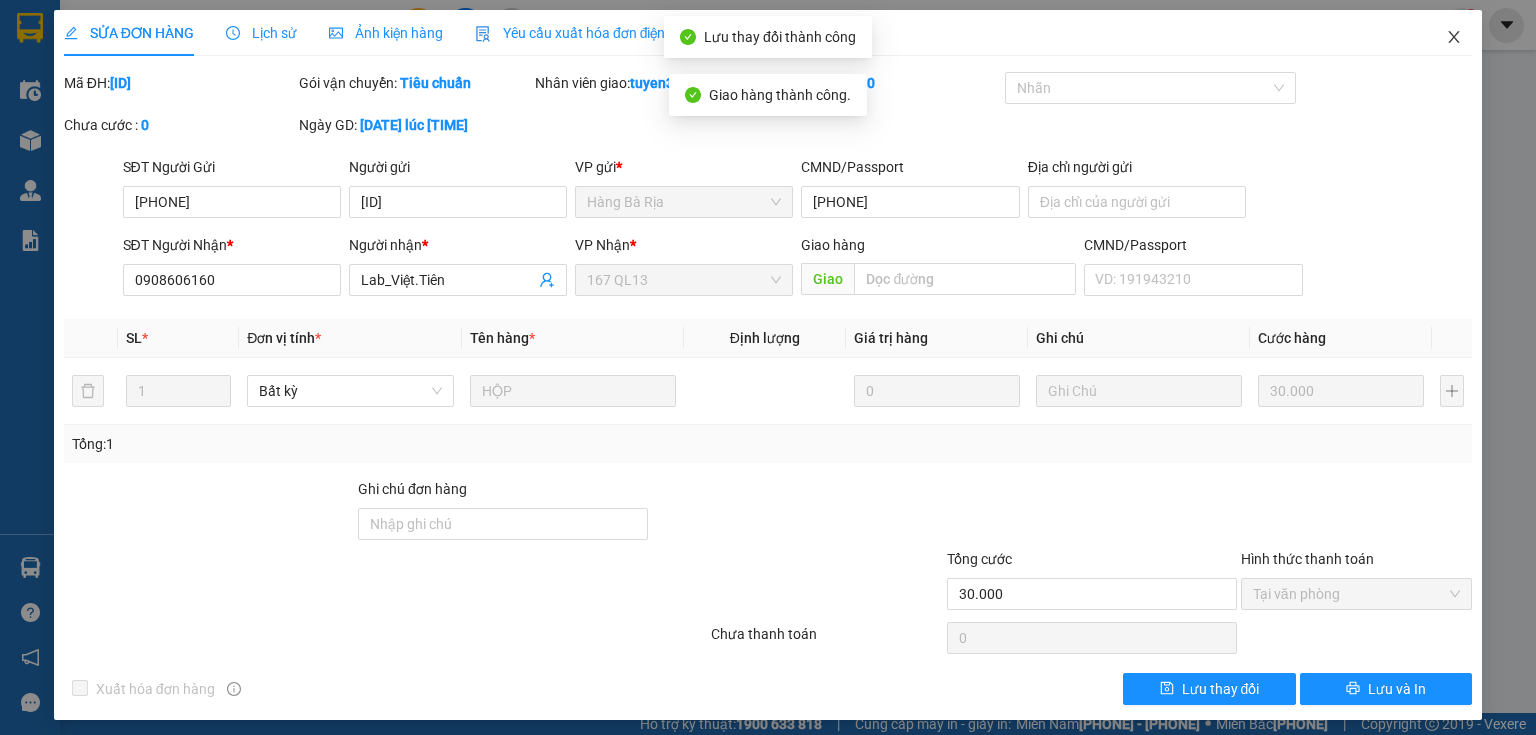 click 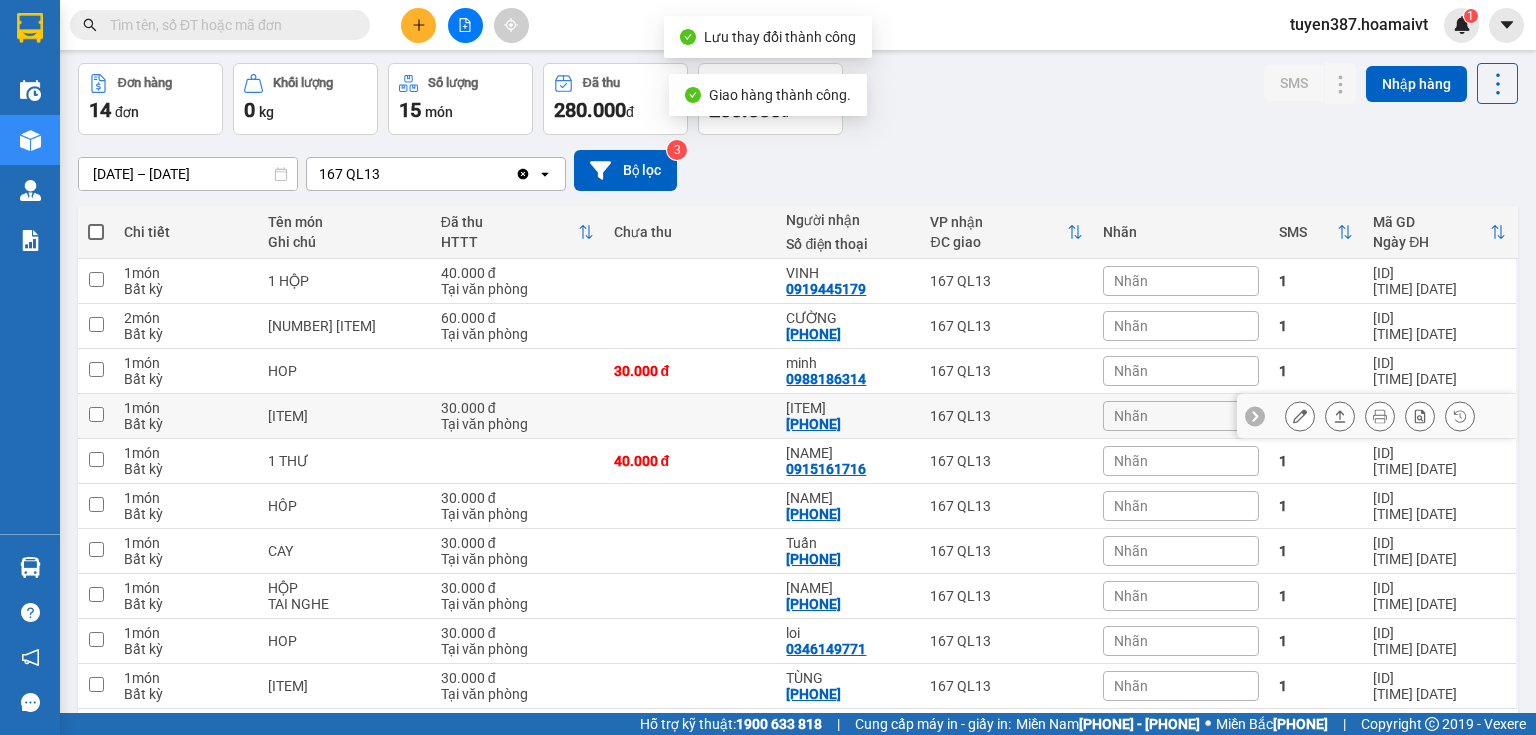 scroll, scrollTop: 150, scrollLeft: 0, axis: vertical 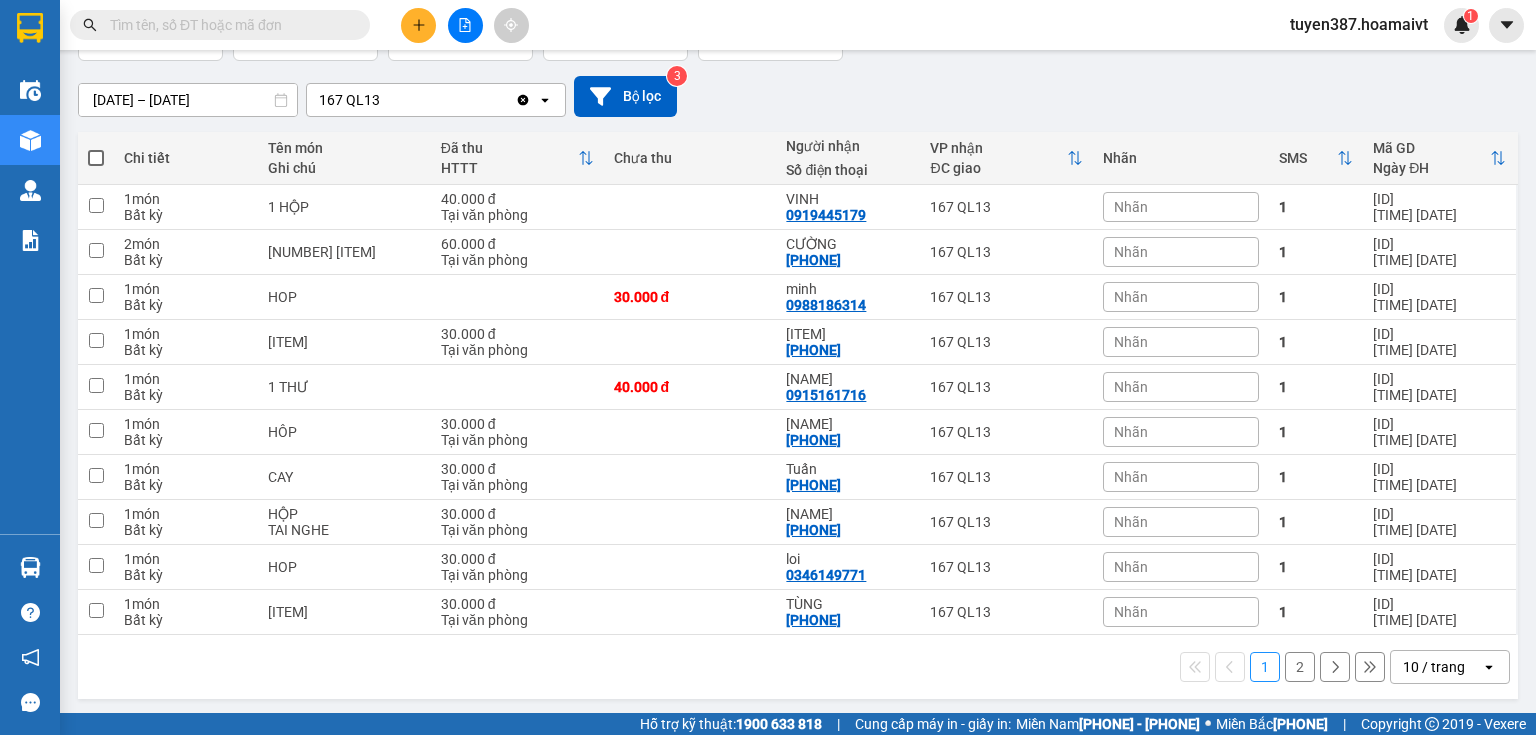 click on "10 / trang" at bounding box center (1434, 667) 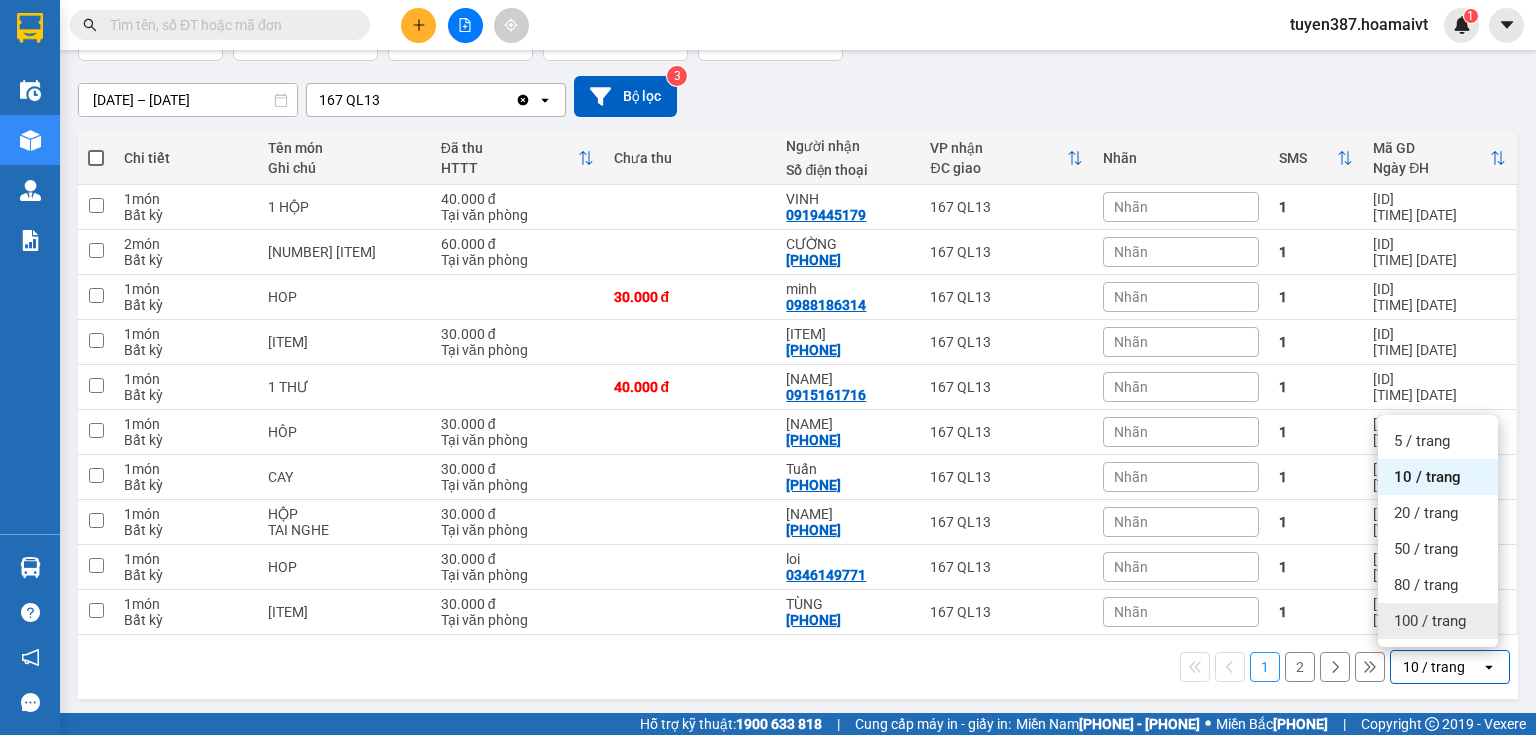 click on "100 / trang" at bounding box center [1430, 621] 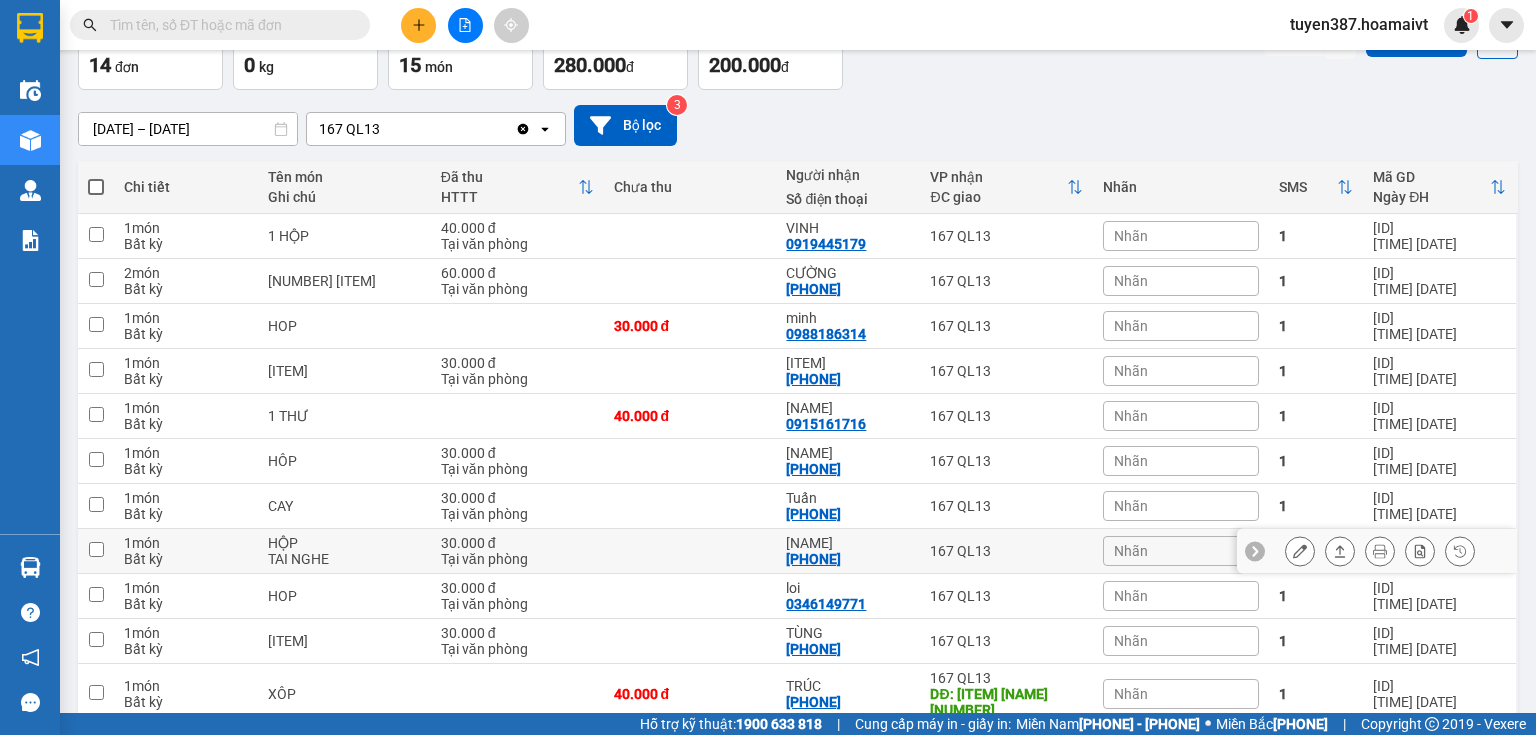scroll, scrollTop: 41, scrollLeft: 0, axis: vertical 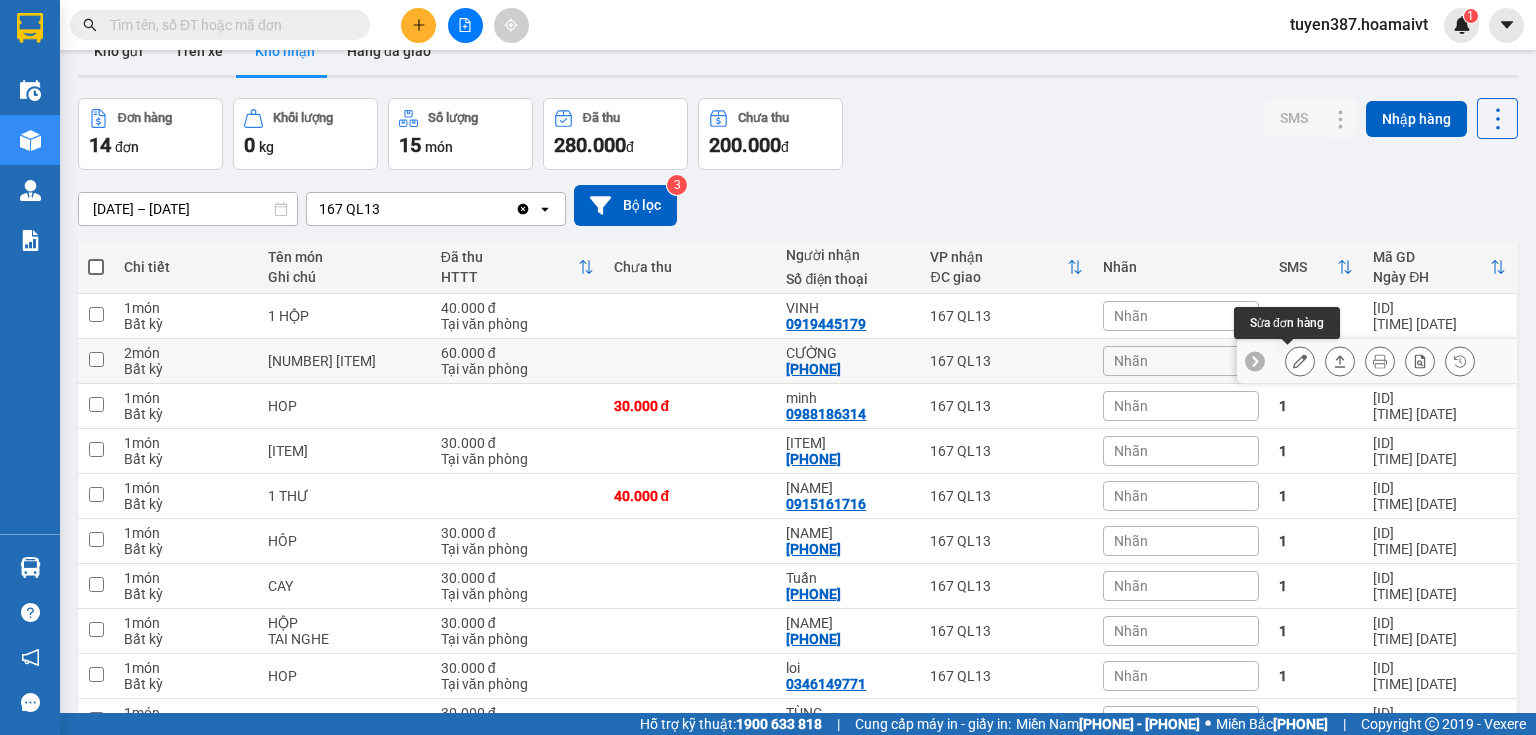 click 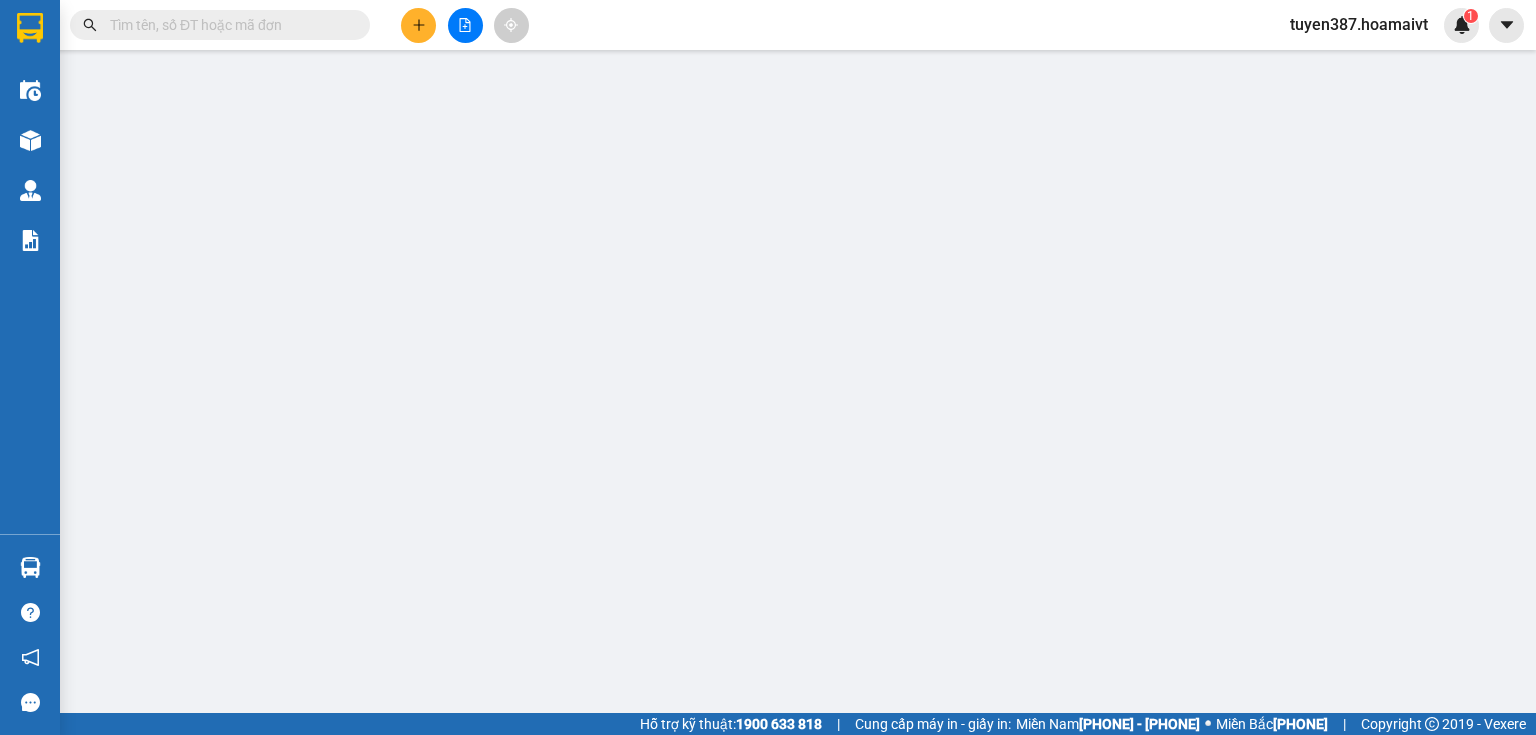 type on "[PHONE]" 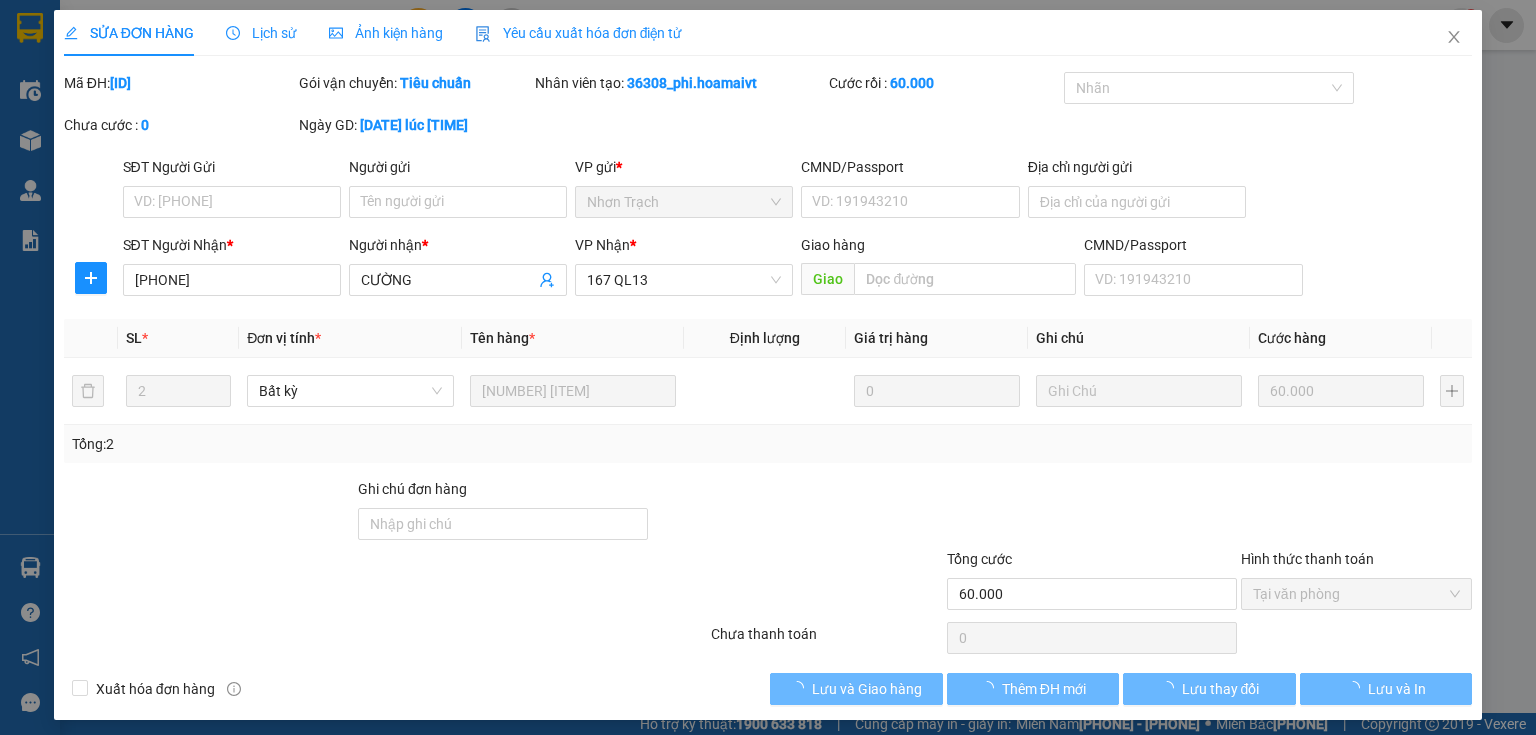 scroll, scrollTop: 0, scrollLeft: 0, axis: both 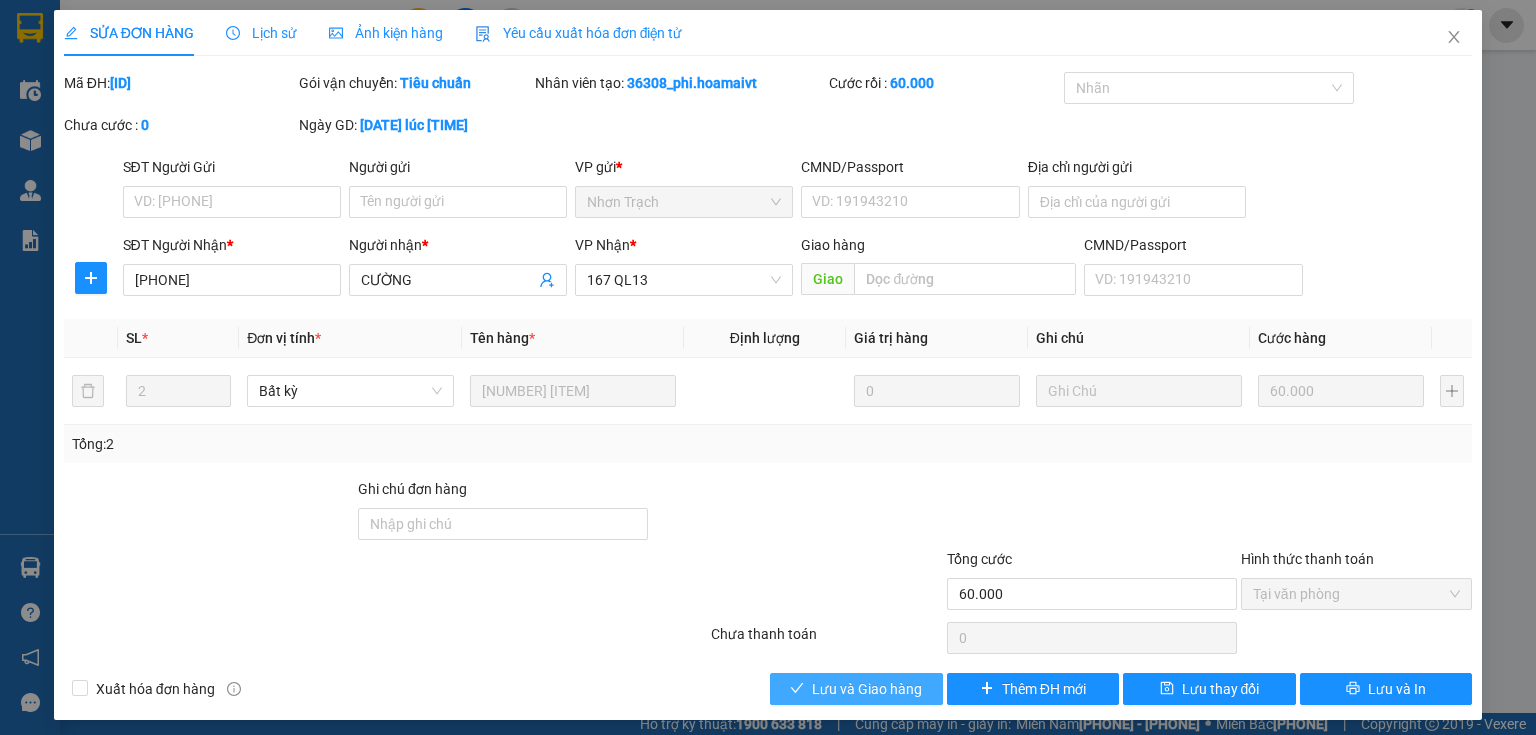 drag, startPoint x: 864, startPoint y: 690, endPoint x: 1200, endPoint y: 347, distance: 480.15103 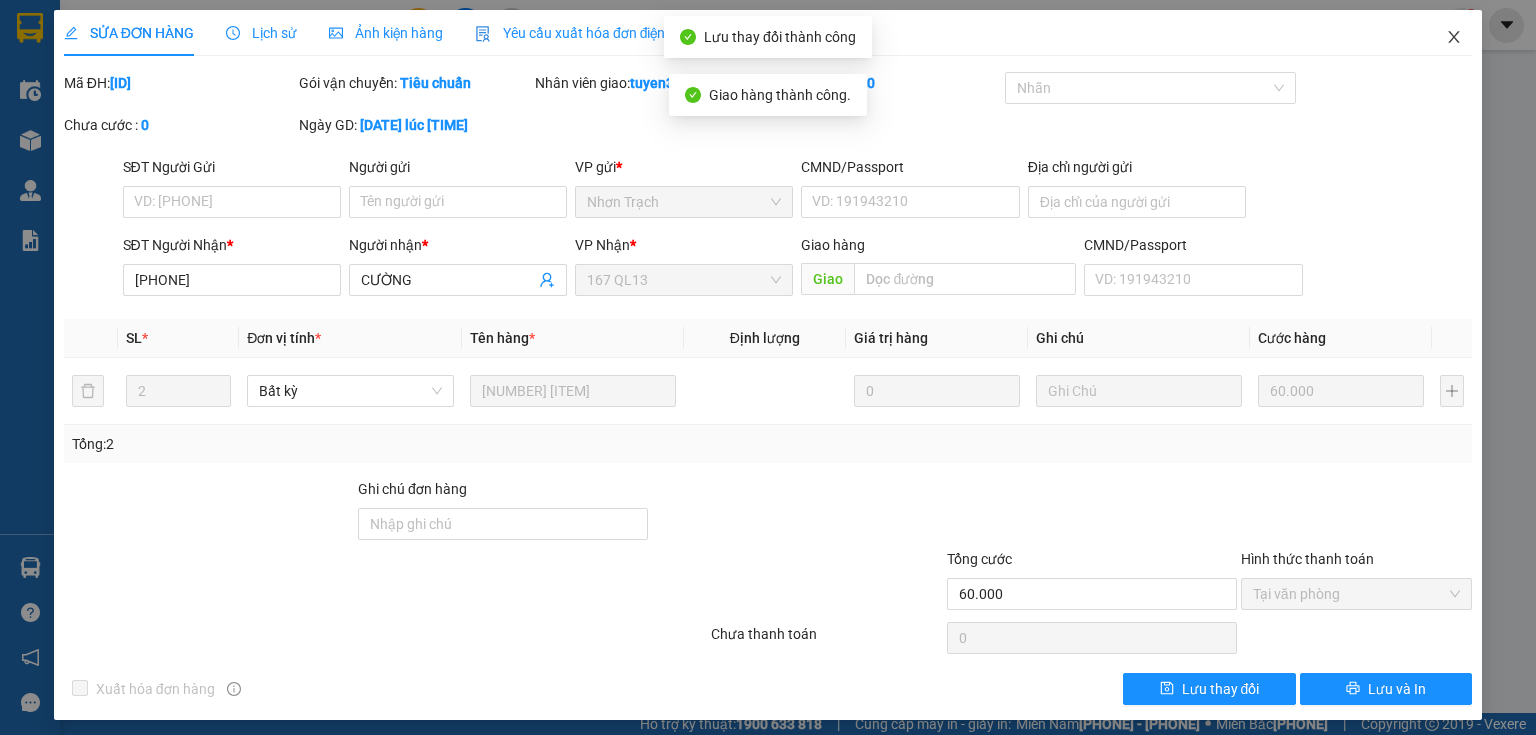 click 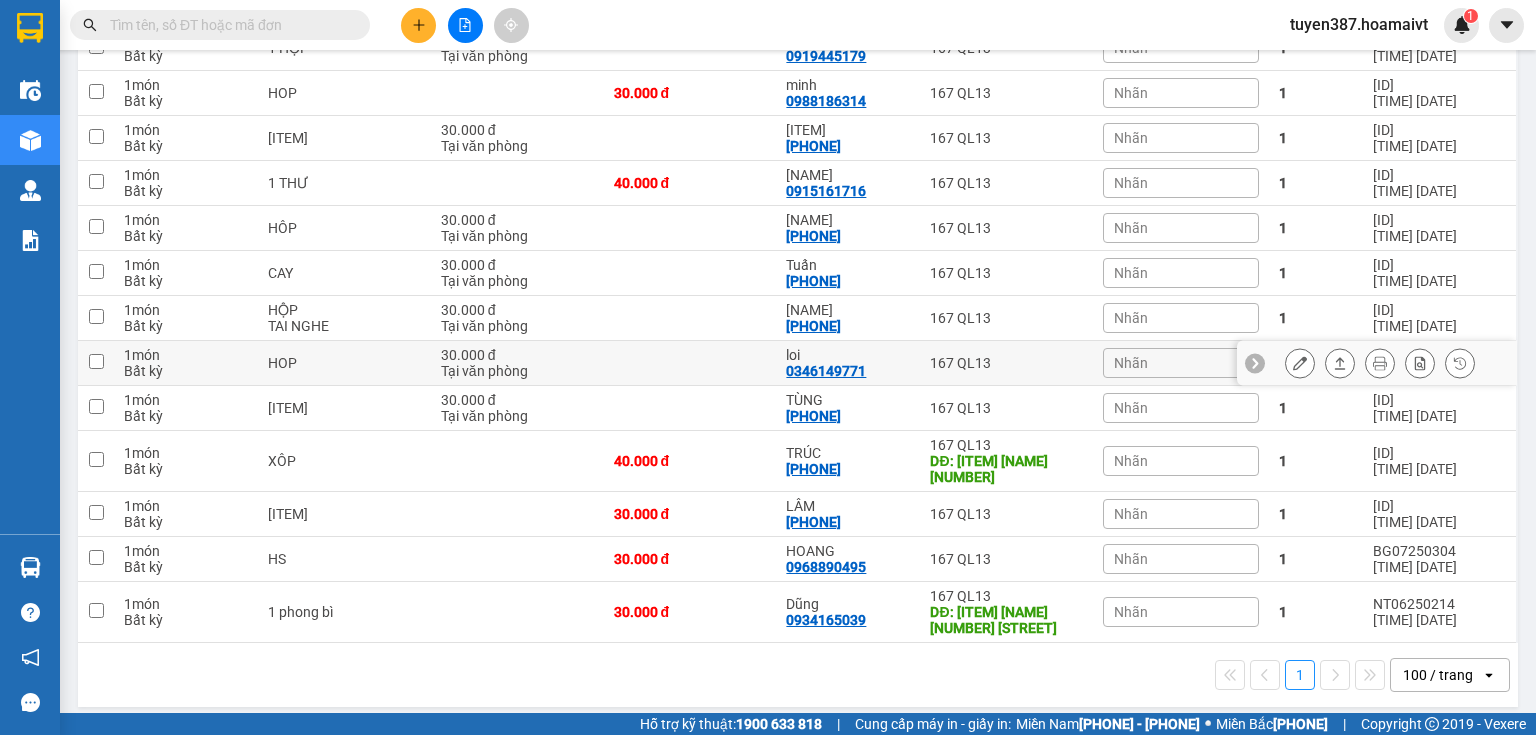 scroll, scrollTop: 316, scrollLeft: 0, axis: vertical 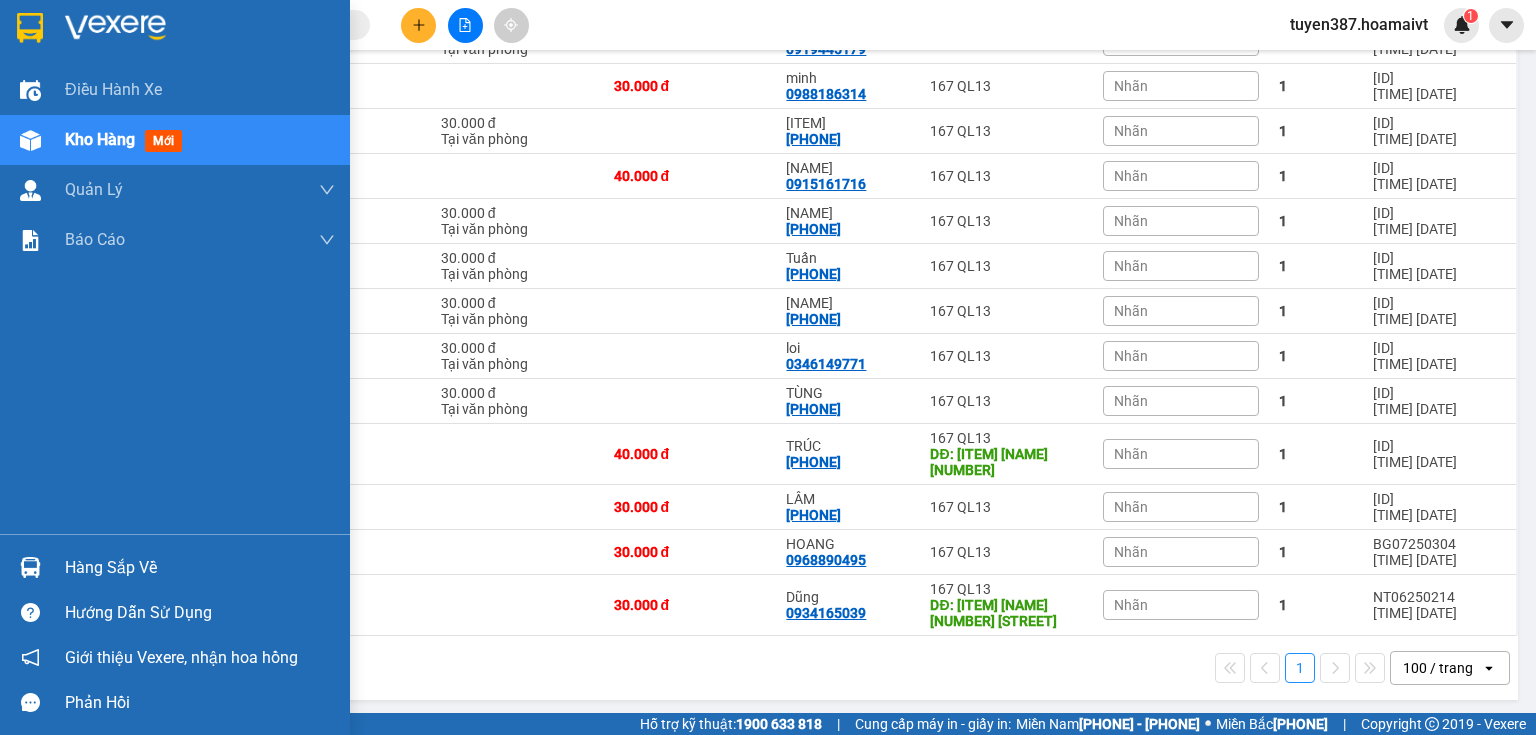 click at bounding box center [30, 567] 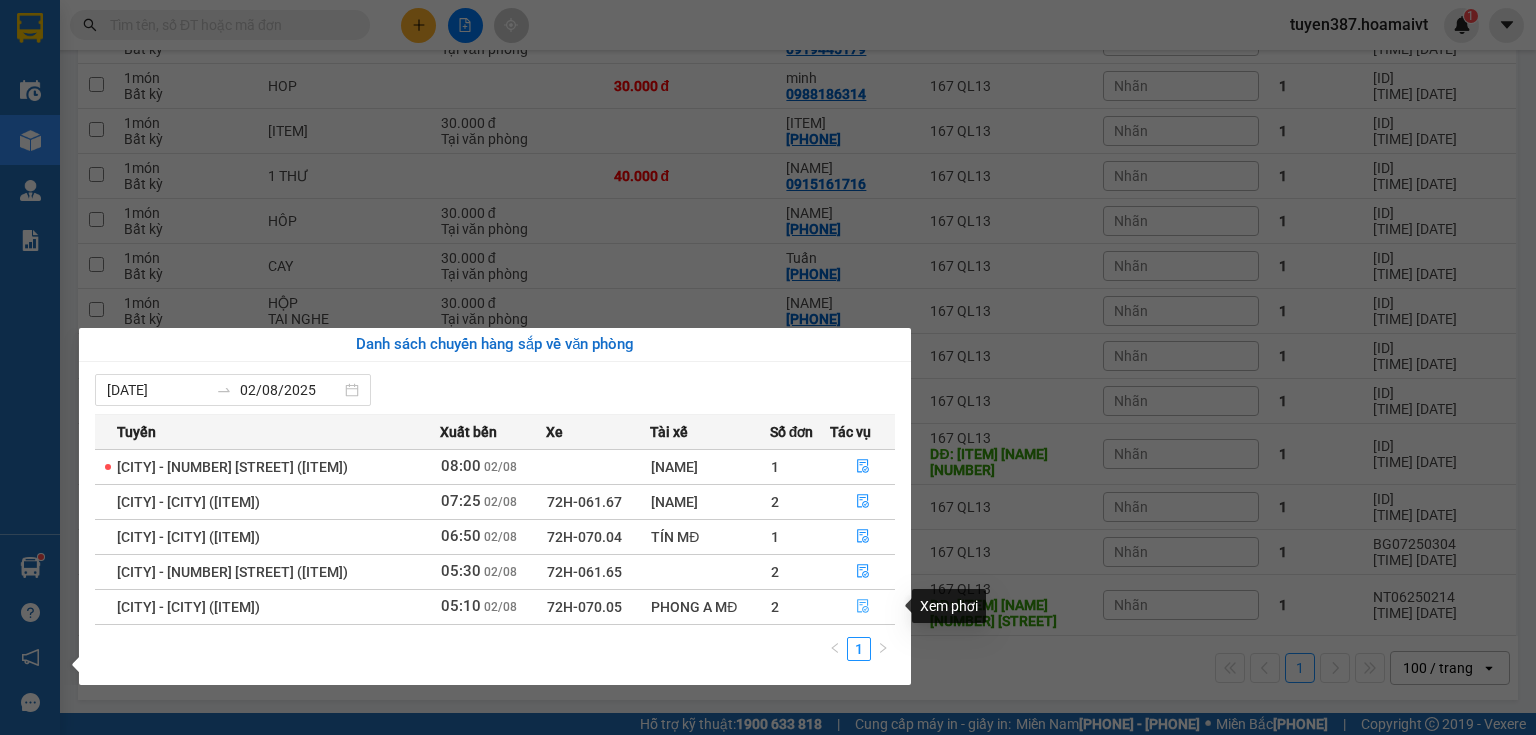 click at bounding box center (862, 607) 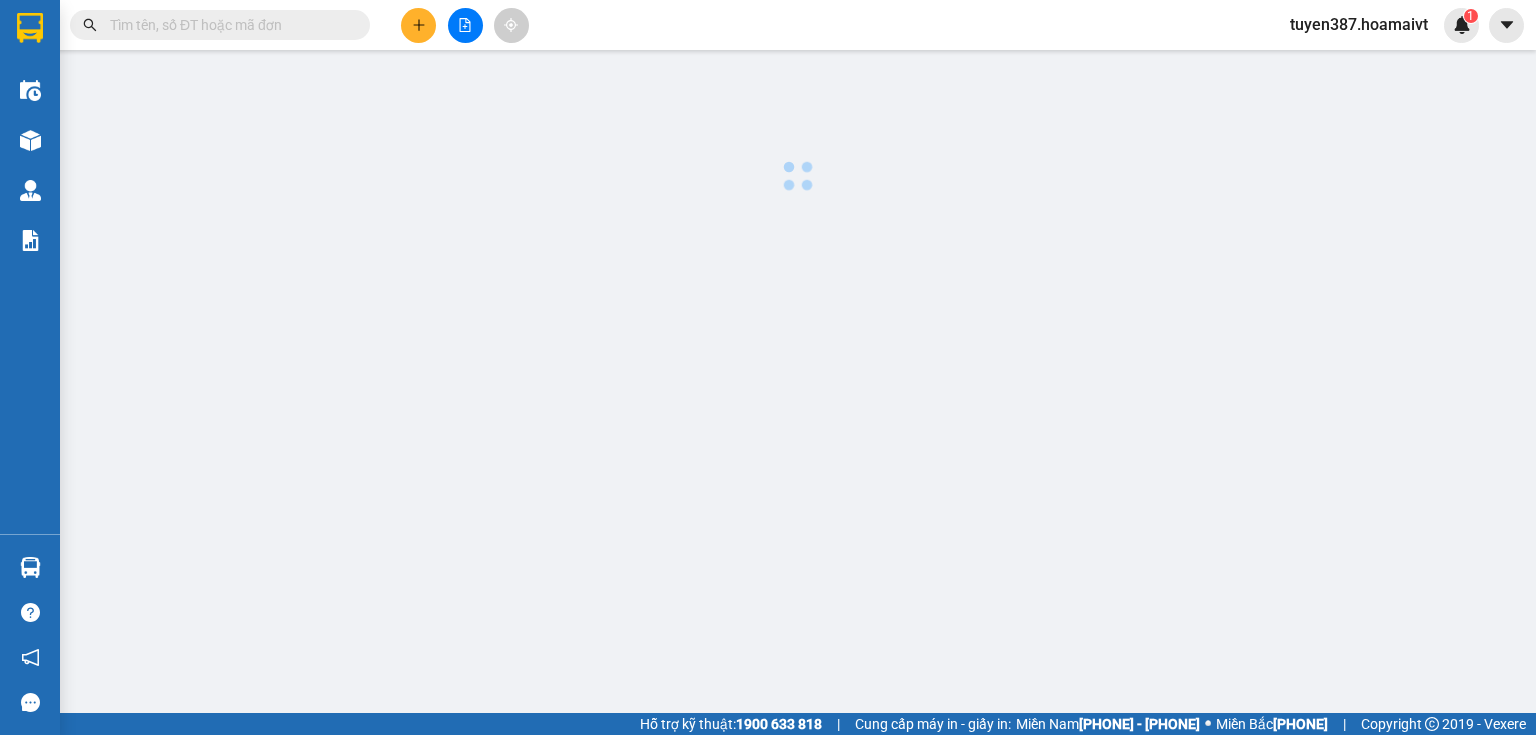 scroll, scrollTop: 0, scrollLeft: 0, axis: both 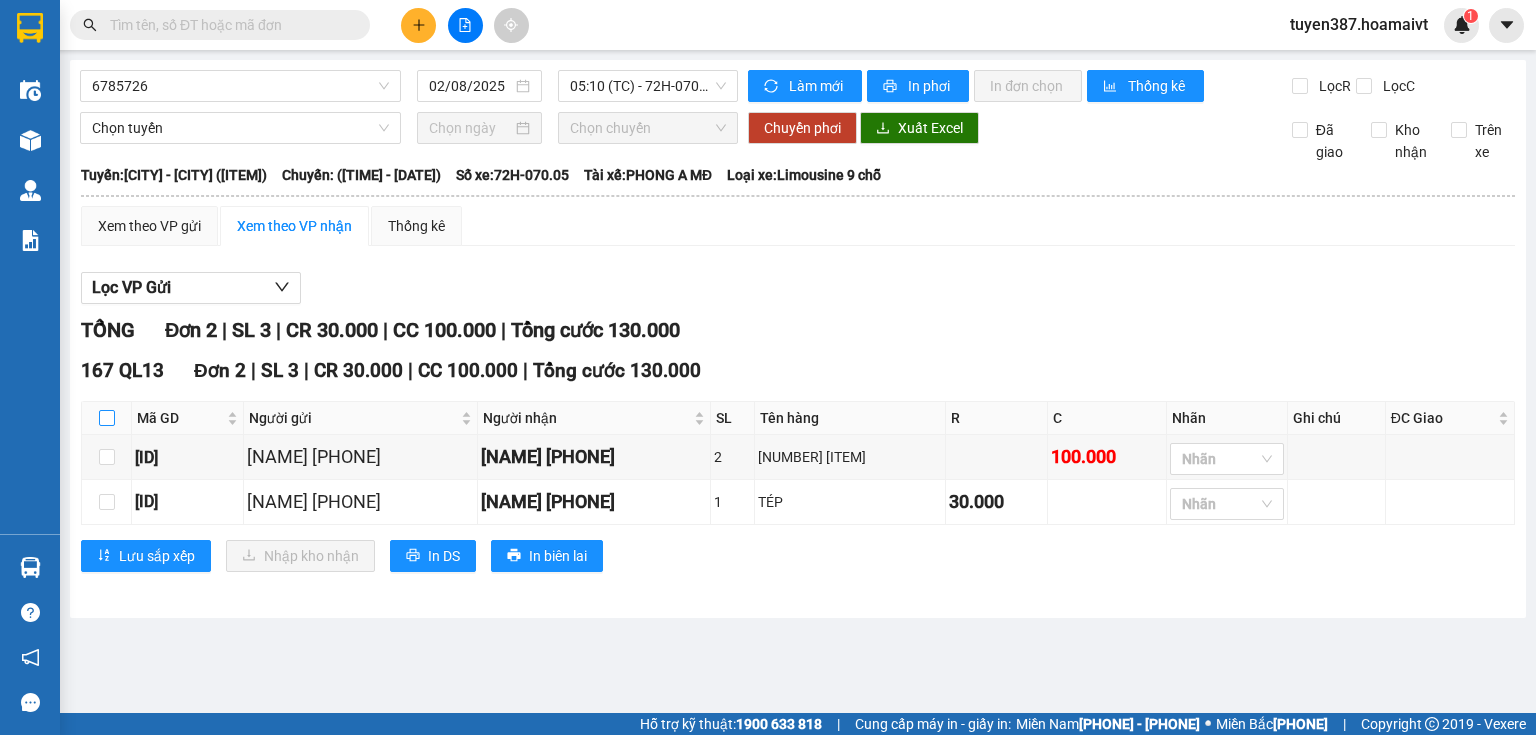 click at bounding box center (107, 418) 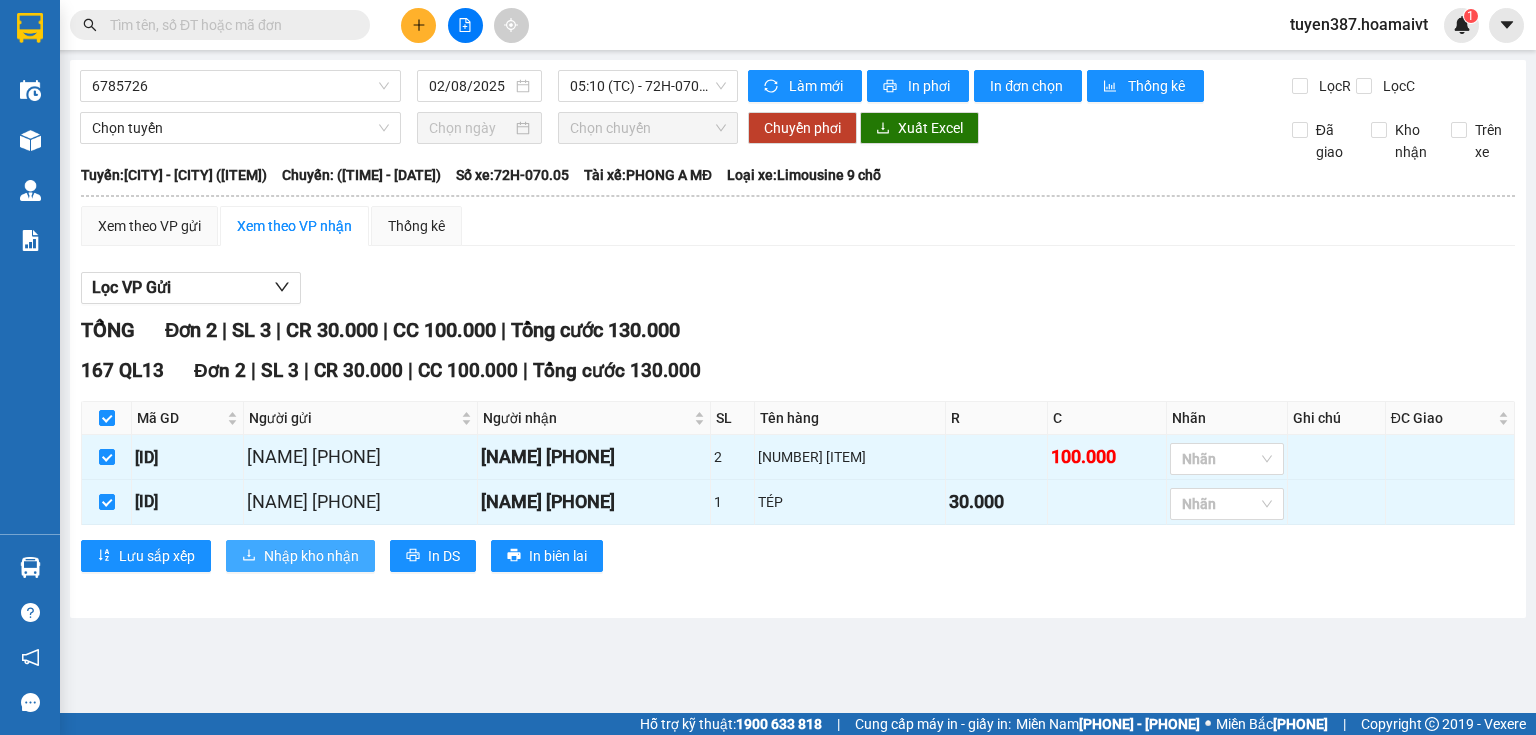drag, startPoint x: 252, startPoint y: 547, endPoint x: 264, endPoint y: 544, distance: 12.369317 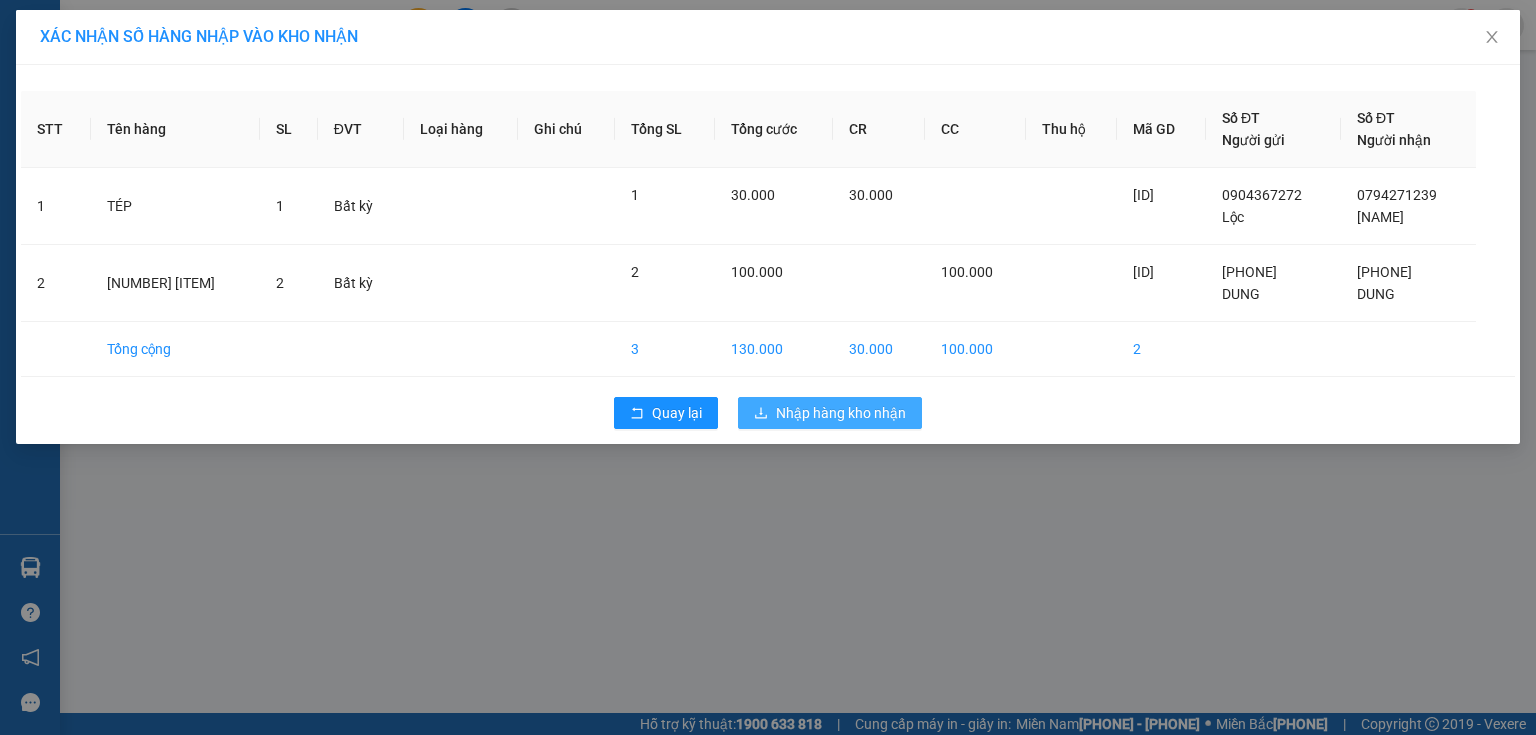 click on "Nhập hàng kho nhận" at bounding box center [841, 413] 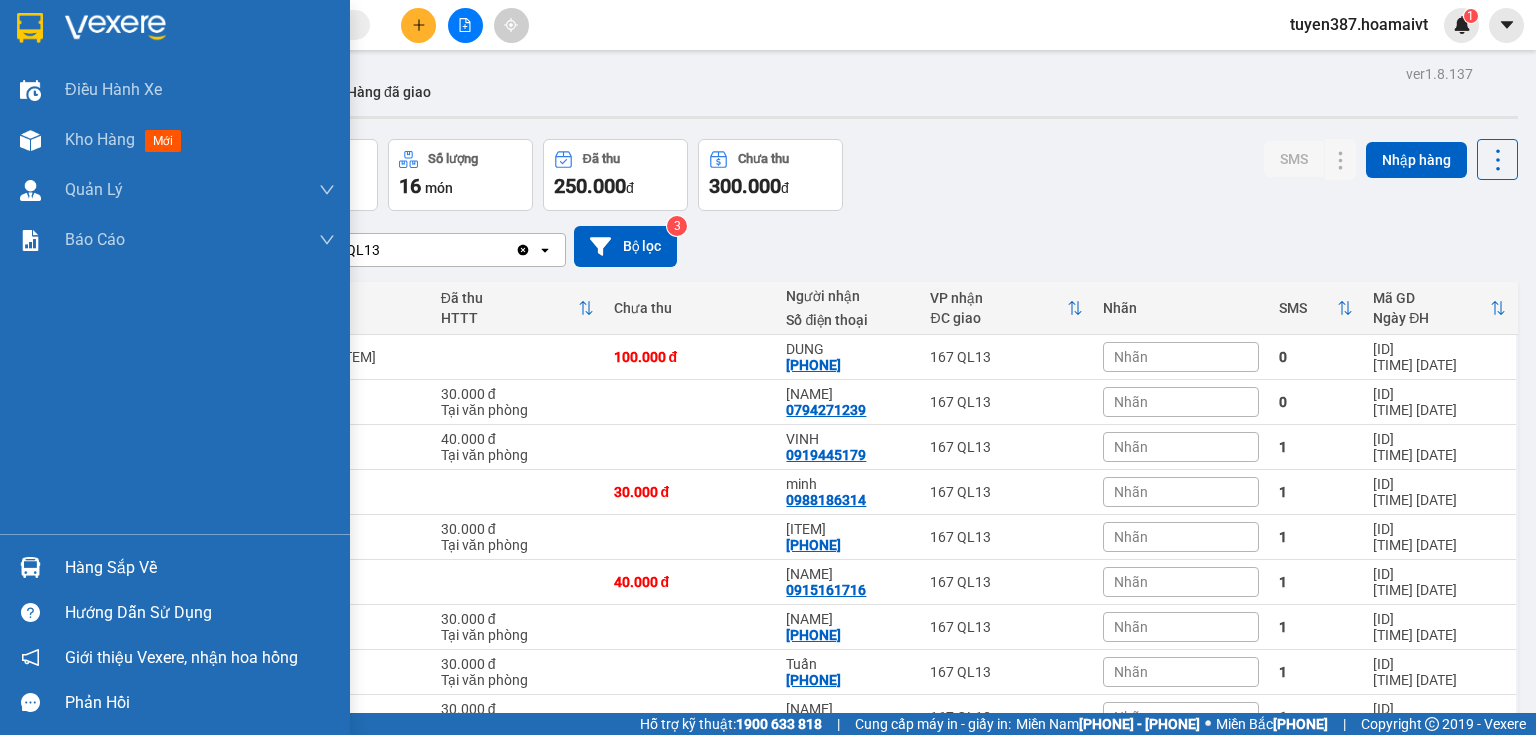 click at bounding box center (30, 567) 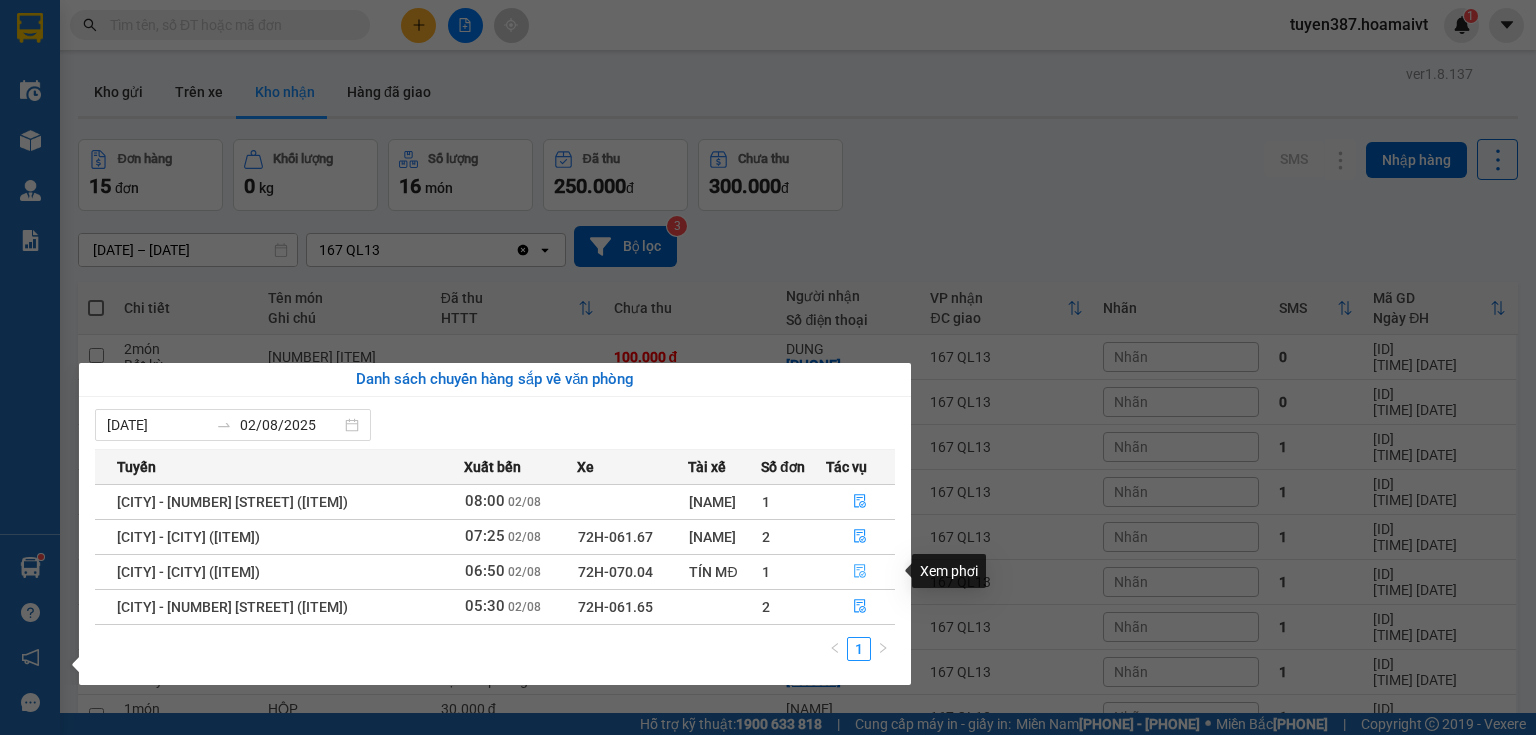 click 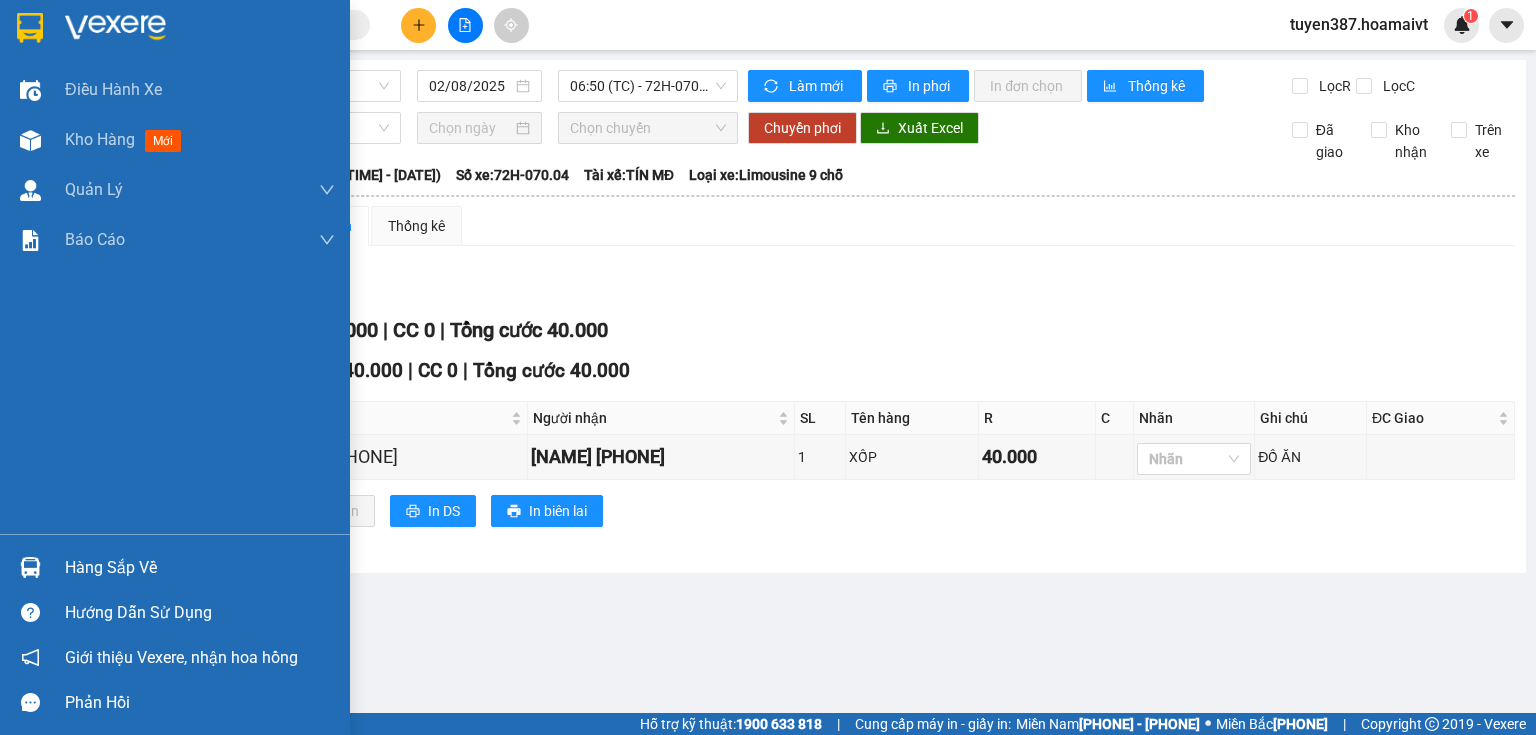 click at bounding box center (30, 567) 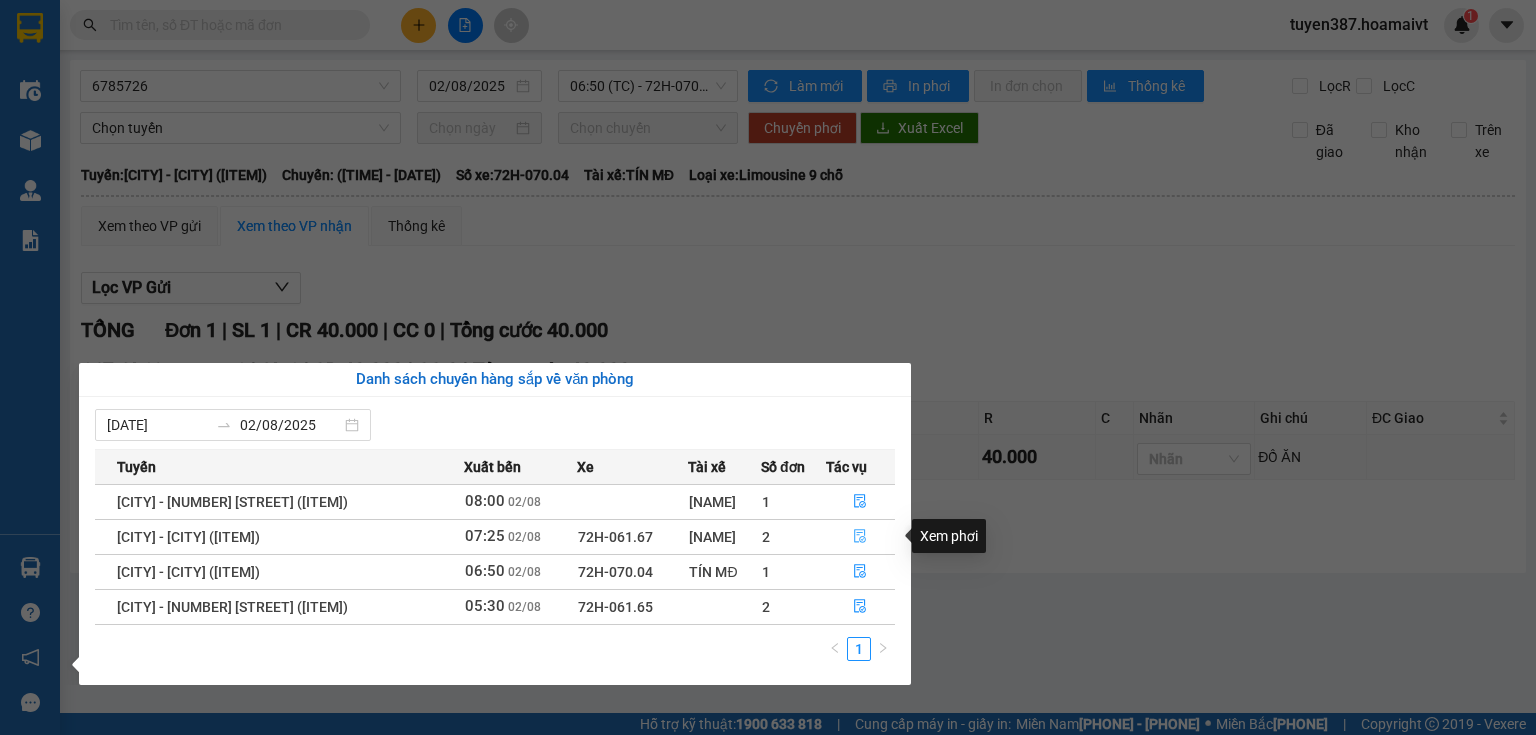 click 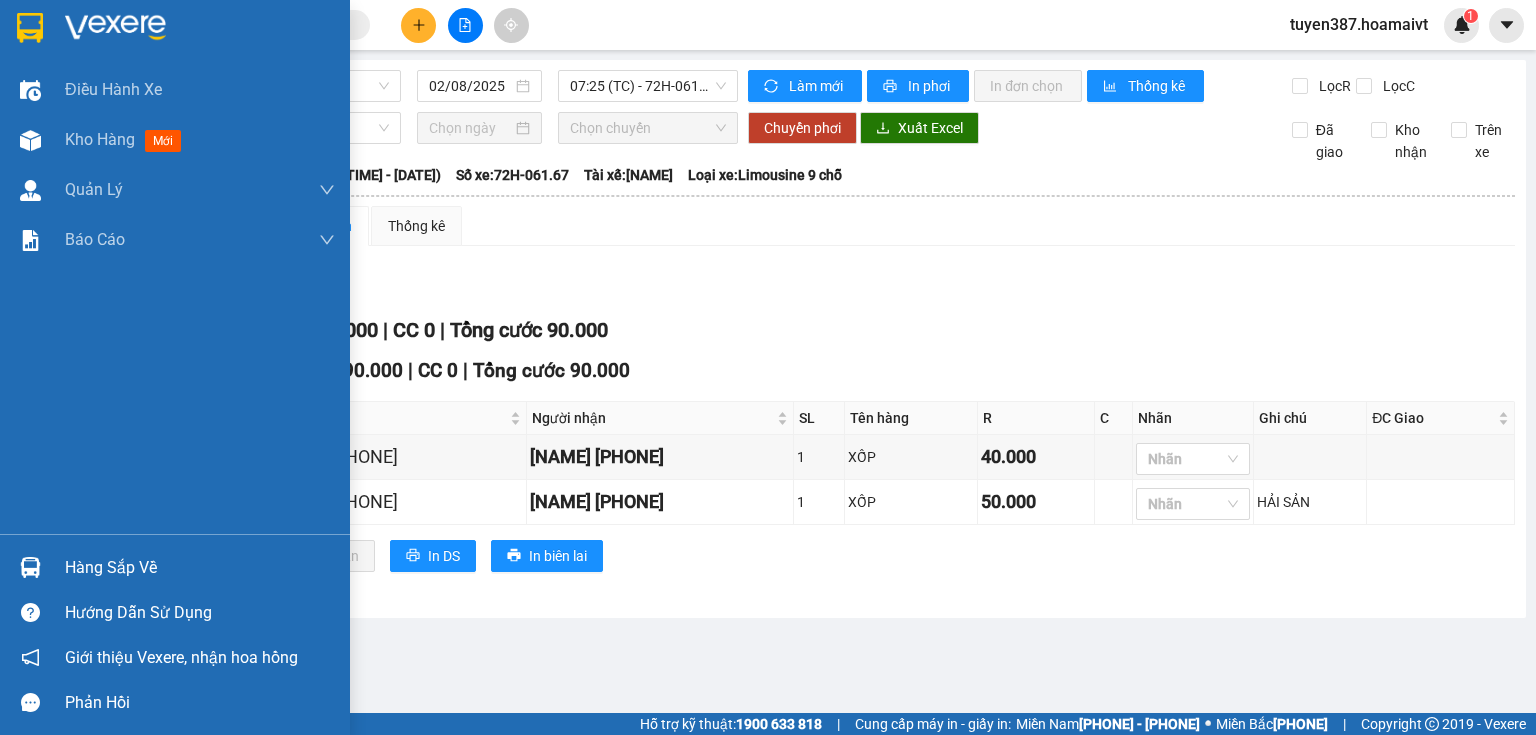 click at bounding box center (30, 567) 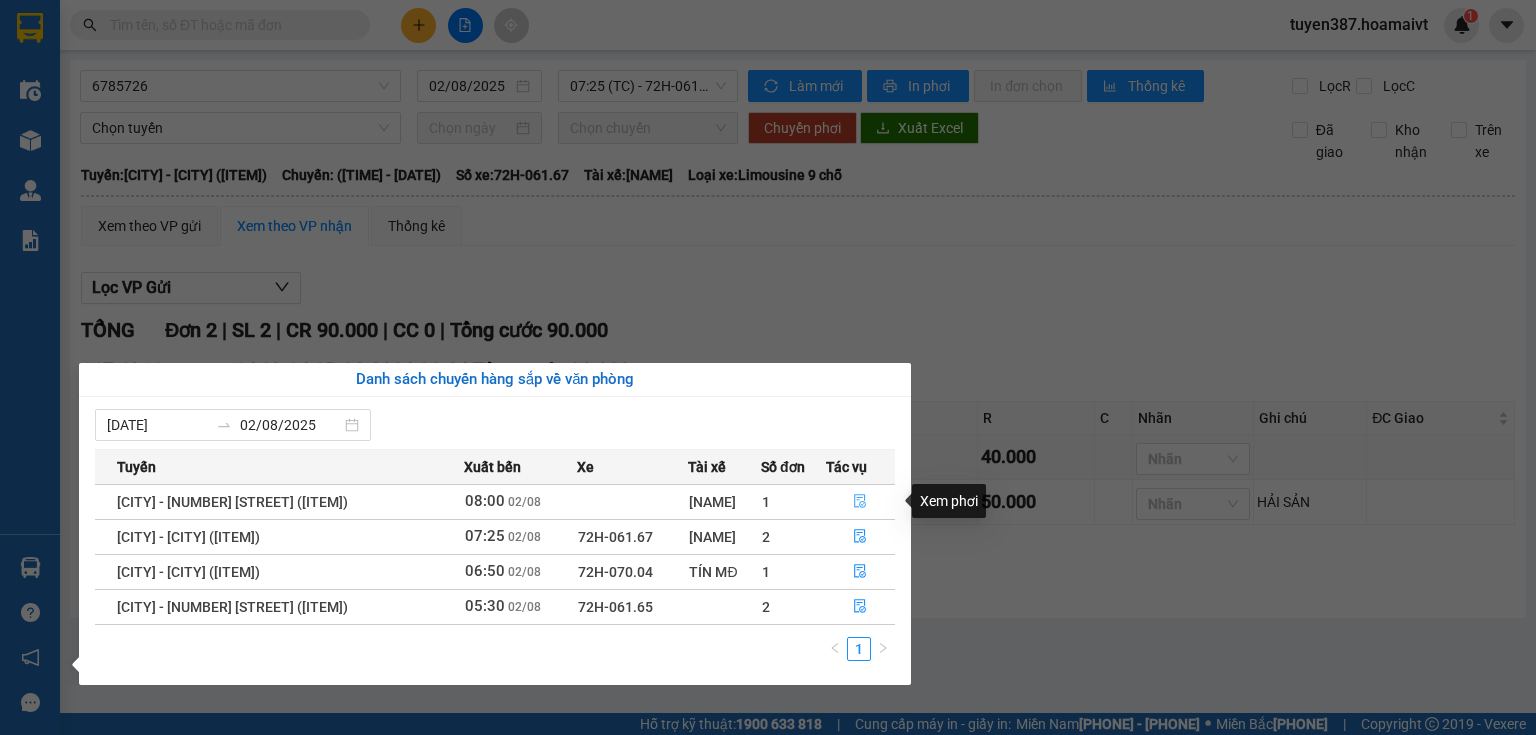 click 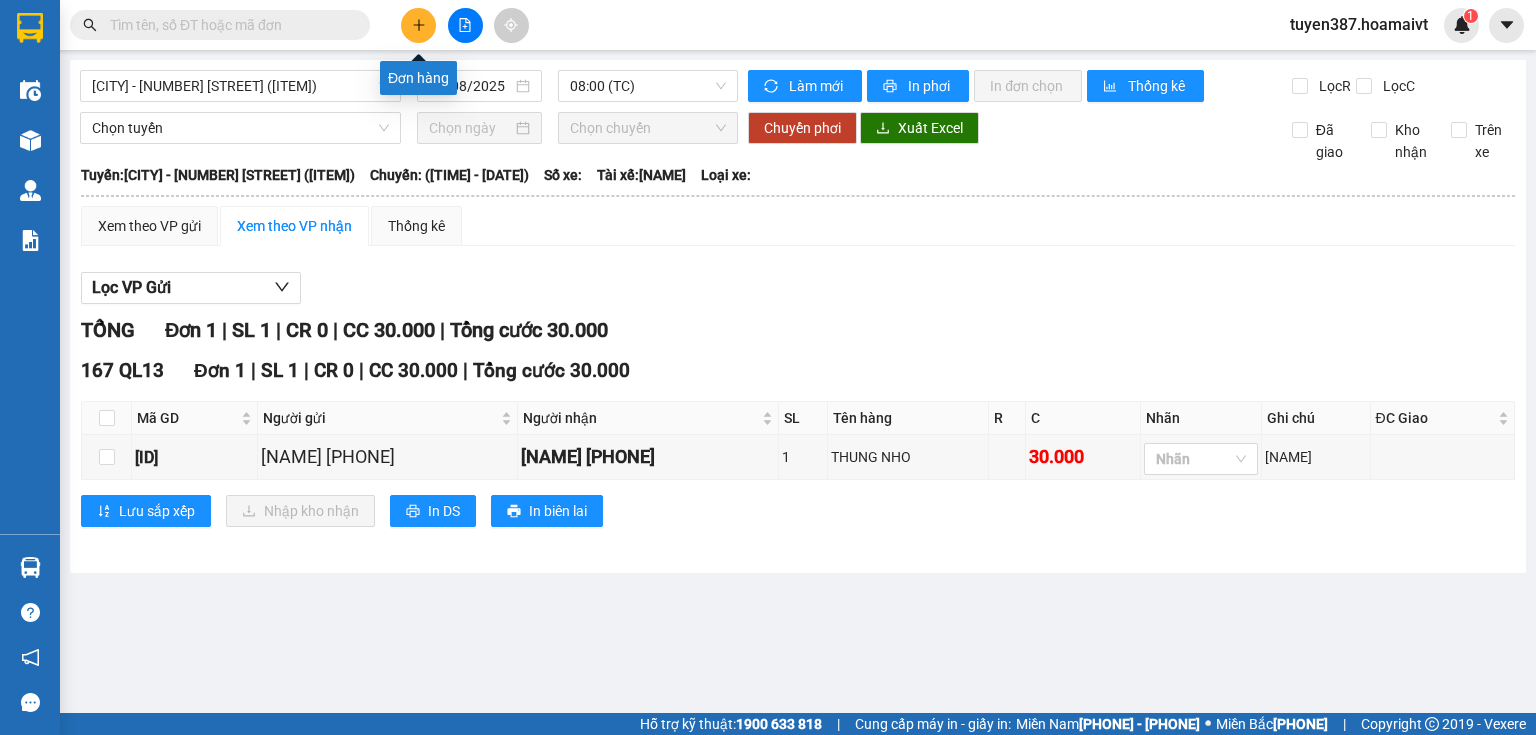 click at bounding box center [418, 25] 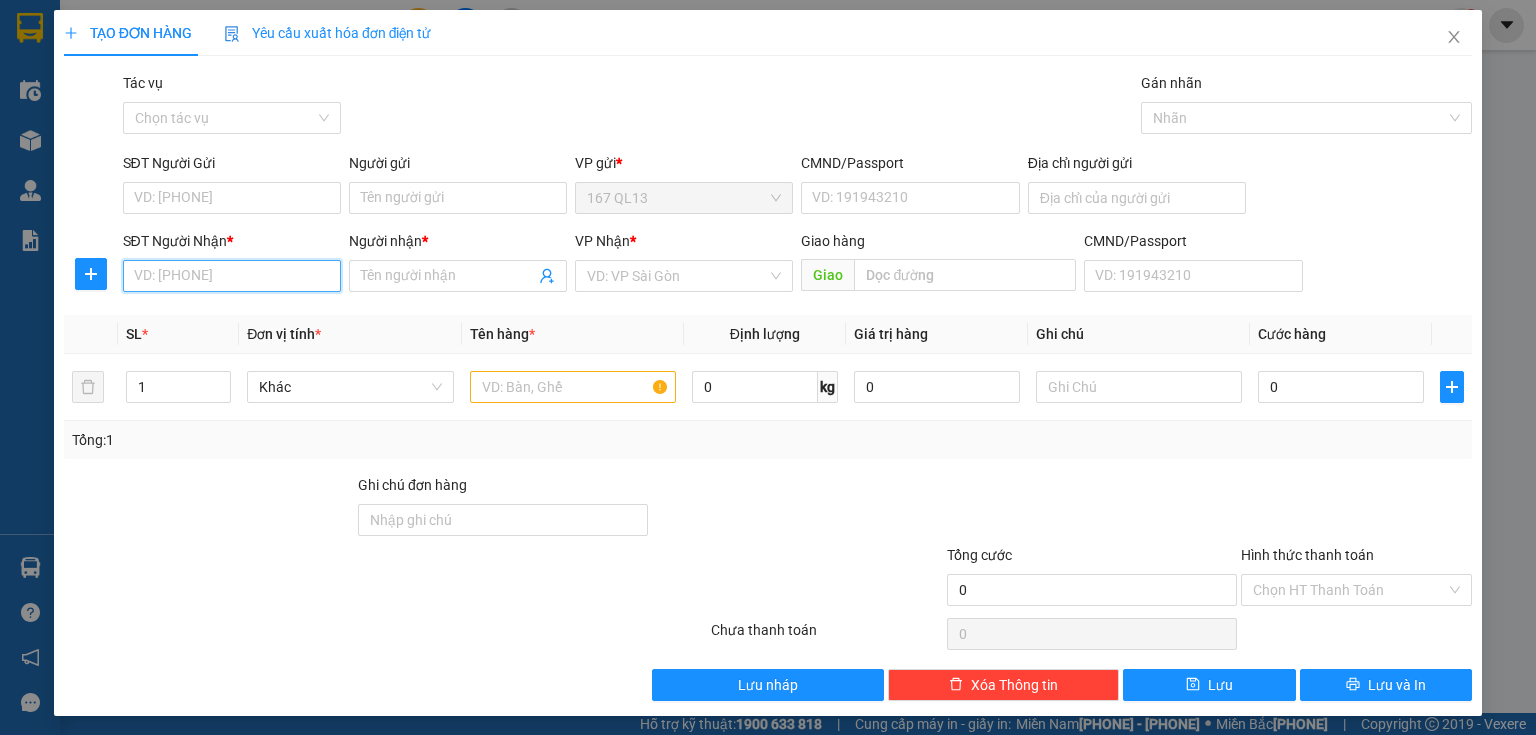 click on "SĐT Người Nhận  *" at bounding box center (232, 276) 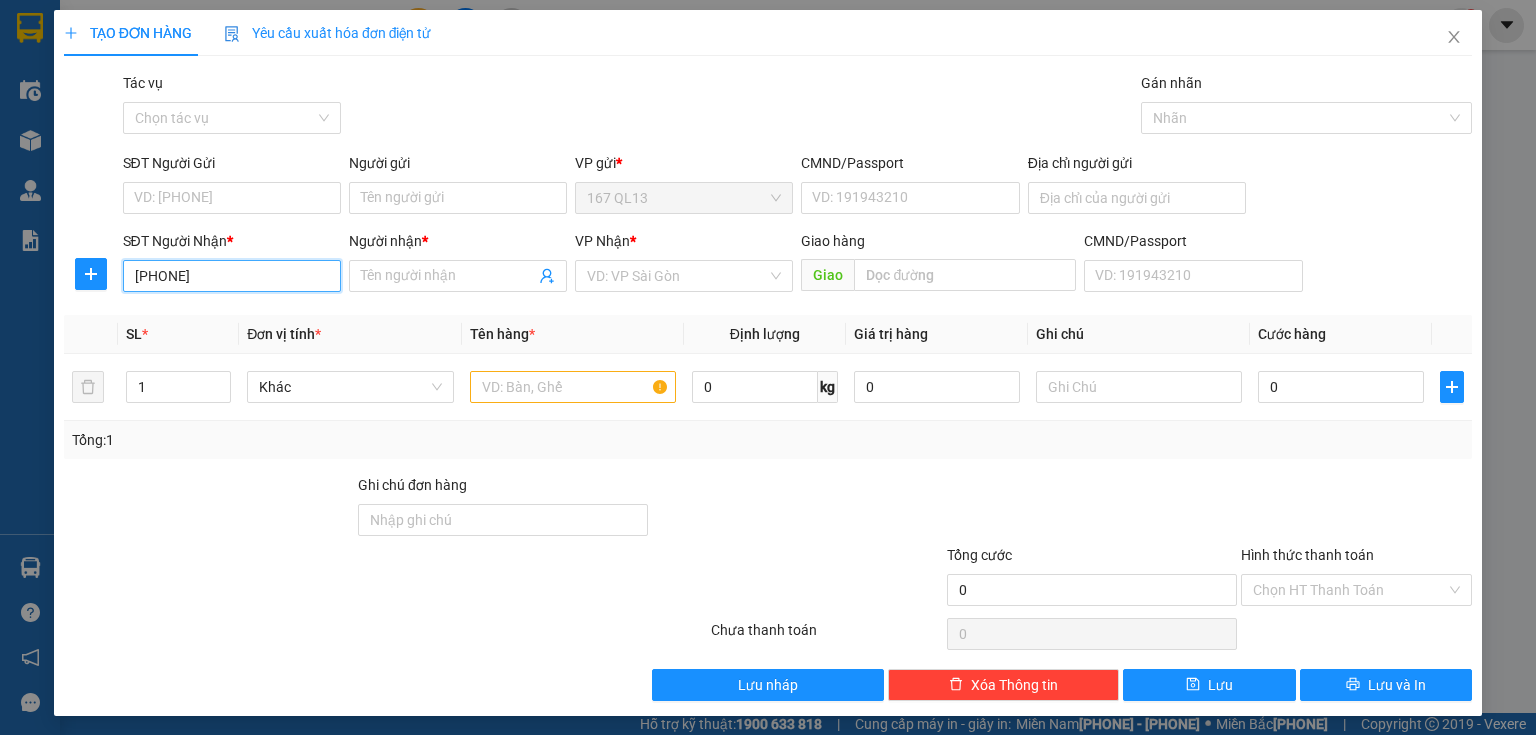 type on "[PHONE]" 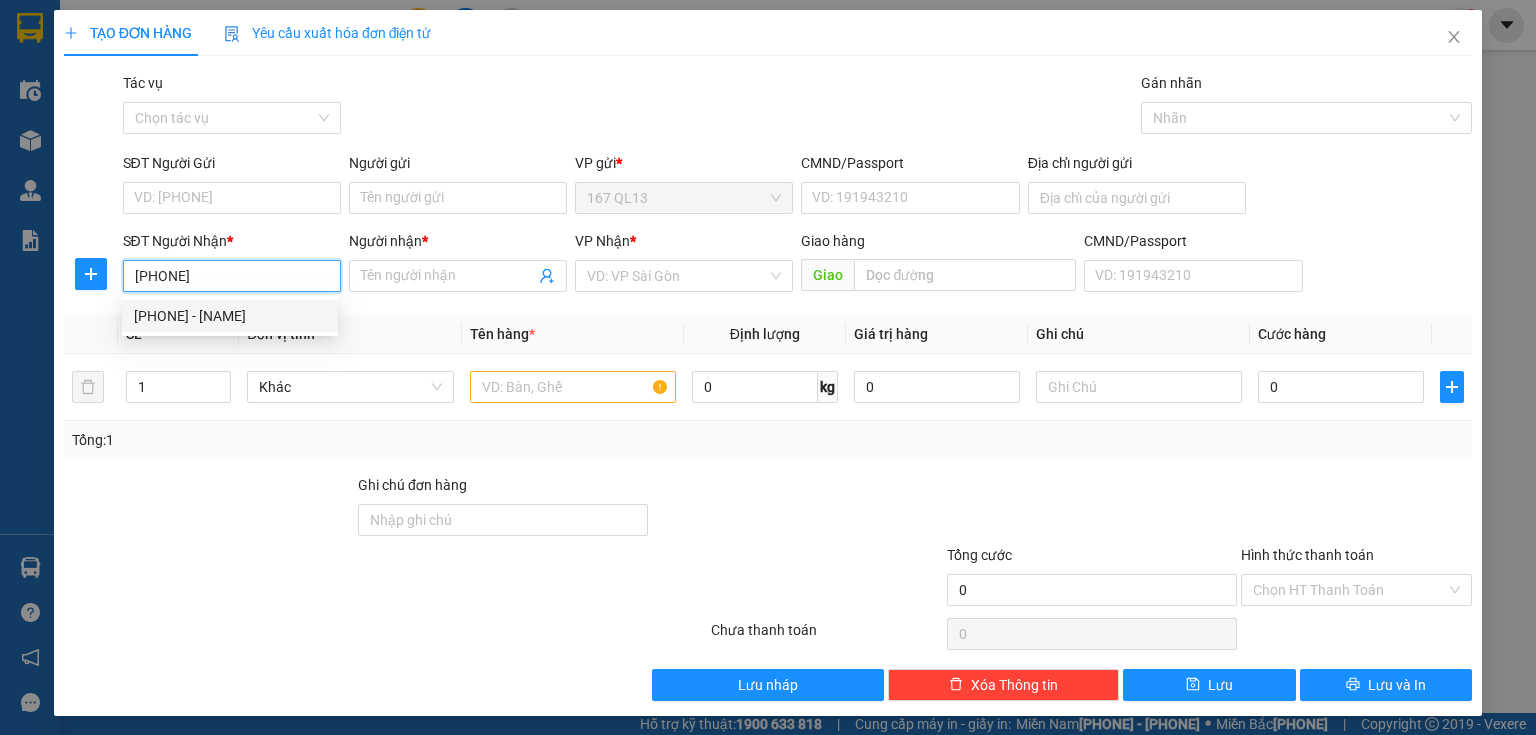 click on "[PHONE] - [NAME]" at bounding box center [230, 316] 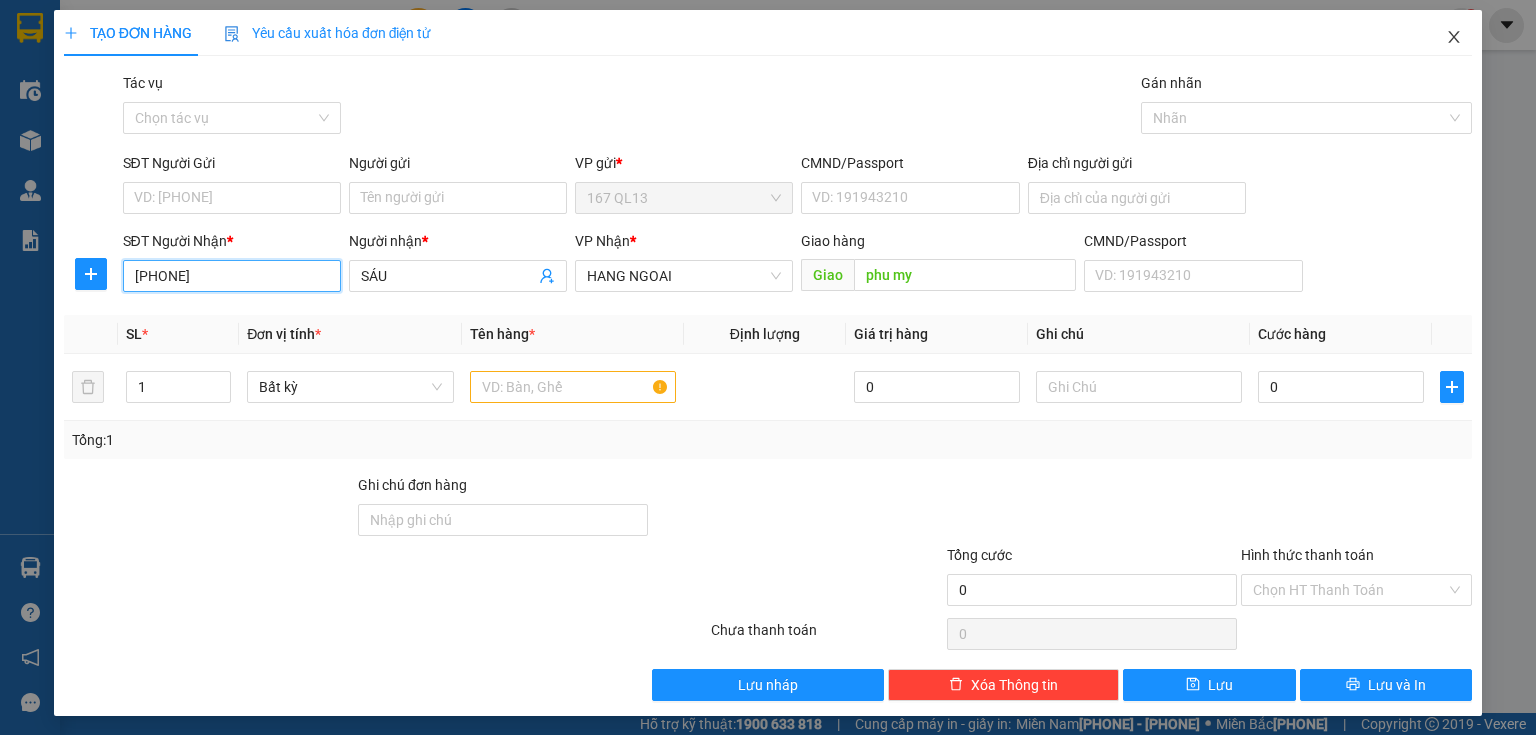 type on "[PHONE]" 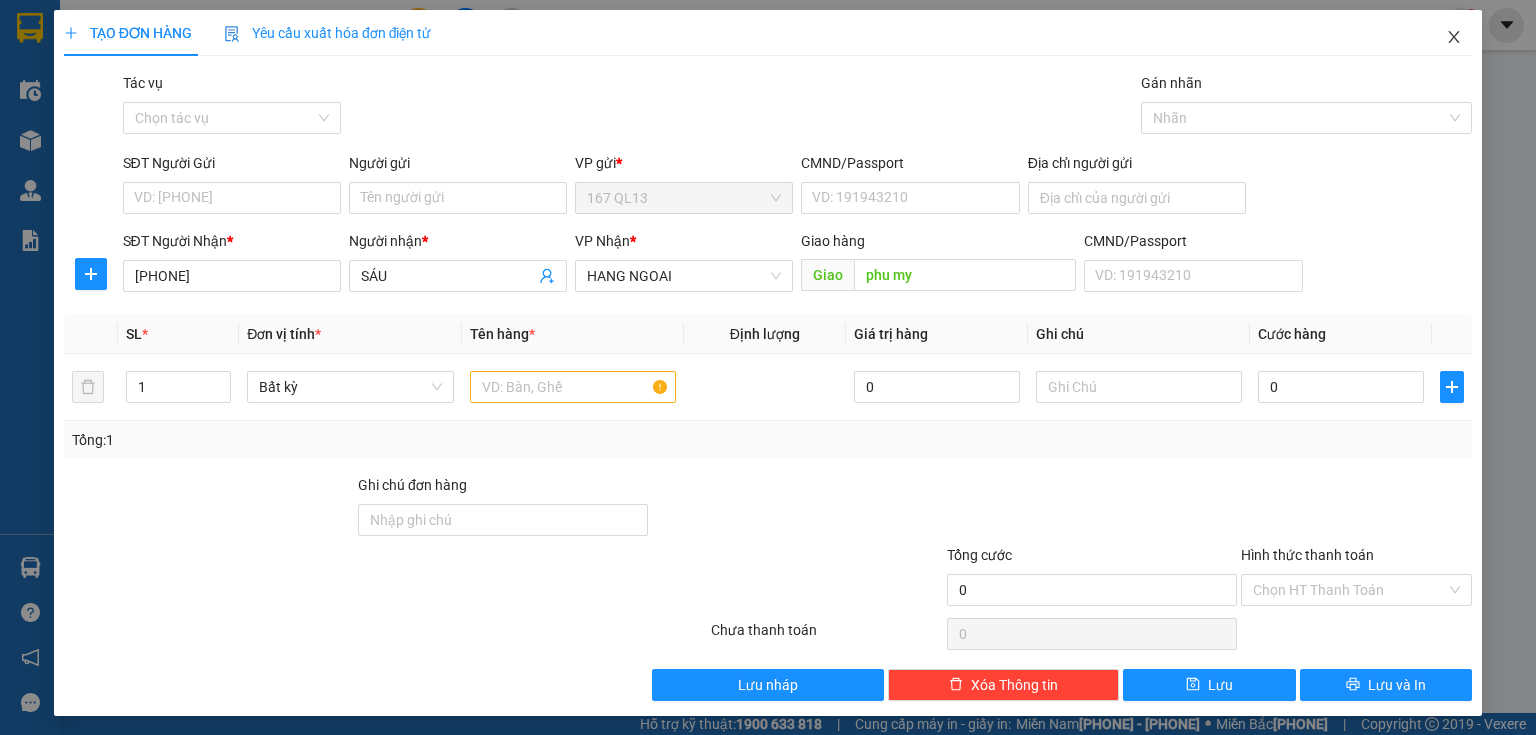 click 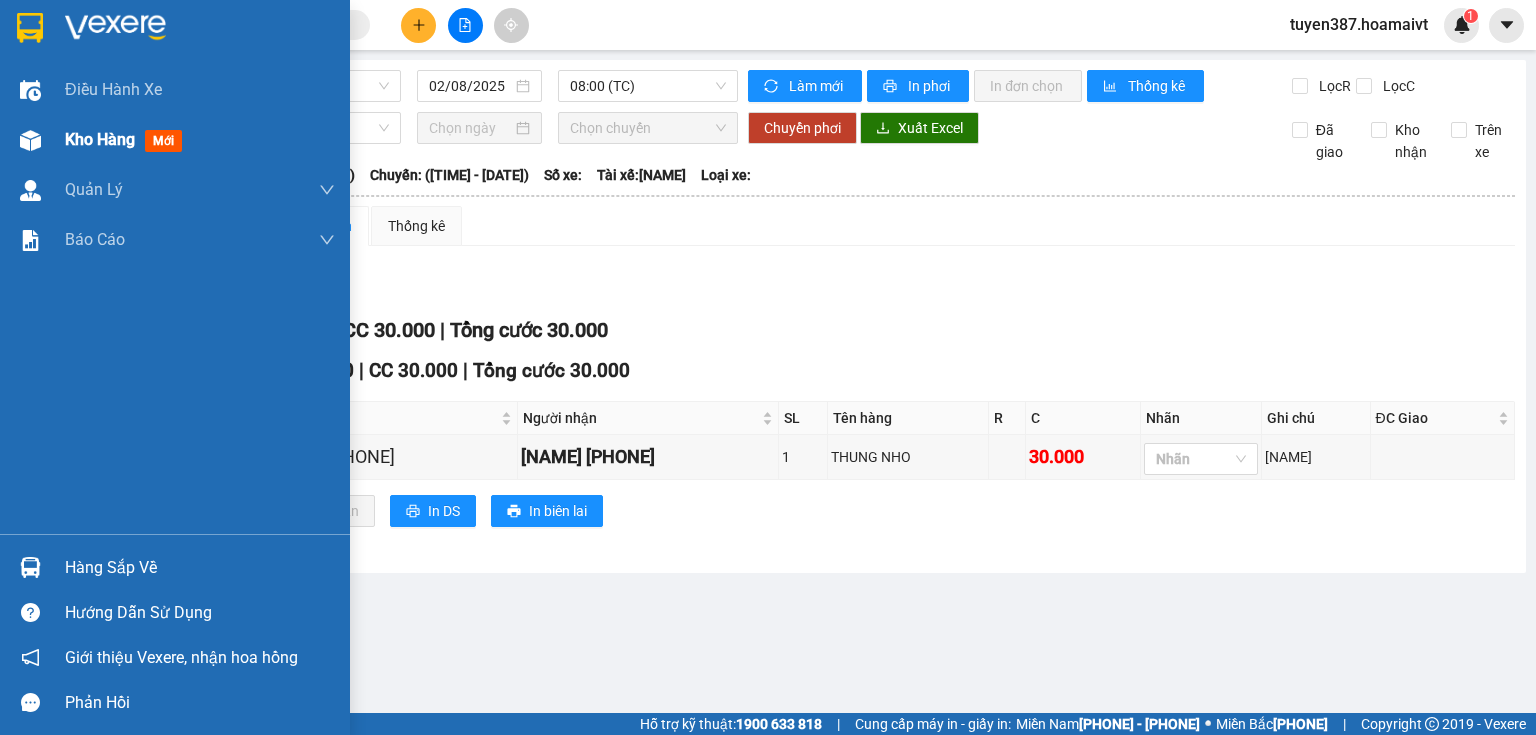 click at bounding box center (30, 140) 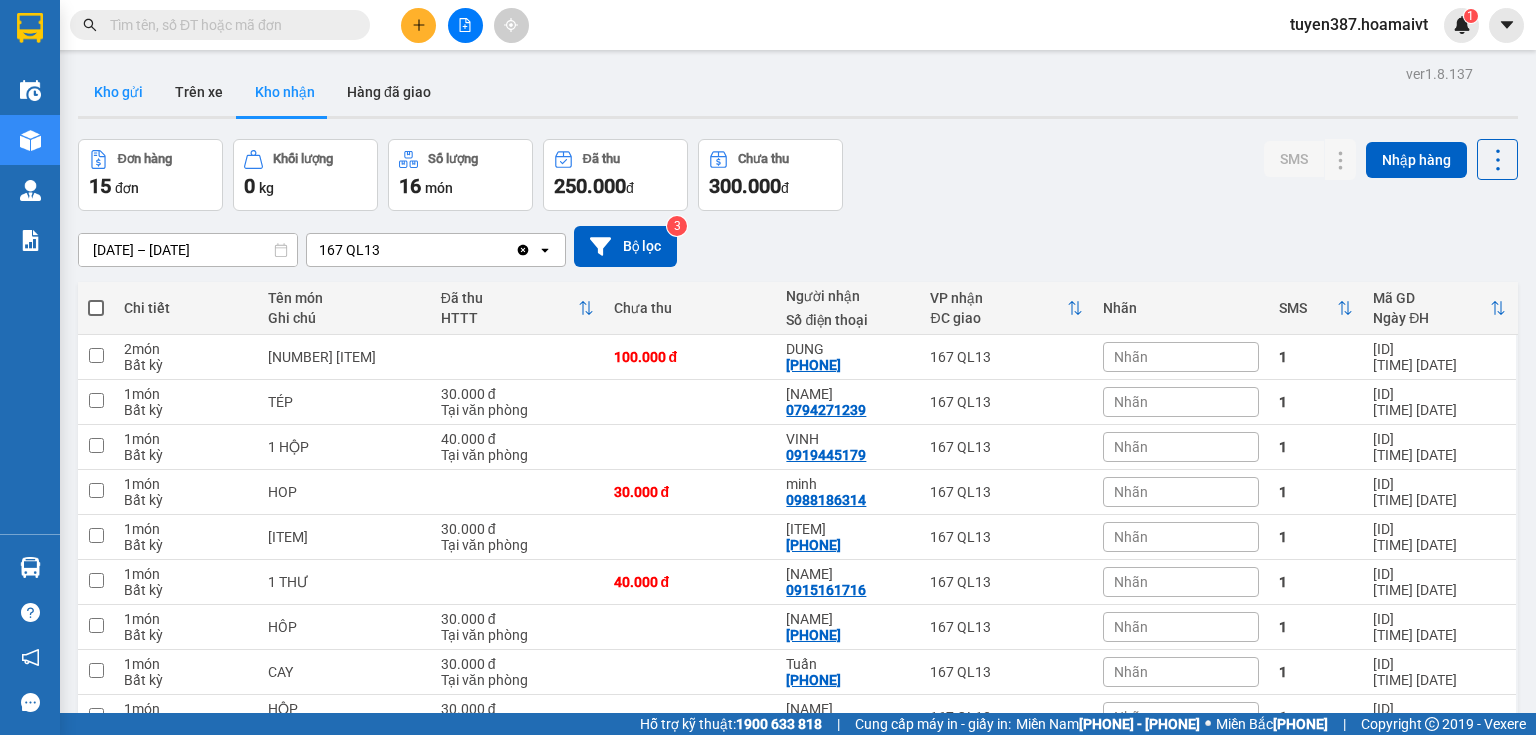 click on "Kho gửi" at bounding box center [118, 92] 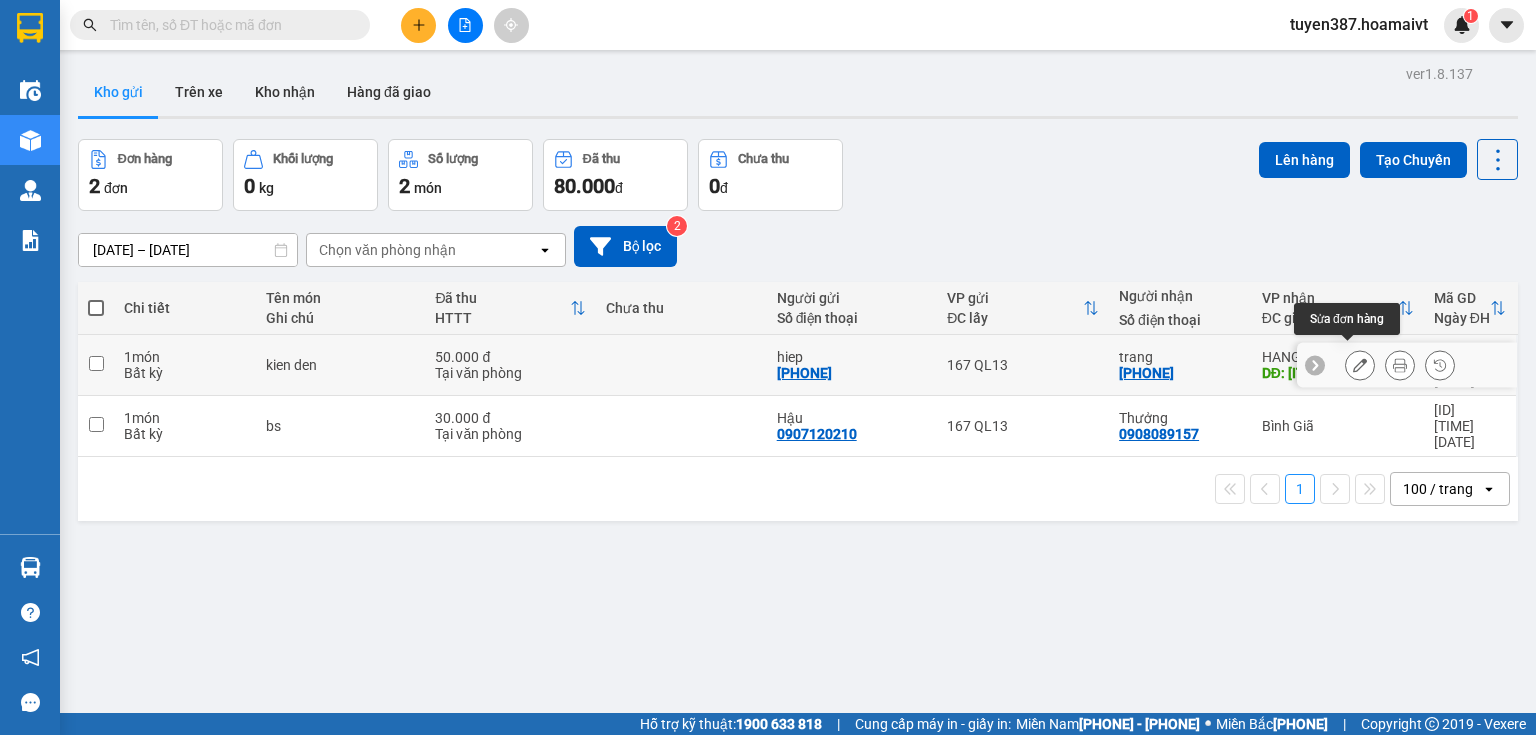 click 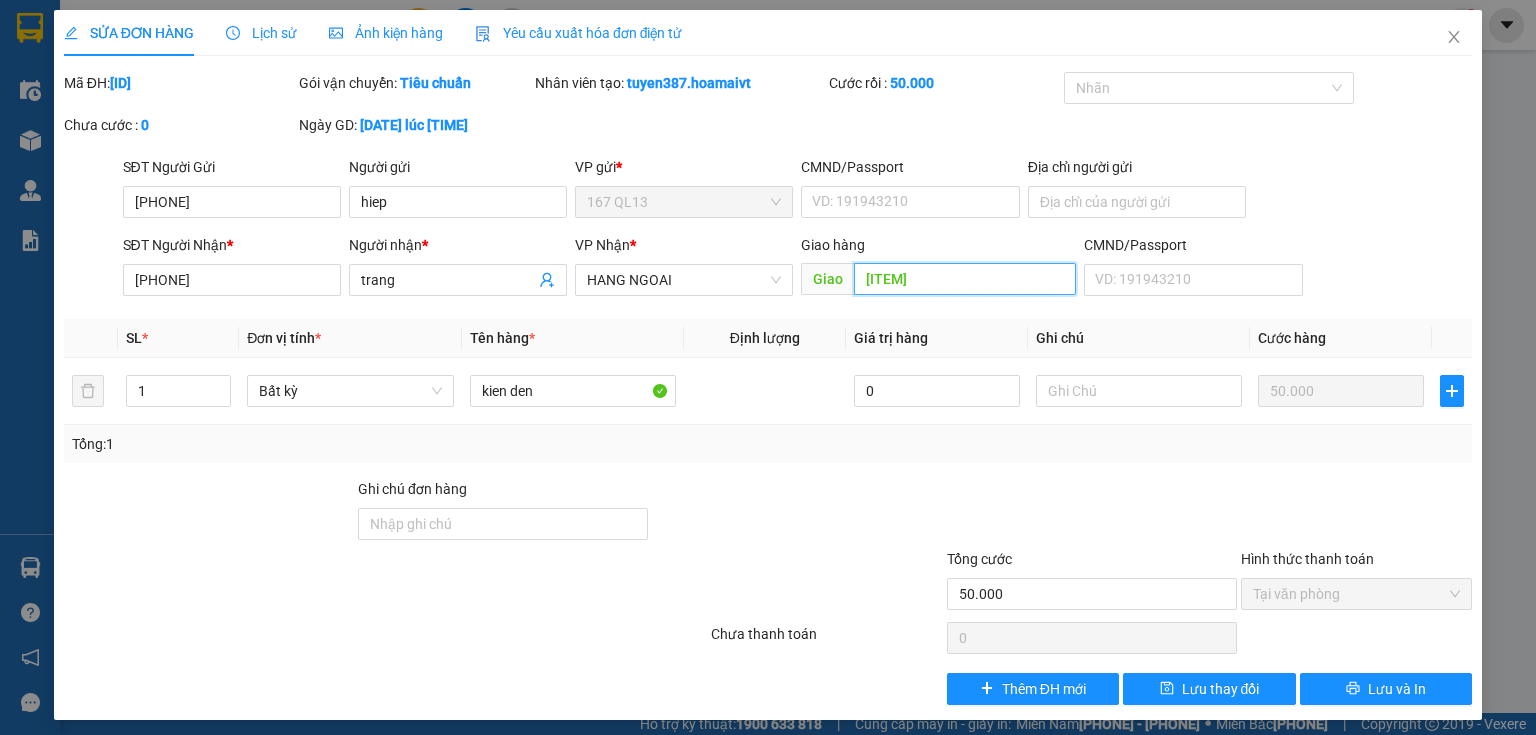 click on "[ITEM]" at bounding box center (965, 279) 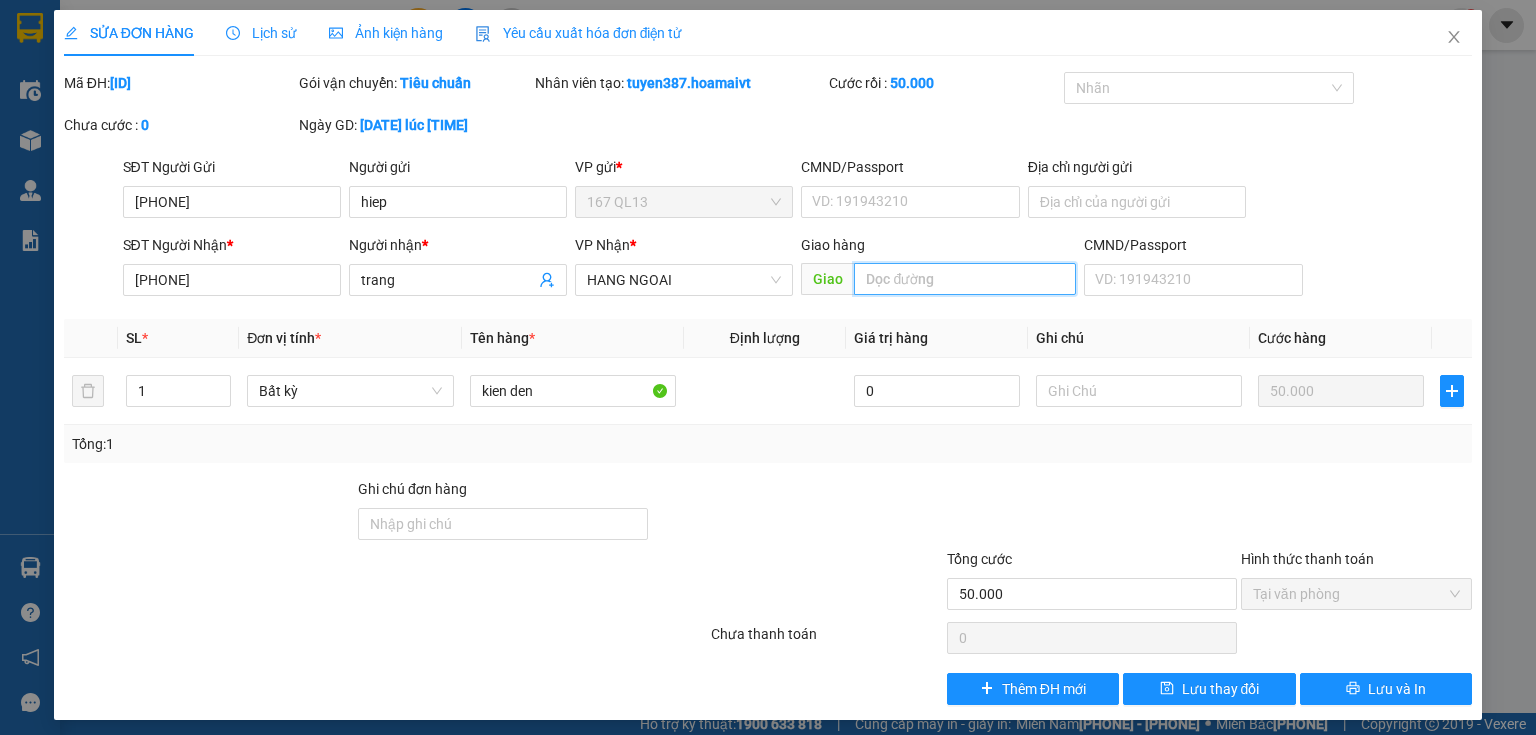 click at bounding box center [965, 279] 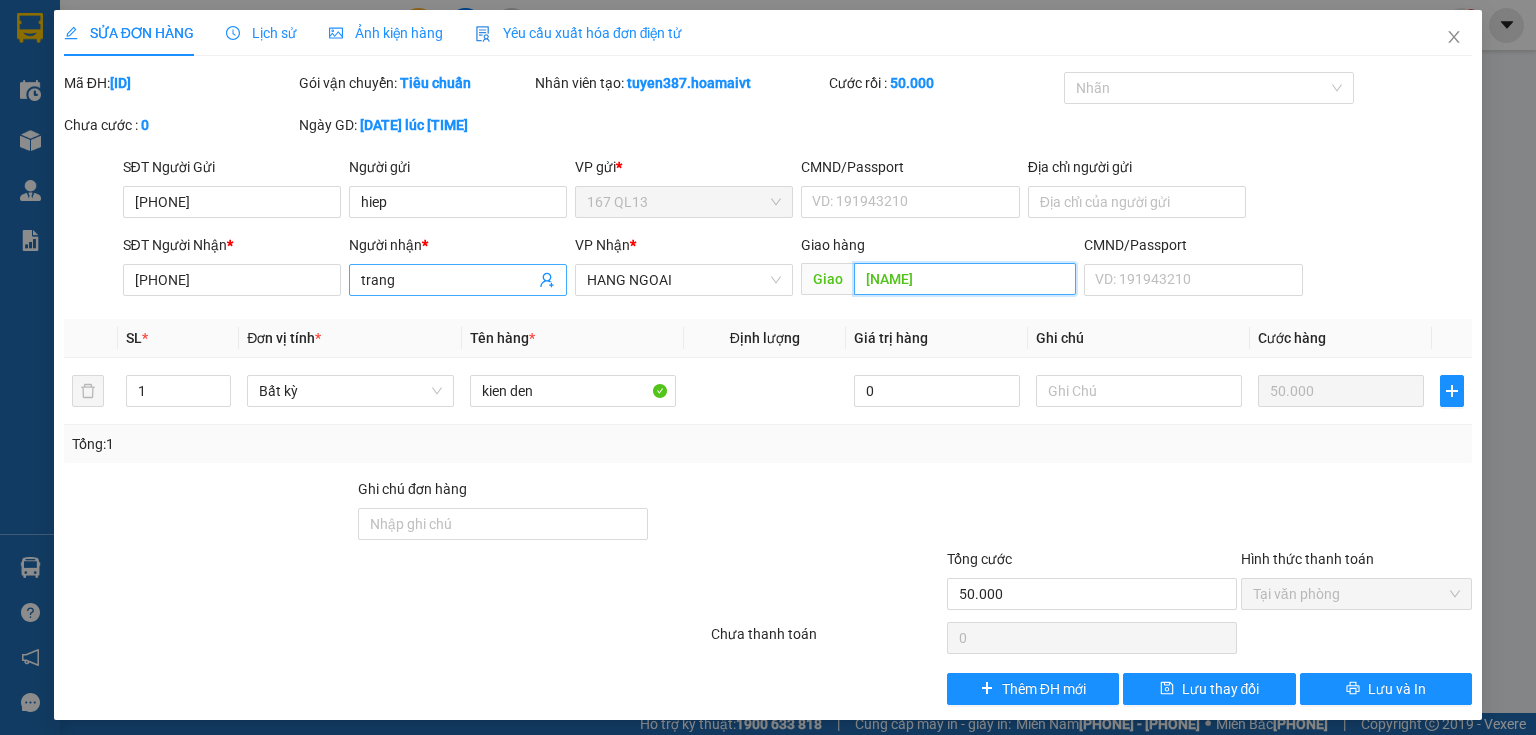 type on "[NAME]" 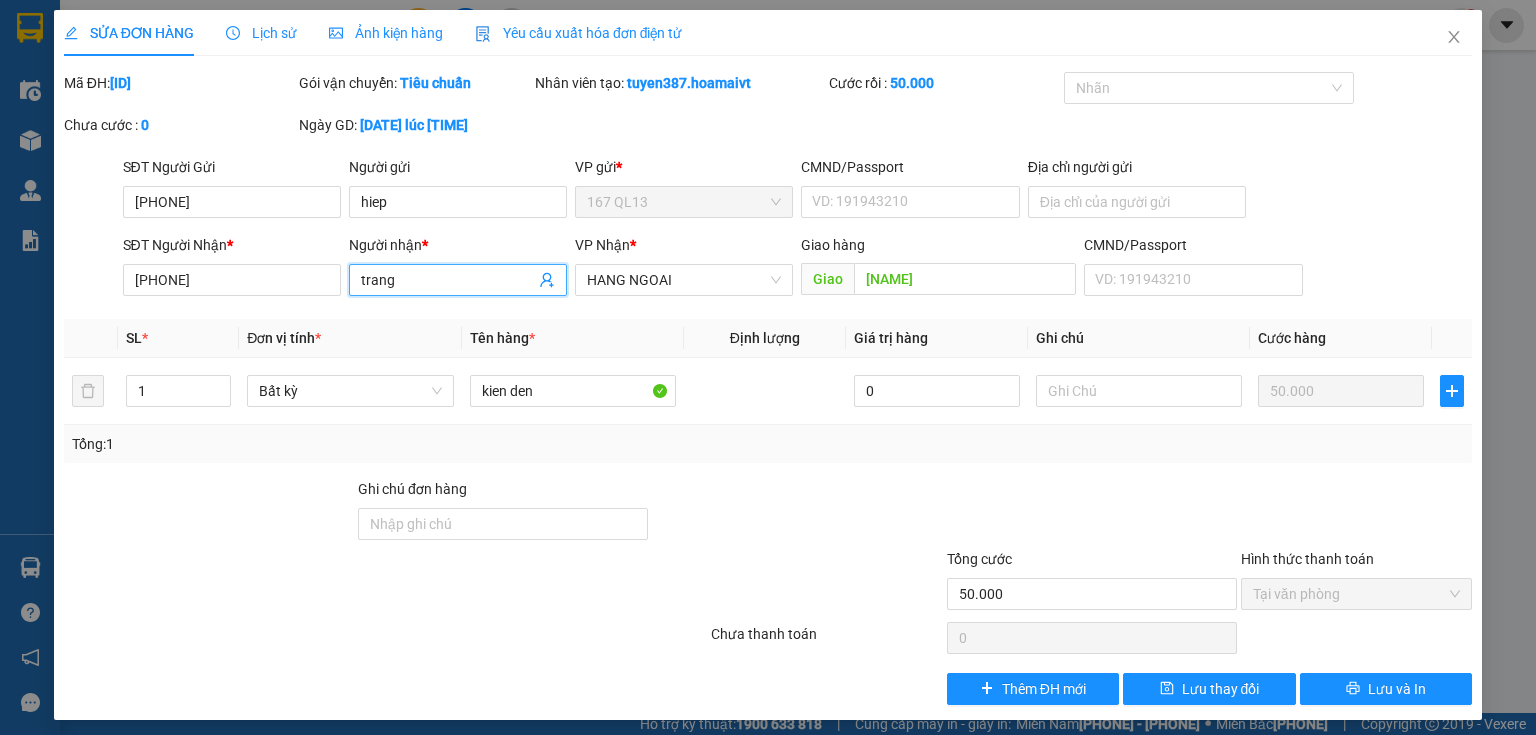 click on "trang" at bounding box center (448, 280) 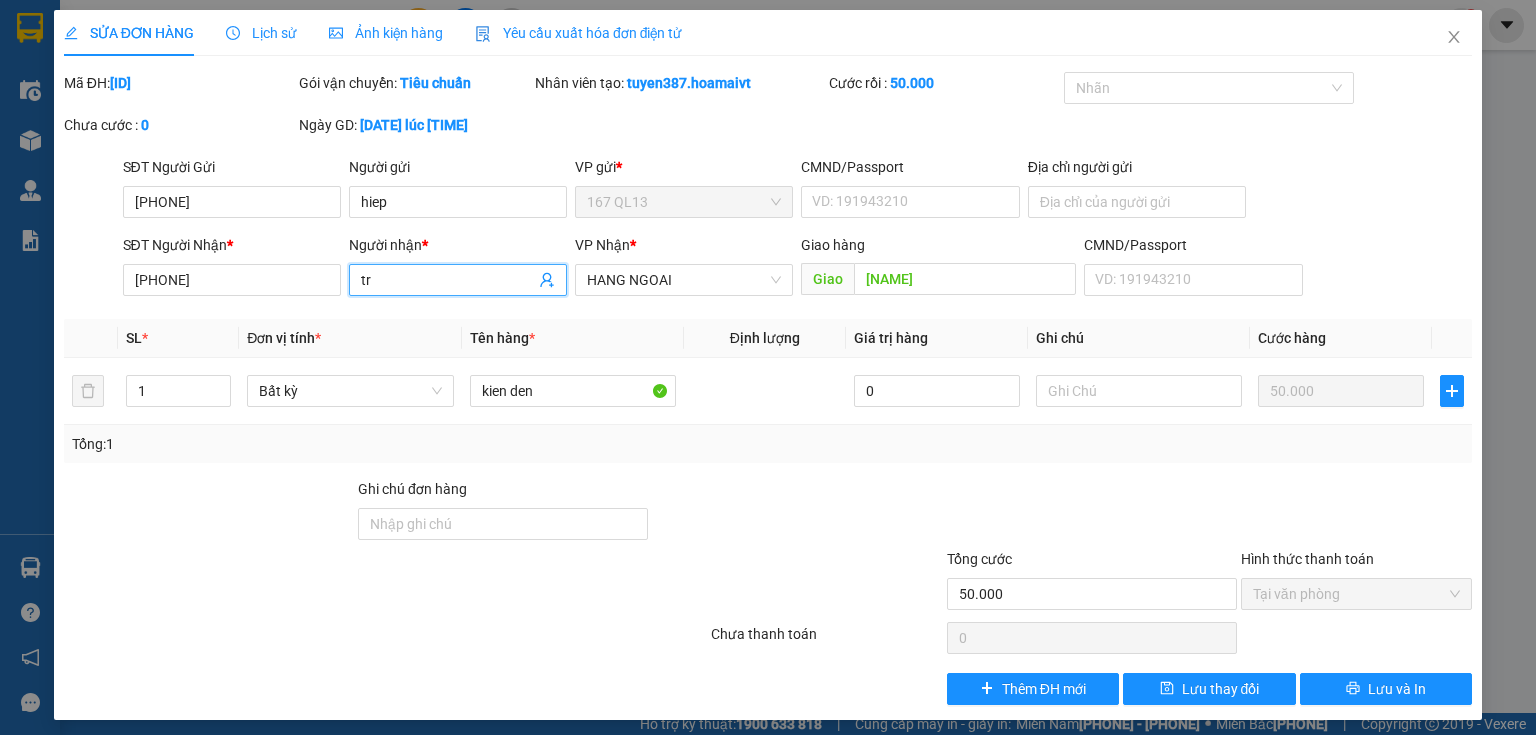 type on "t" 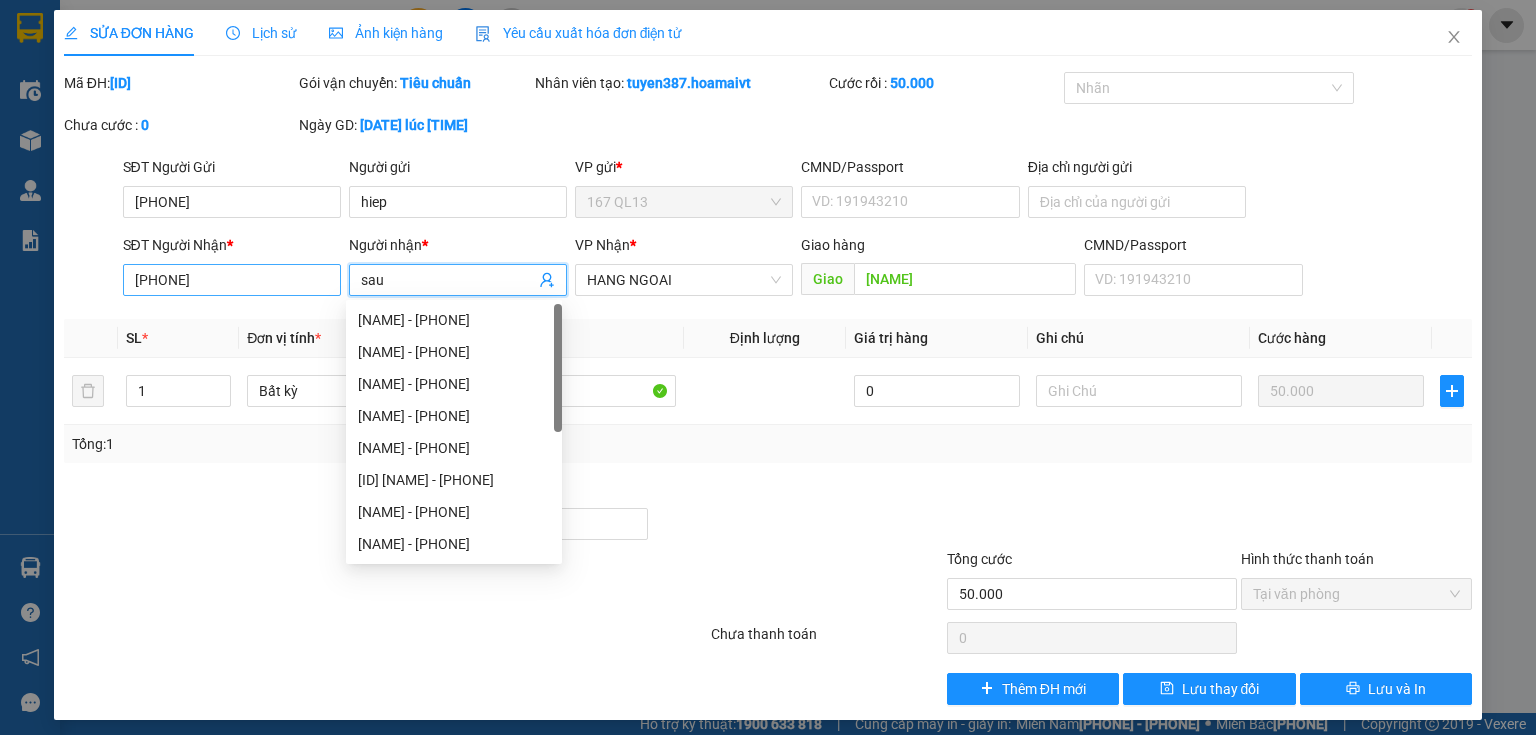 type on "sau" 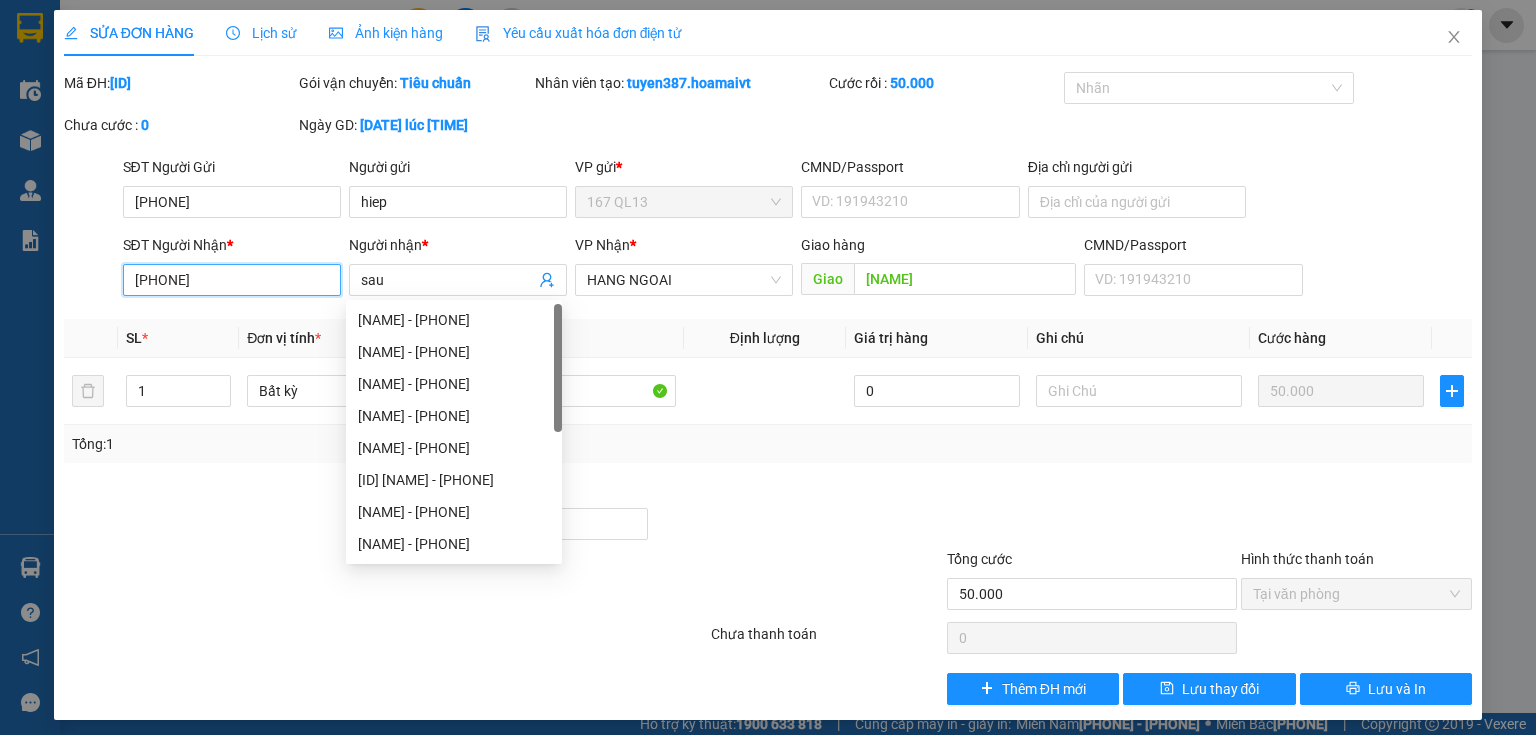 click on "[PHONE]" at bounding box center (232, 280) 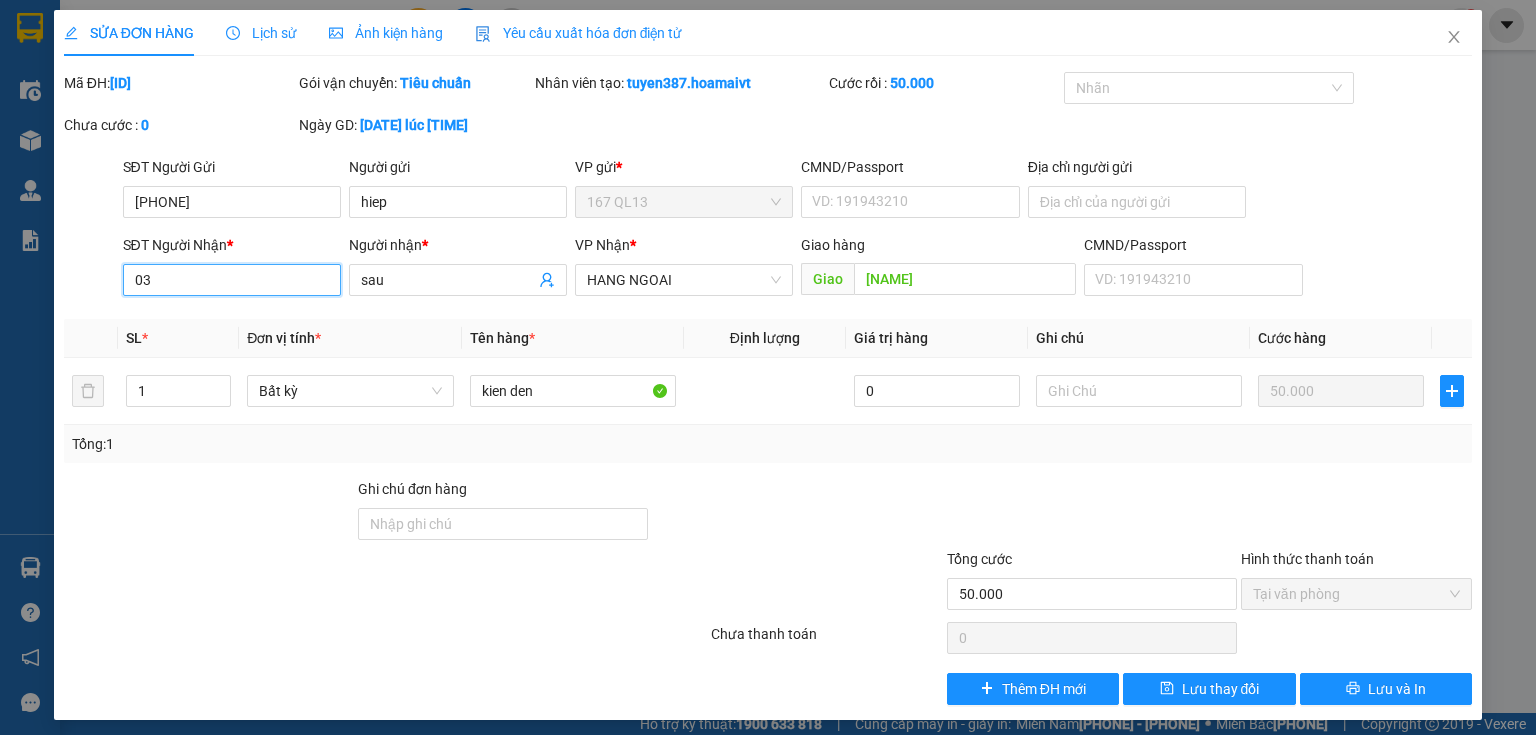 type on "0" 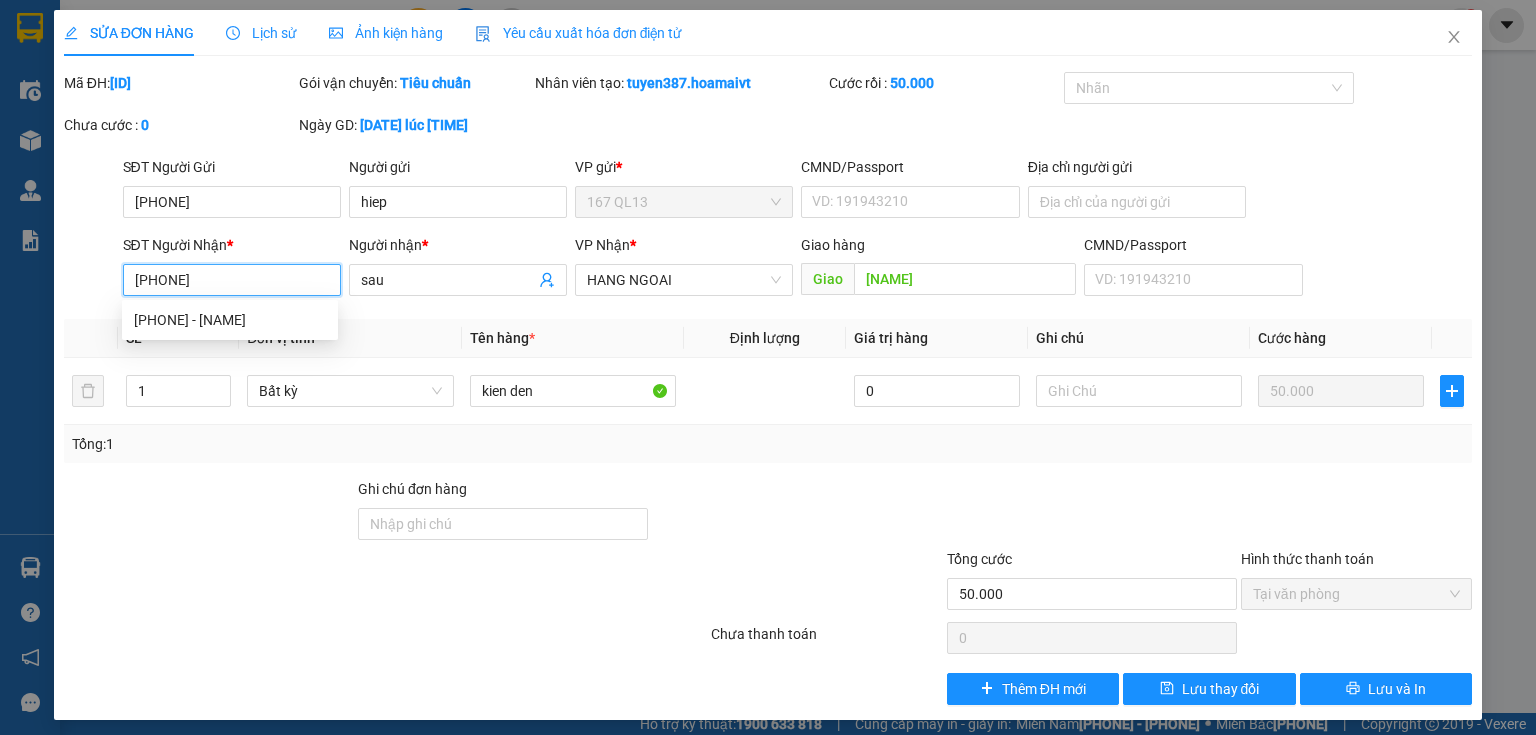 type on "[PHONE]" 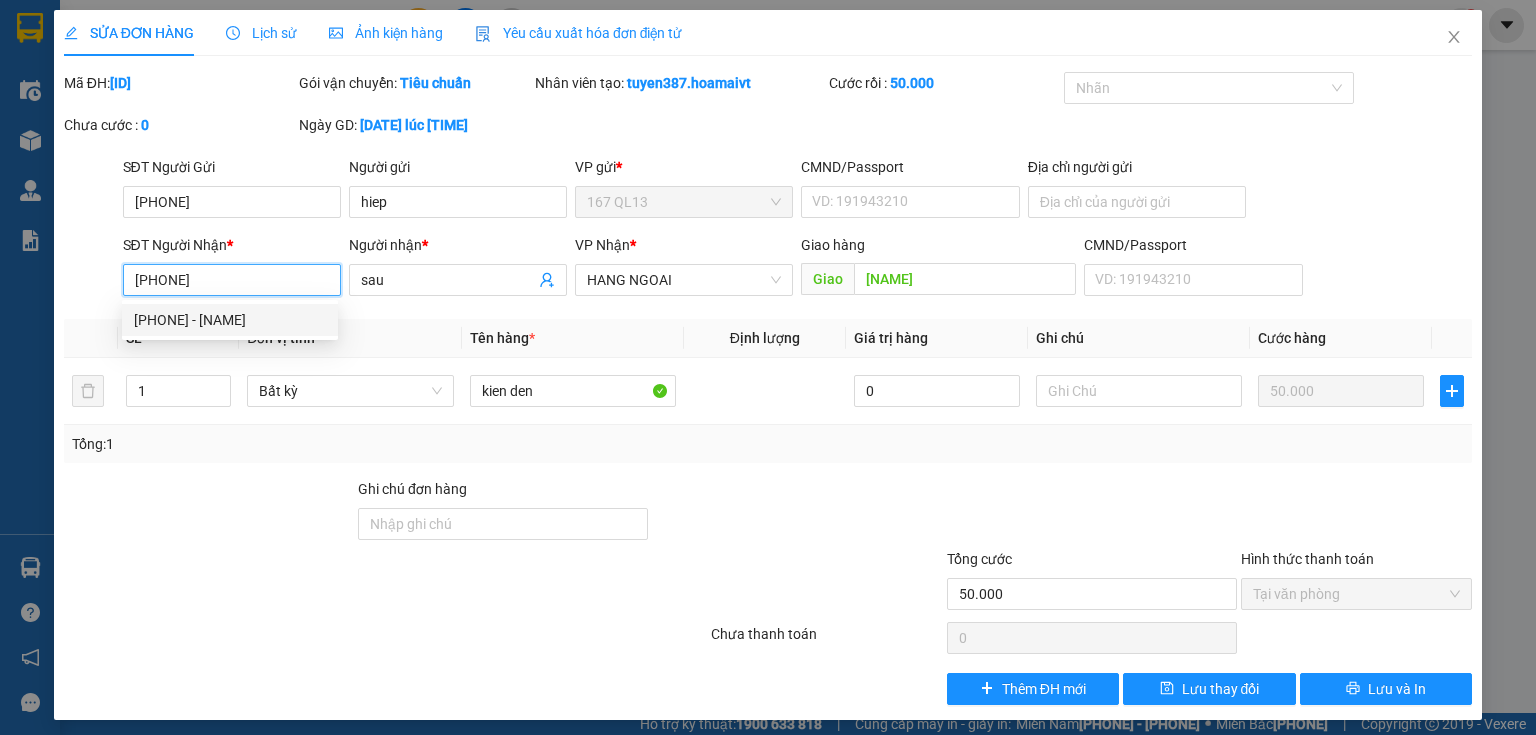 click on "[PHONE] - [NAME]" at bounding box center (230, 320) 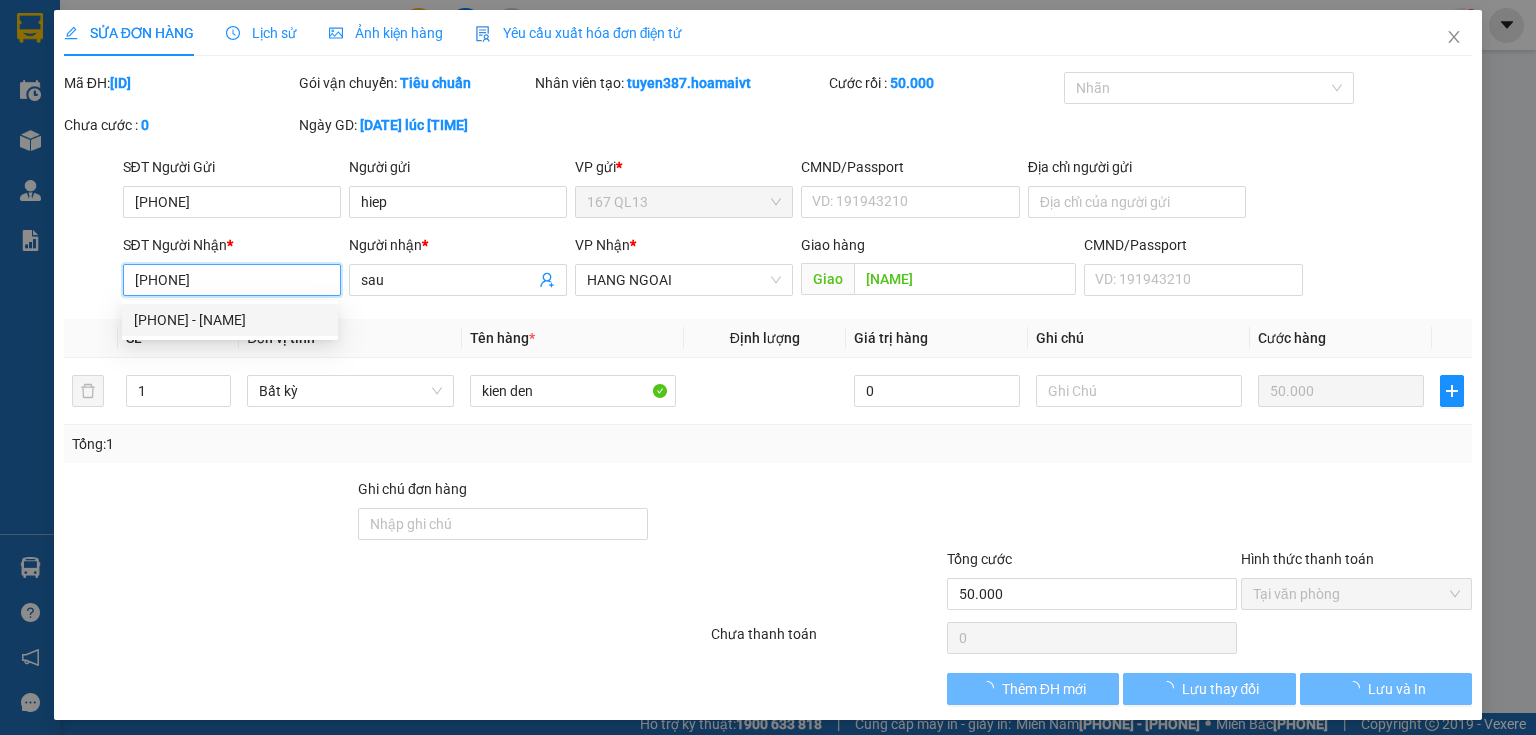 type on "SÁU" 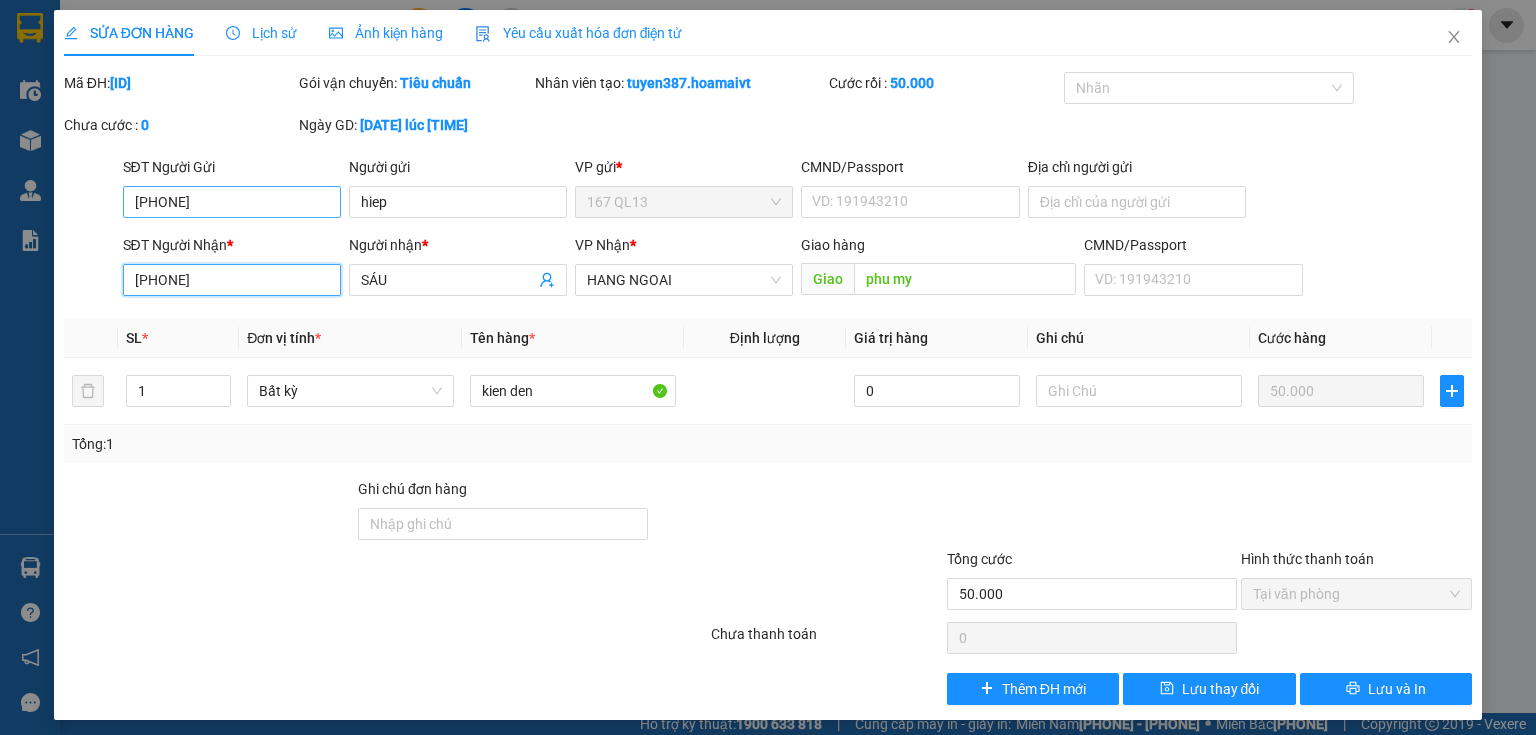 type on "[PHONE]" 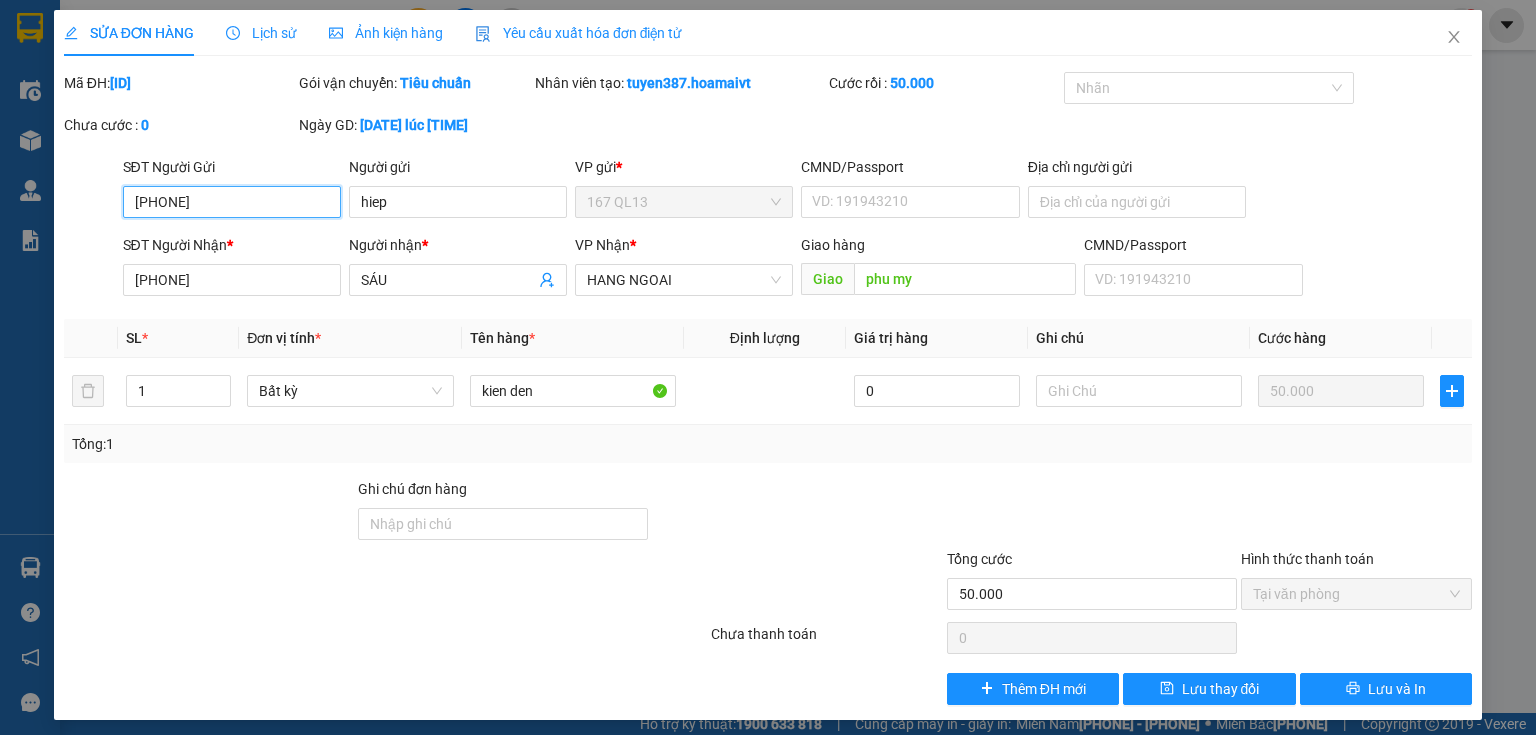 click on "[PHONE]" at bounding box center [232, 202] 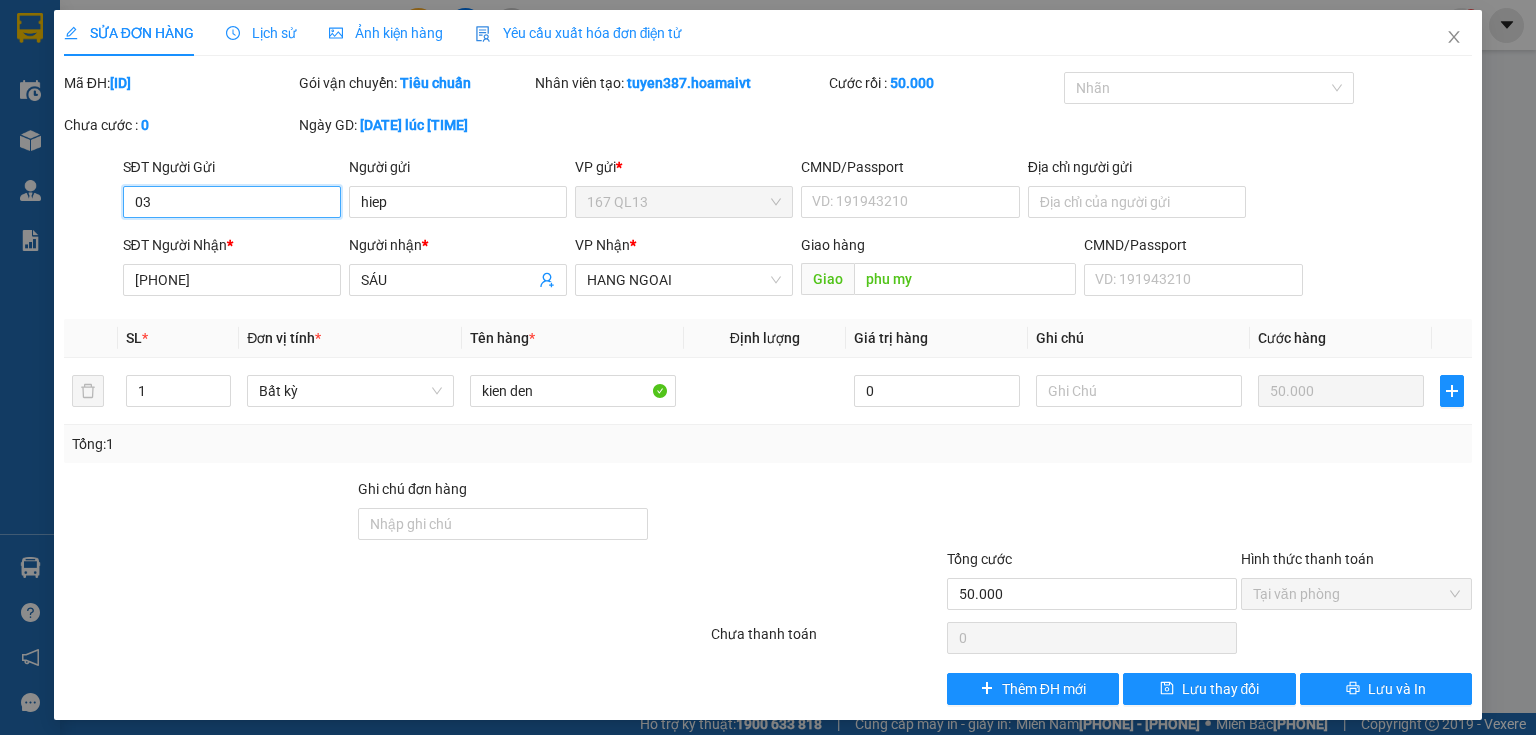 type on "0" 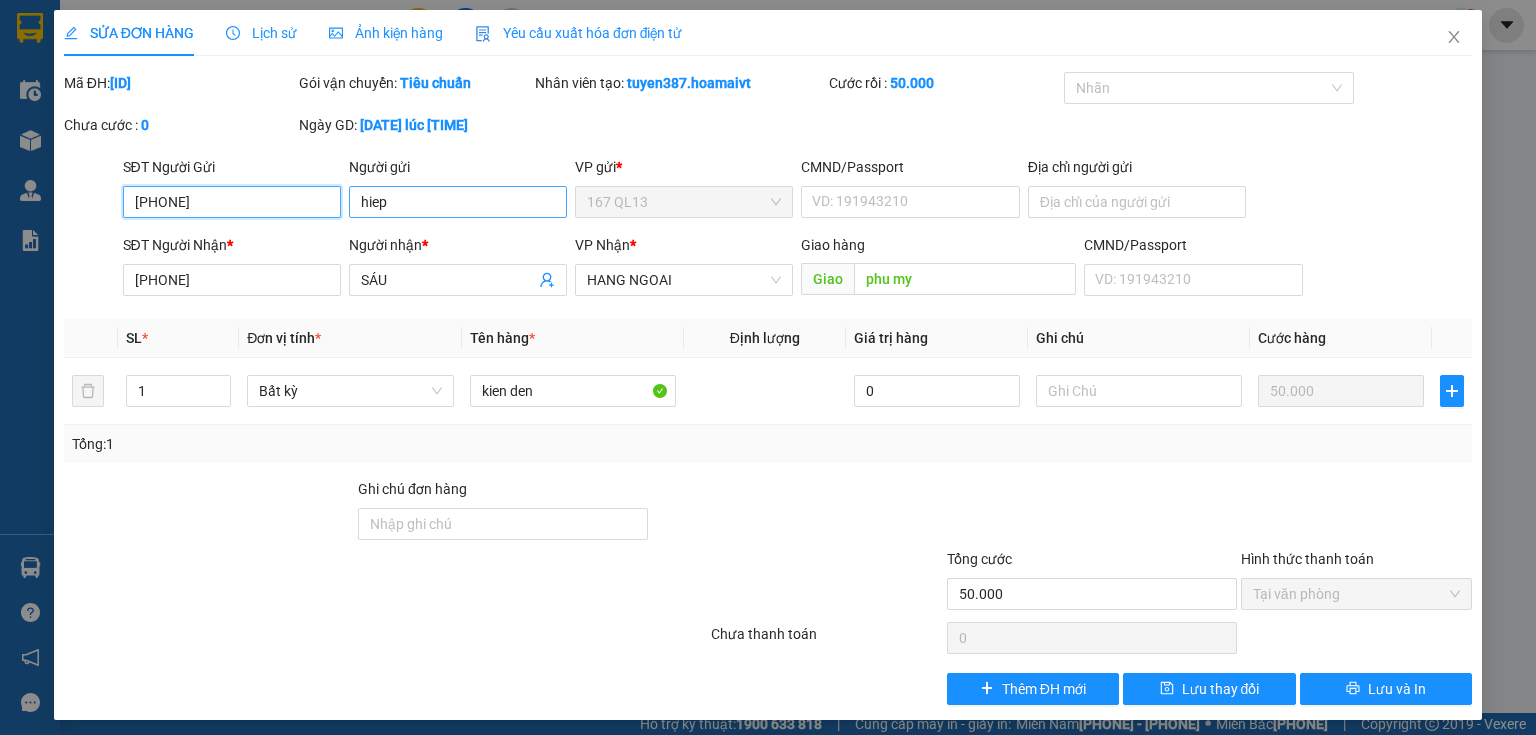type on "[PHONE]" 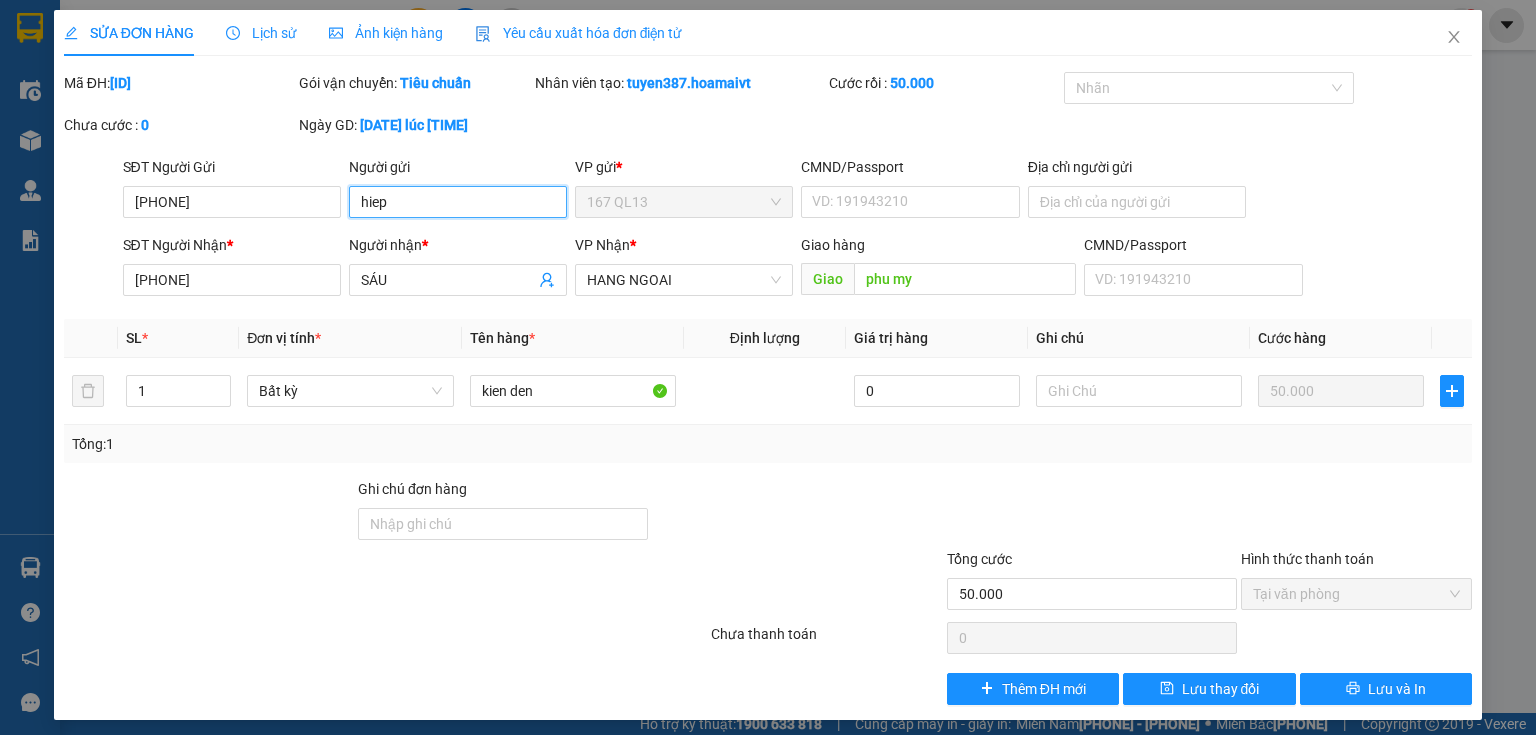 click on "hiep" at bounding box center (458, 202) 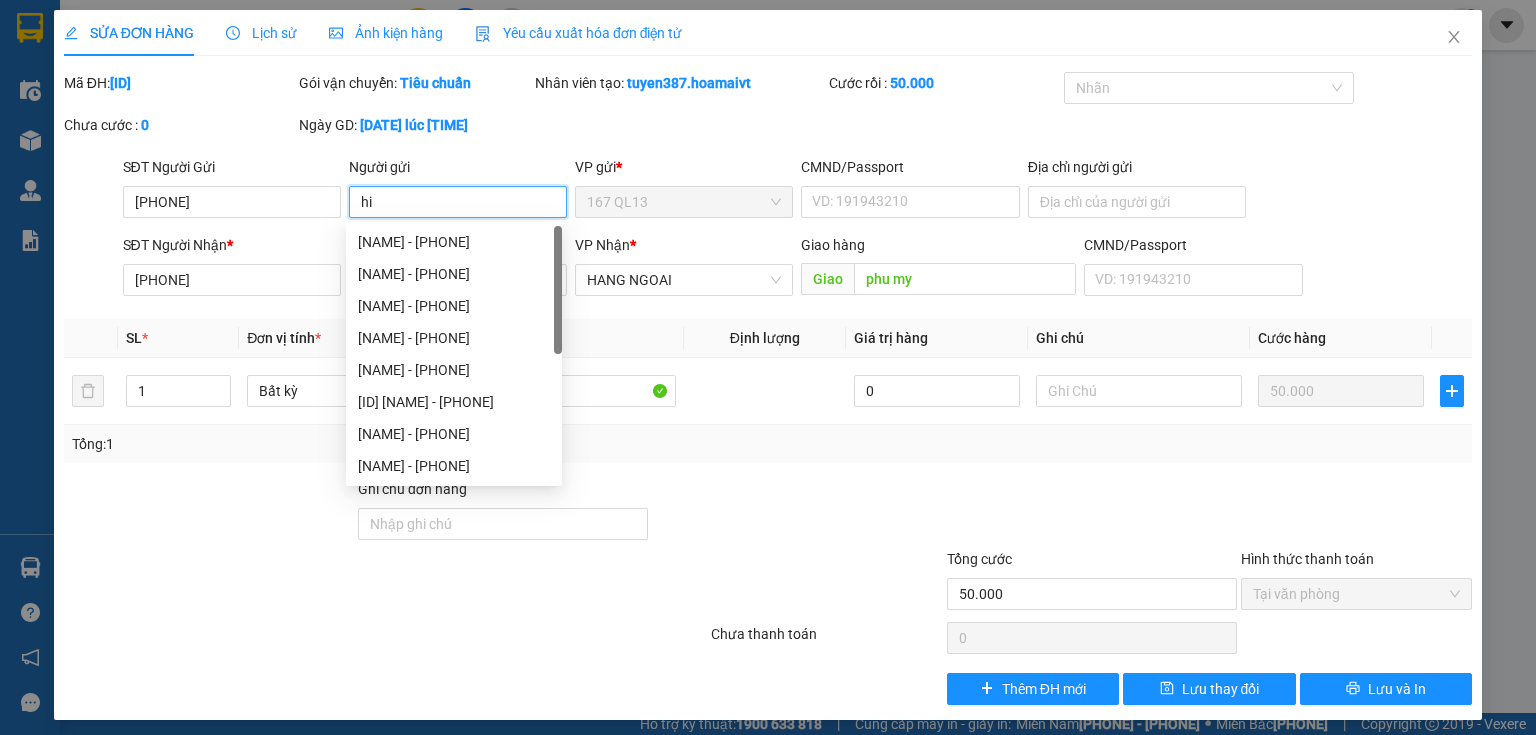 type on "h" 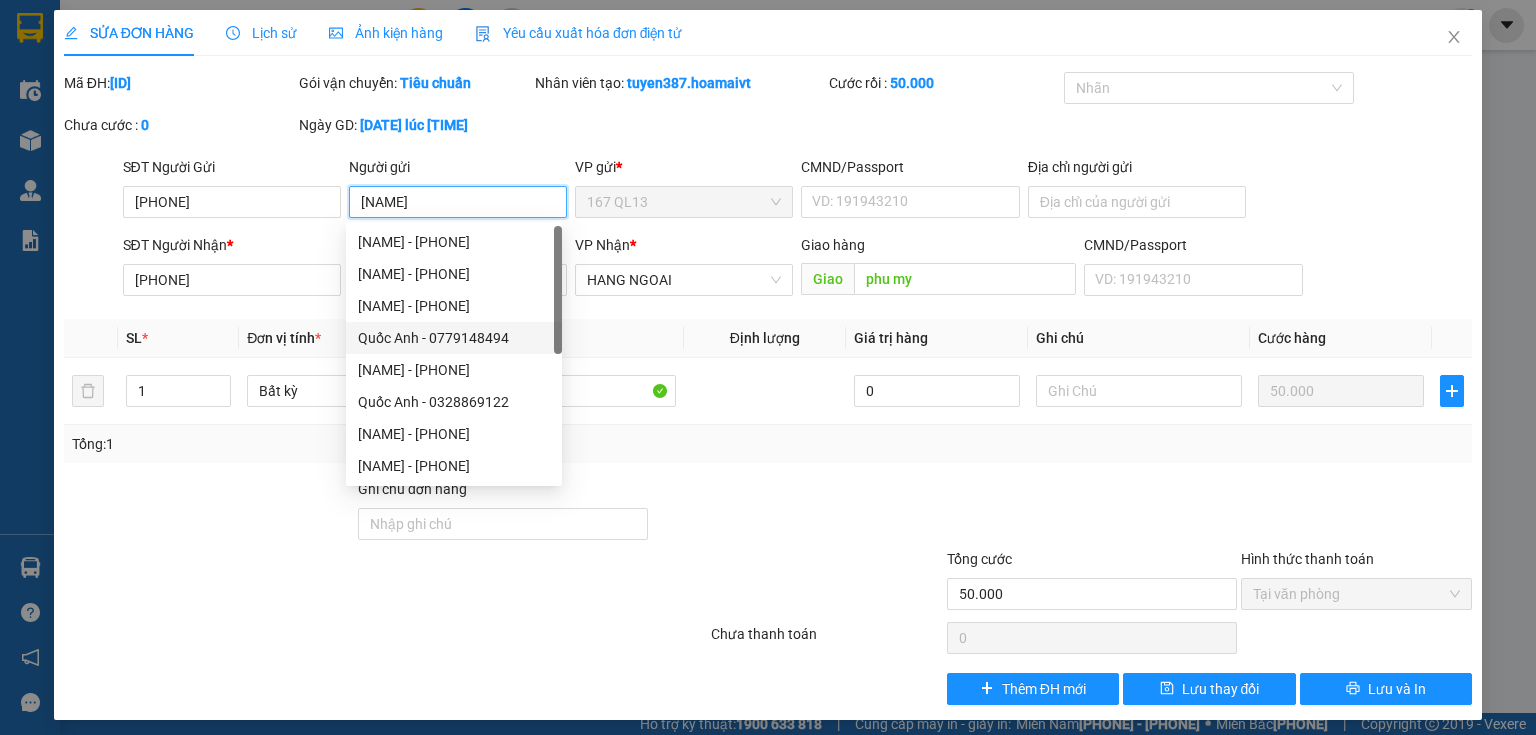 type on "[NAME]" 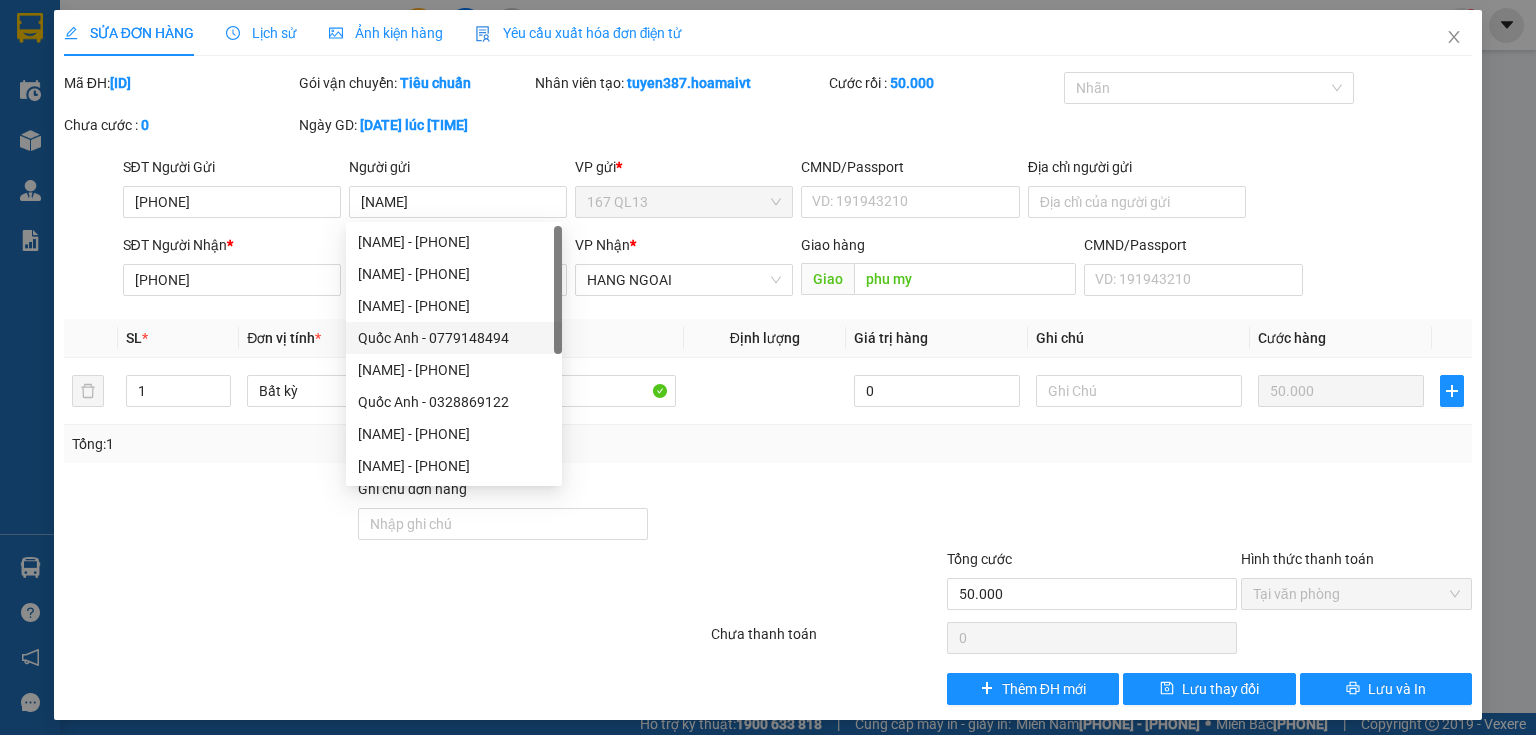 click at bounding box center (797, 513) 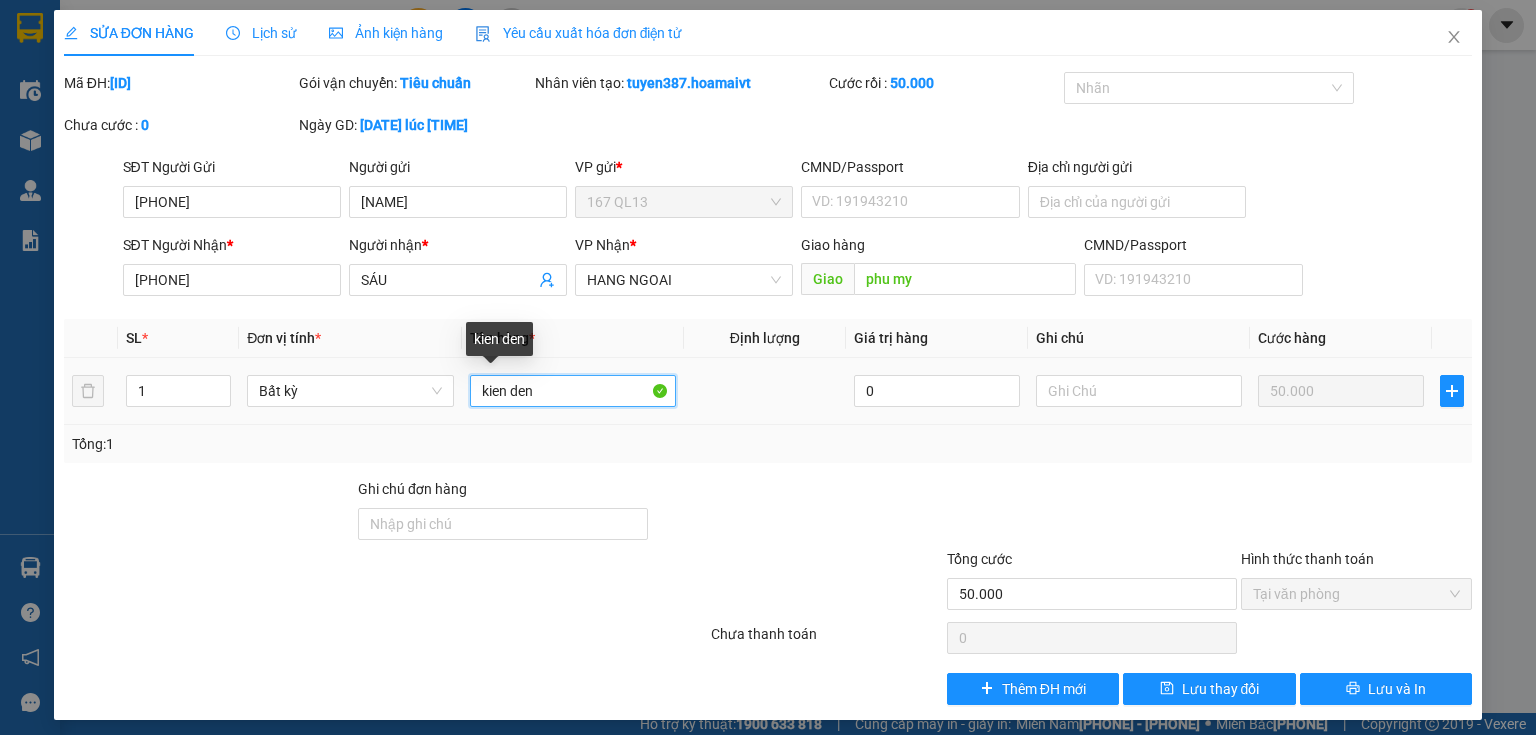 click on "kien den" at bounding box center (573, 391) 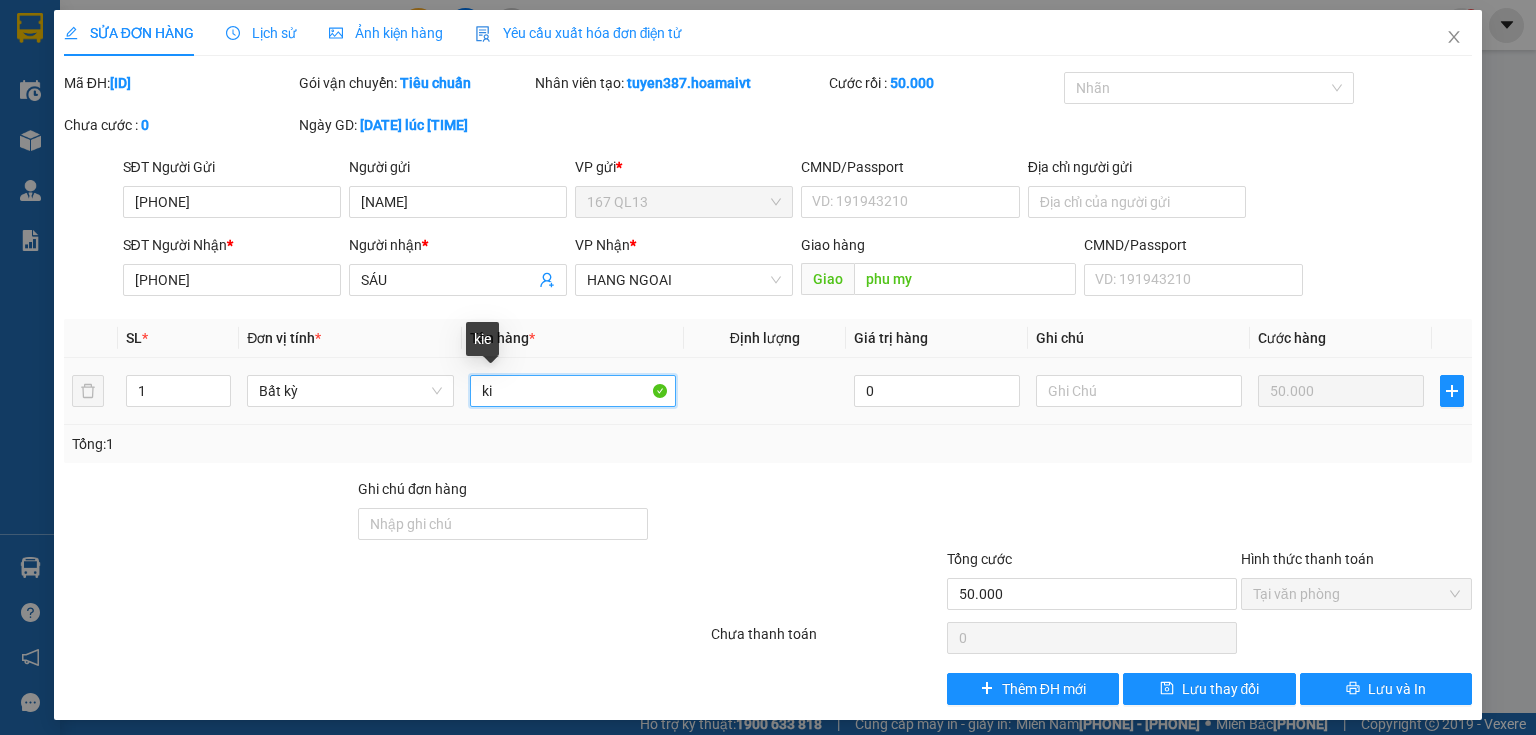 type on "k" 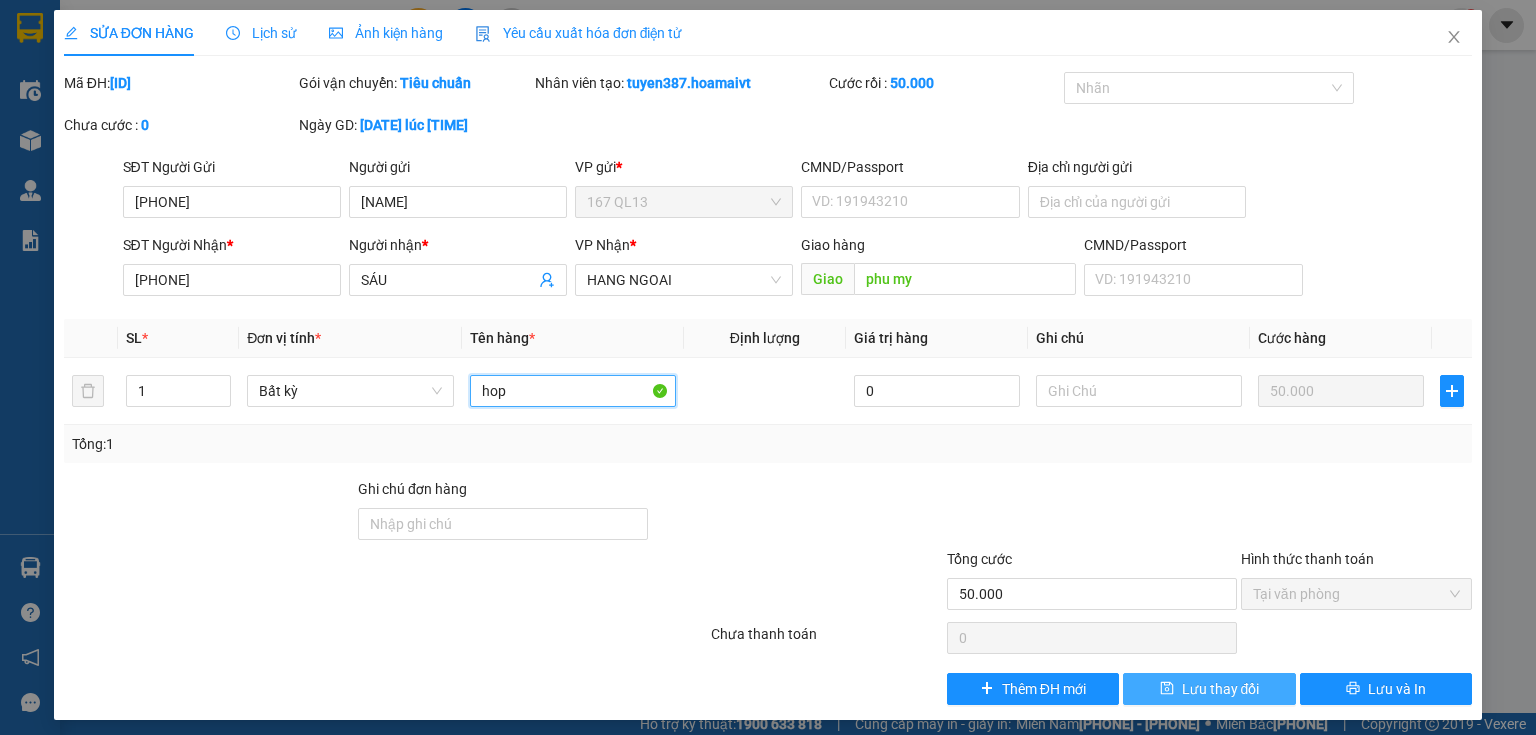 type on "hop" 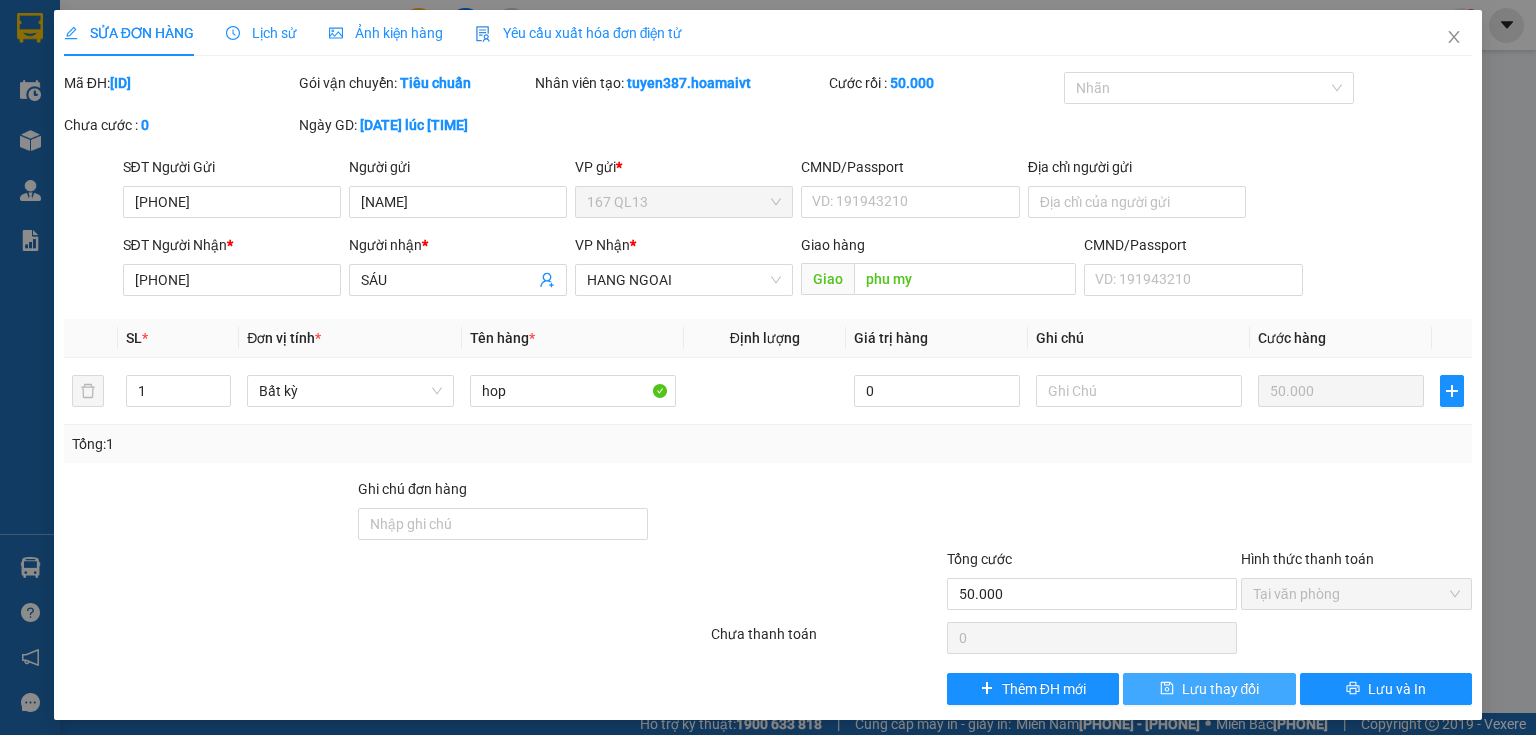click on "Lưu thay đổi" at bounding box center (1221, 689) 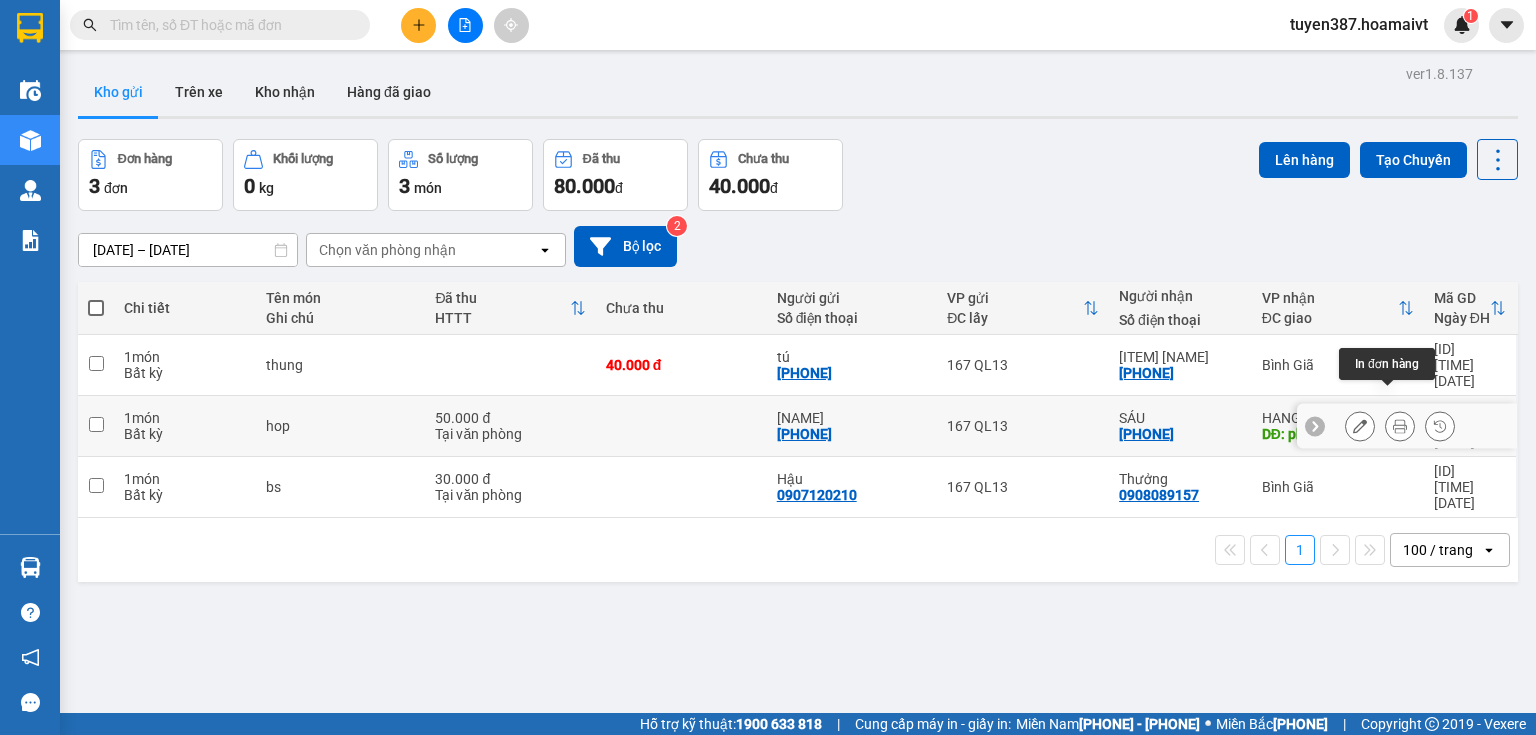 click 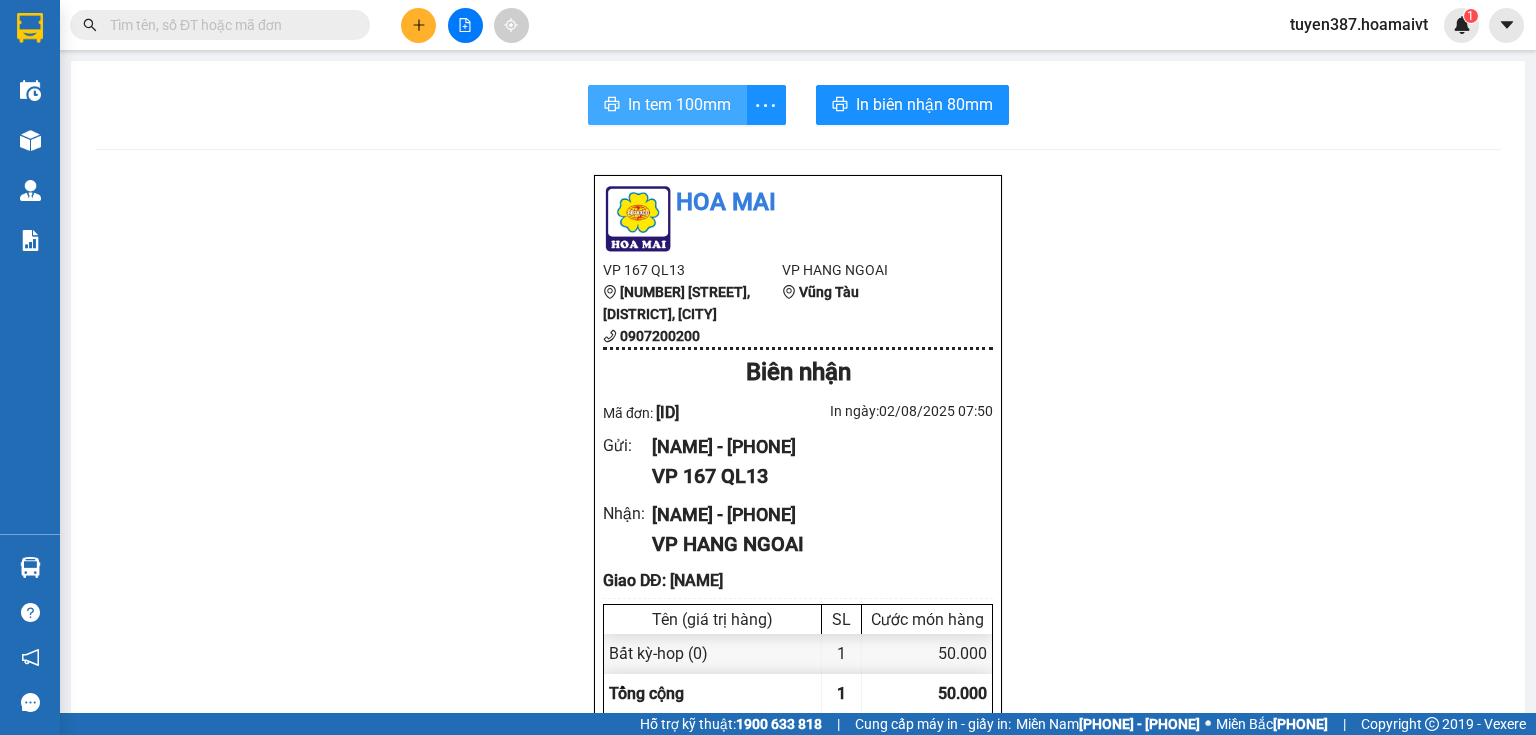 click on "In tem 100mm" at bounding box center [679, 104] 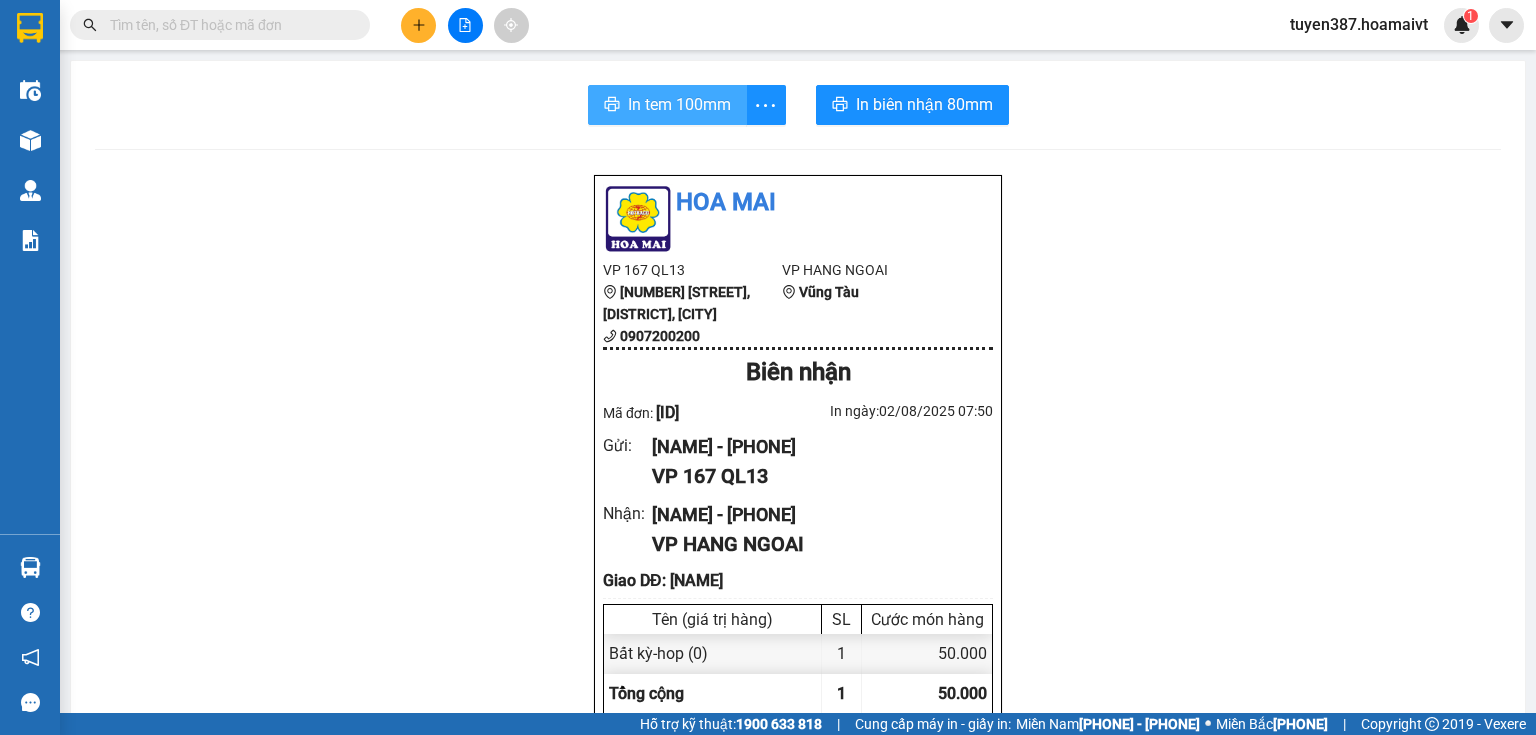 scroll, scrollTop: 0, scrollLeft: 0, axis: both 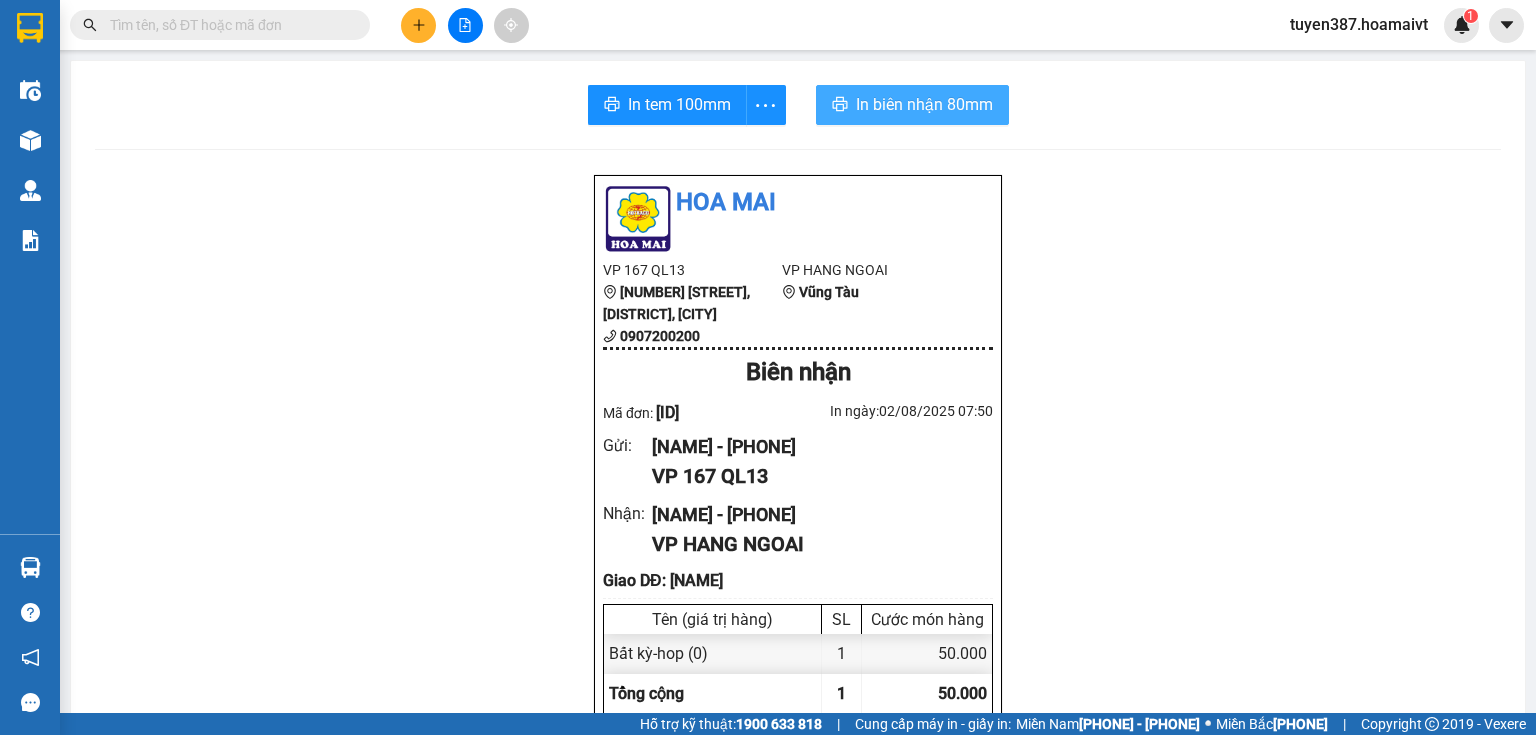 click on "In biên nhận 80mm" at bounding box center [924, 104] 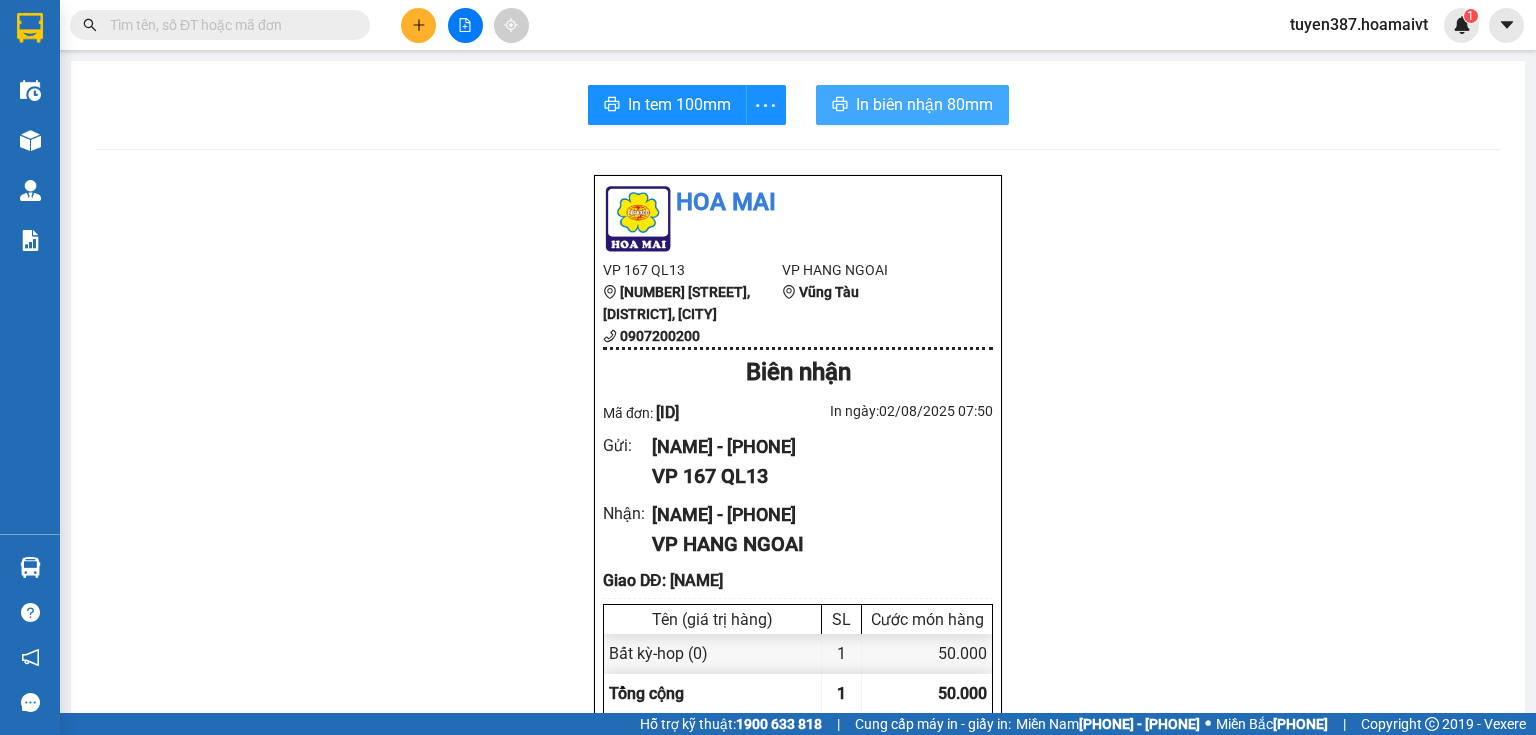scroll, scrollTop: 0, scrollLeft: 0, axis: both 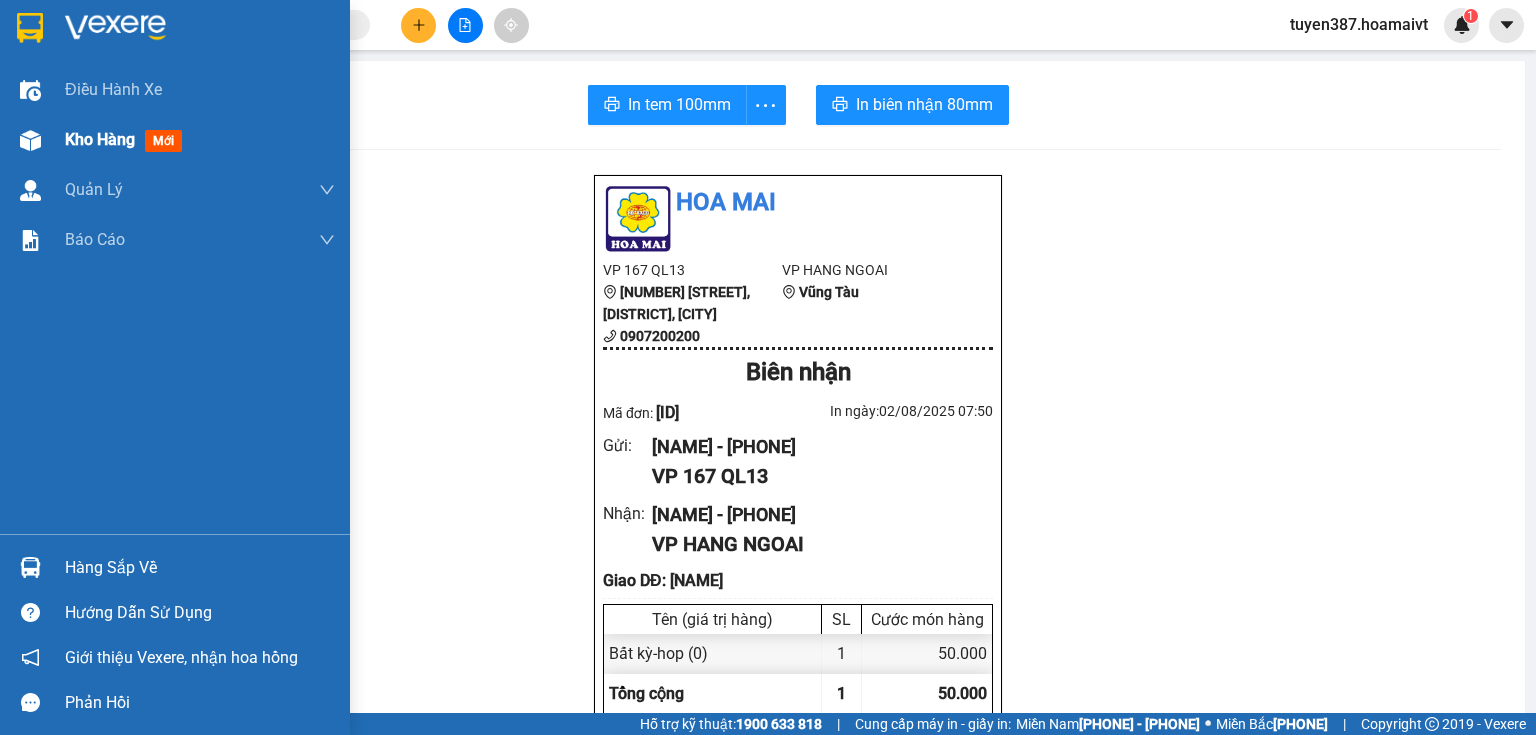 click at bounding box center (30, 140) 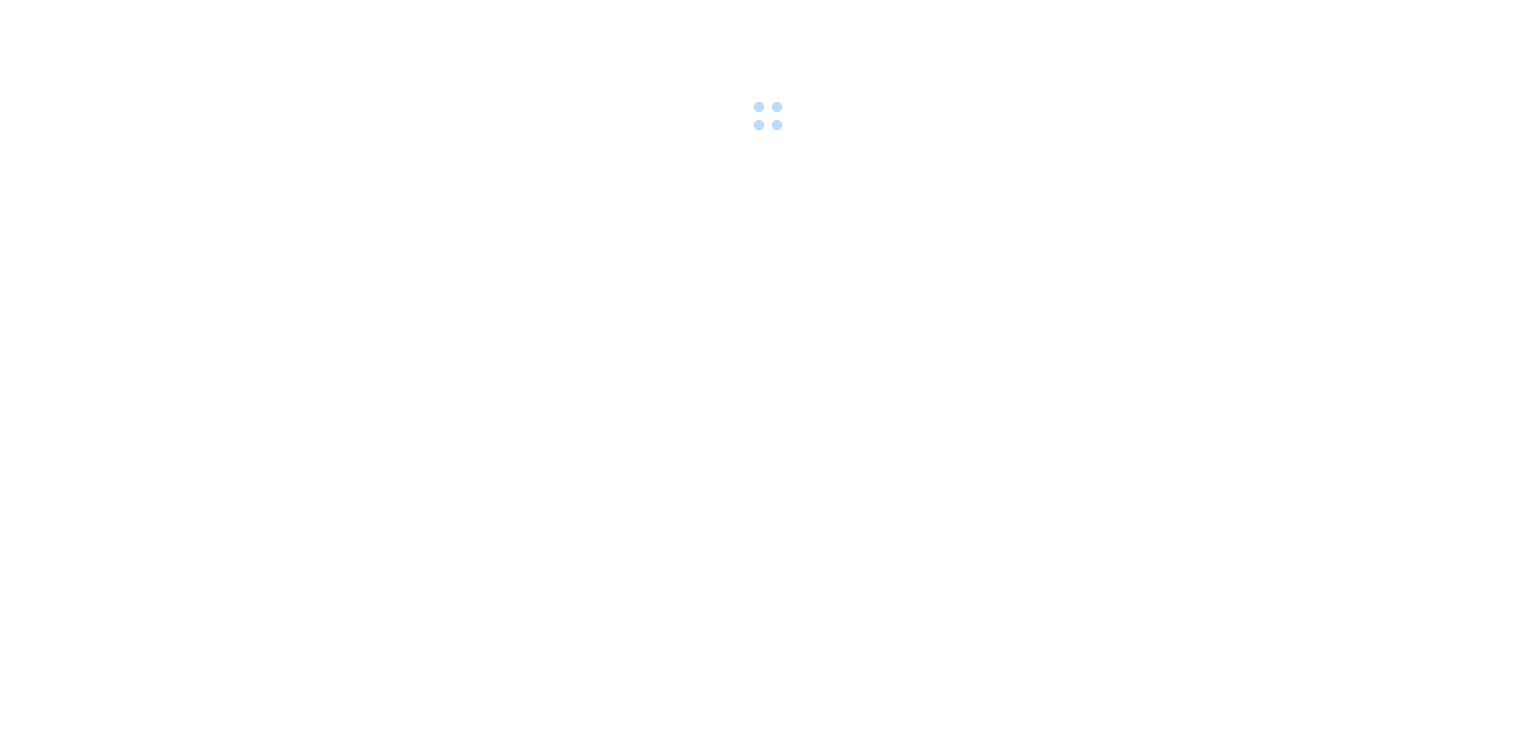 scroll, scrollTop: 0, scrollLeft: 0, axis: both 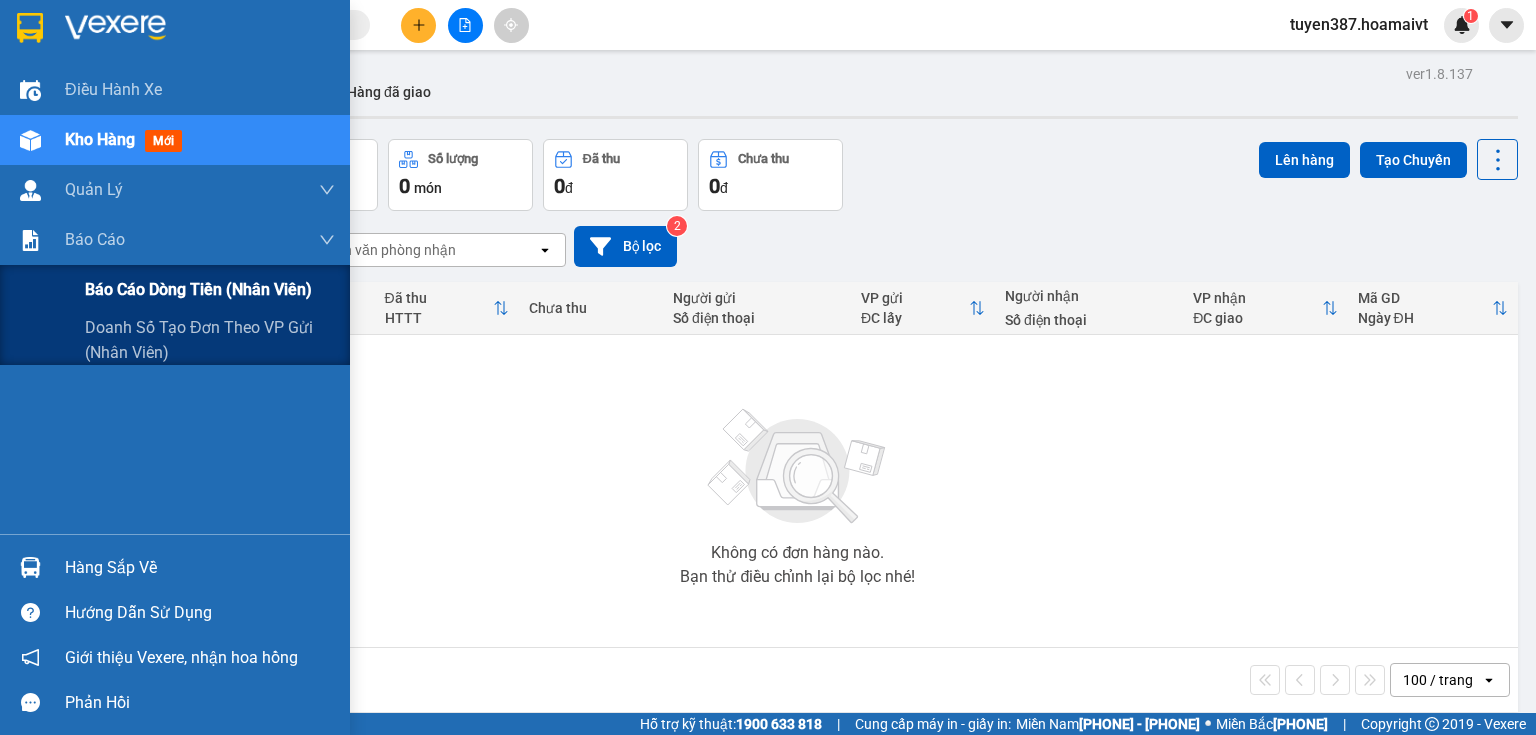 click on "Báo cáo dòng tiền (nhân viên)" at bounding box center [198, 289] 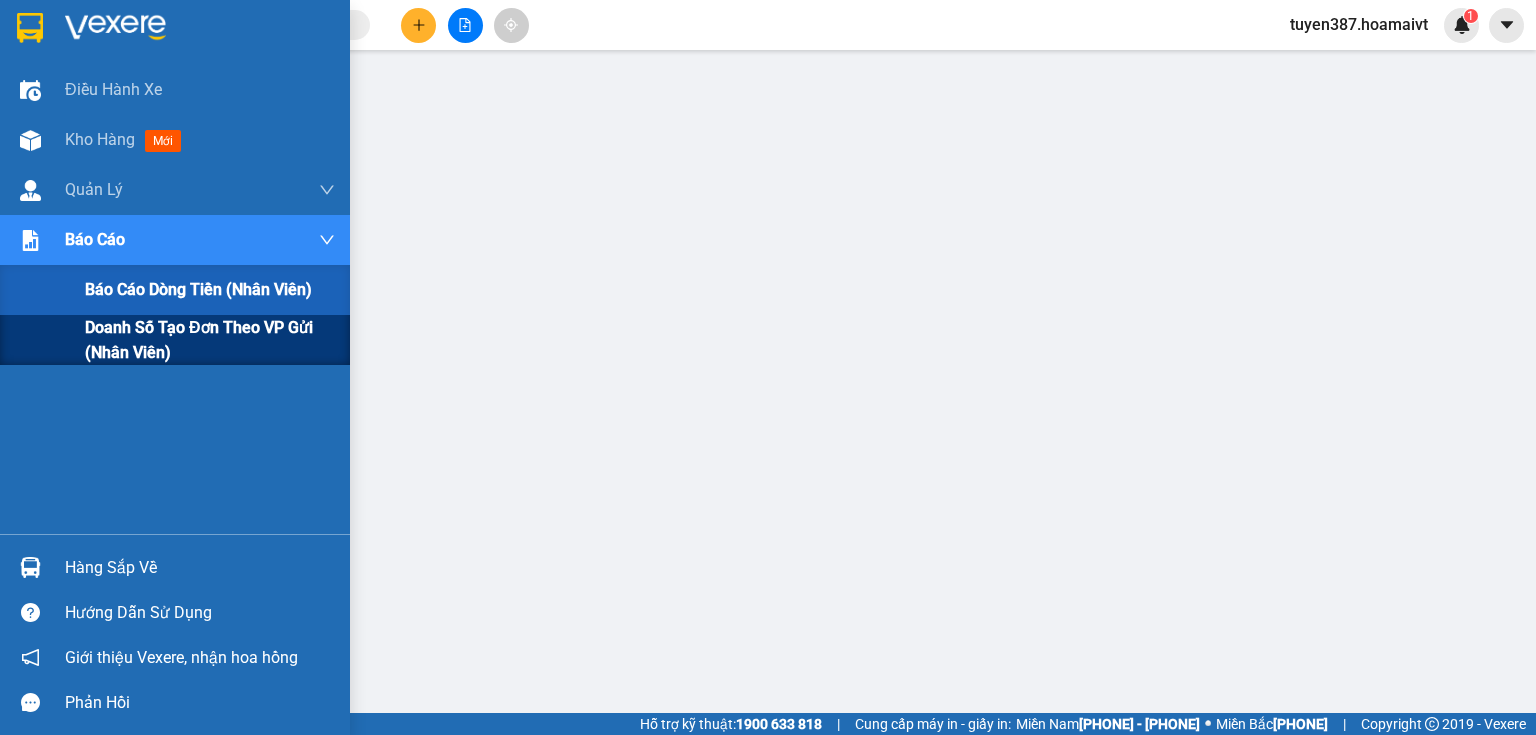 drag, startPoint x: 182, startPoint y: 286, endPoint x: 179, endPoint y: 324, distance: 38.118237 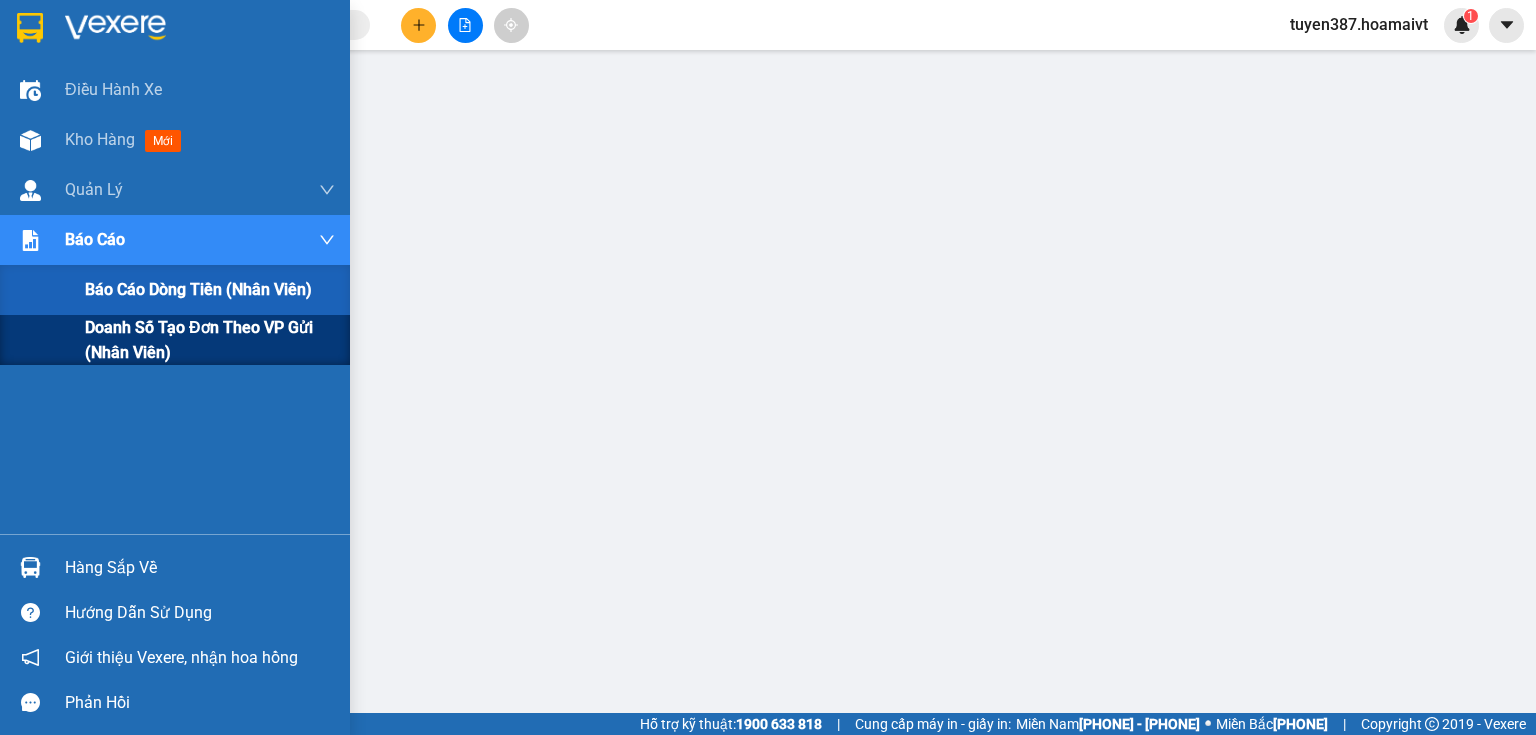 click on "Báo cáo dòng tiền (nhân viên) Doanh số tạo đơn theo VP gửi (nhân viên)" at bounding box center (175, 315) 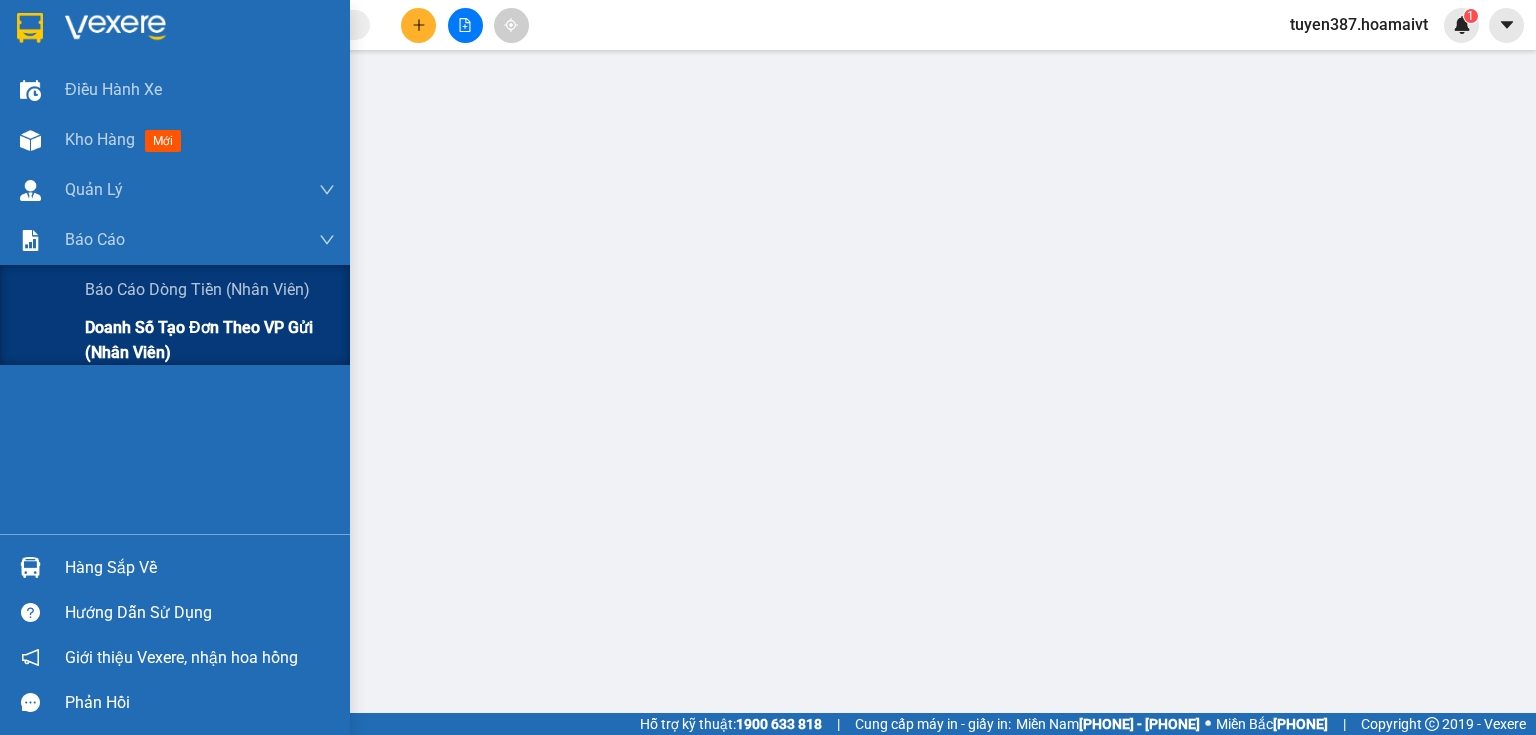 click on "Doanh số tạo đơn theo VP gửi (nhân viên)" at bounding box center (210, 340) 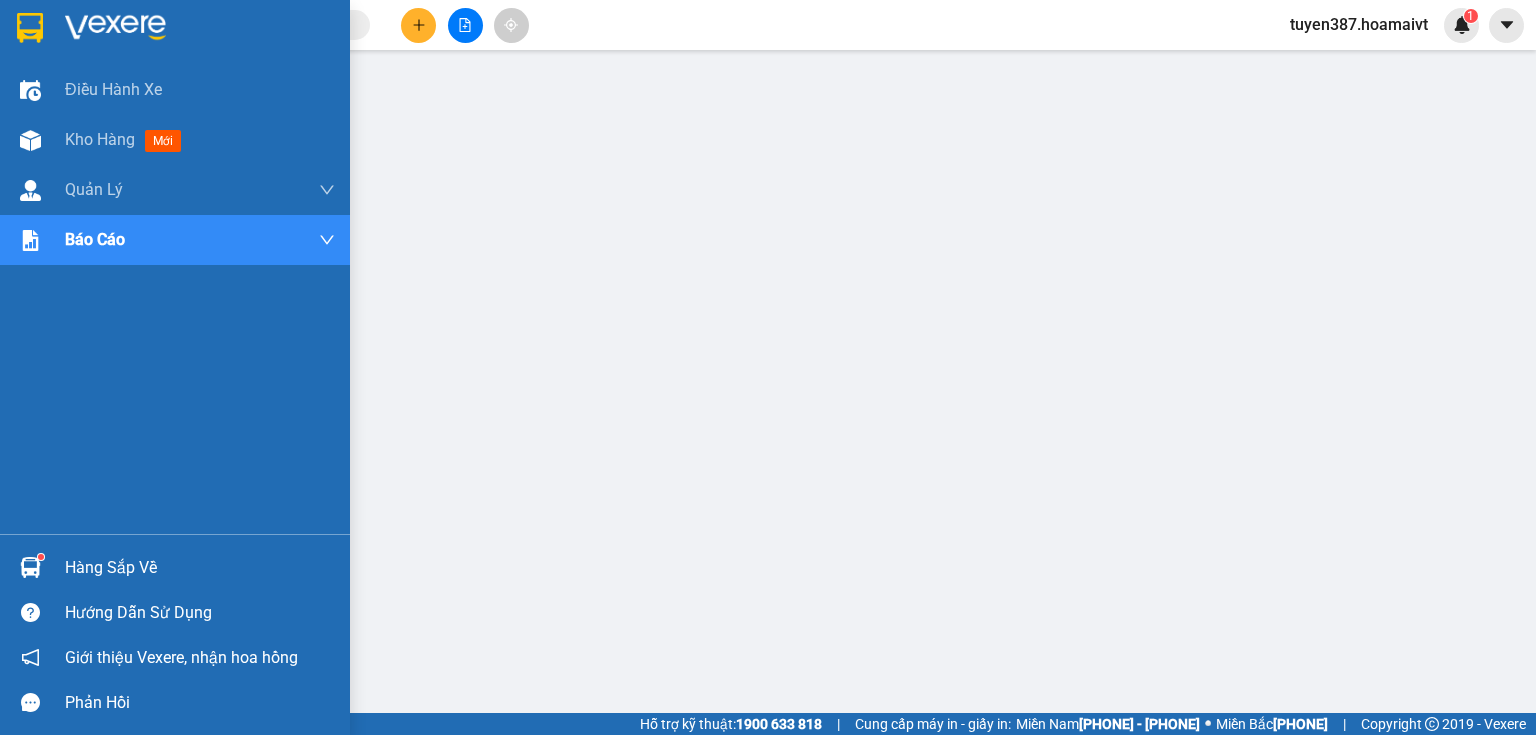 click at bounding box center (30, 567) 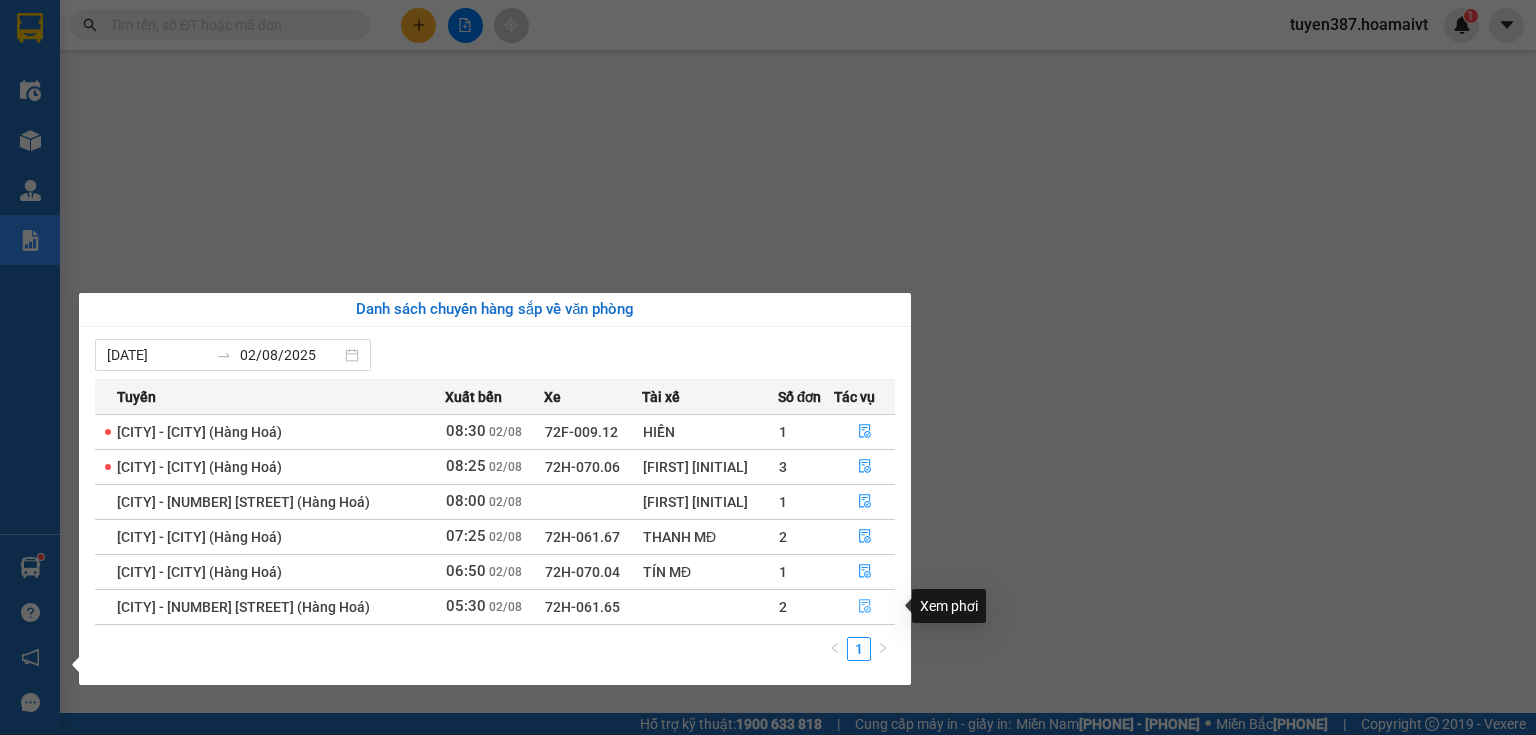 click 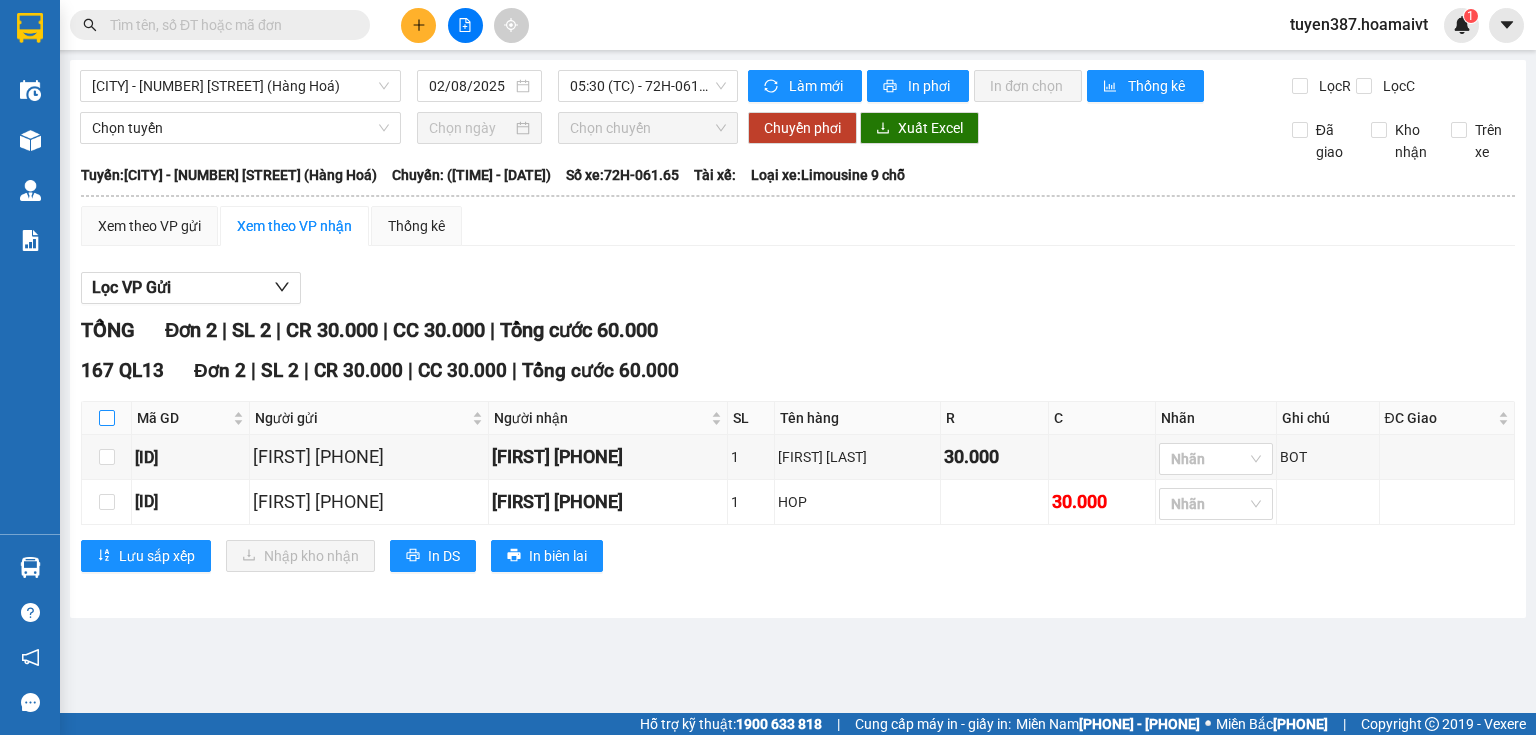 click at bounding box center (107, 418) 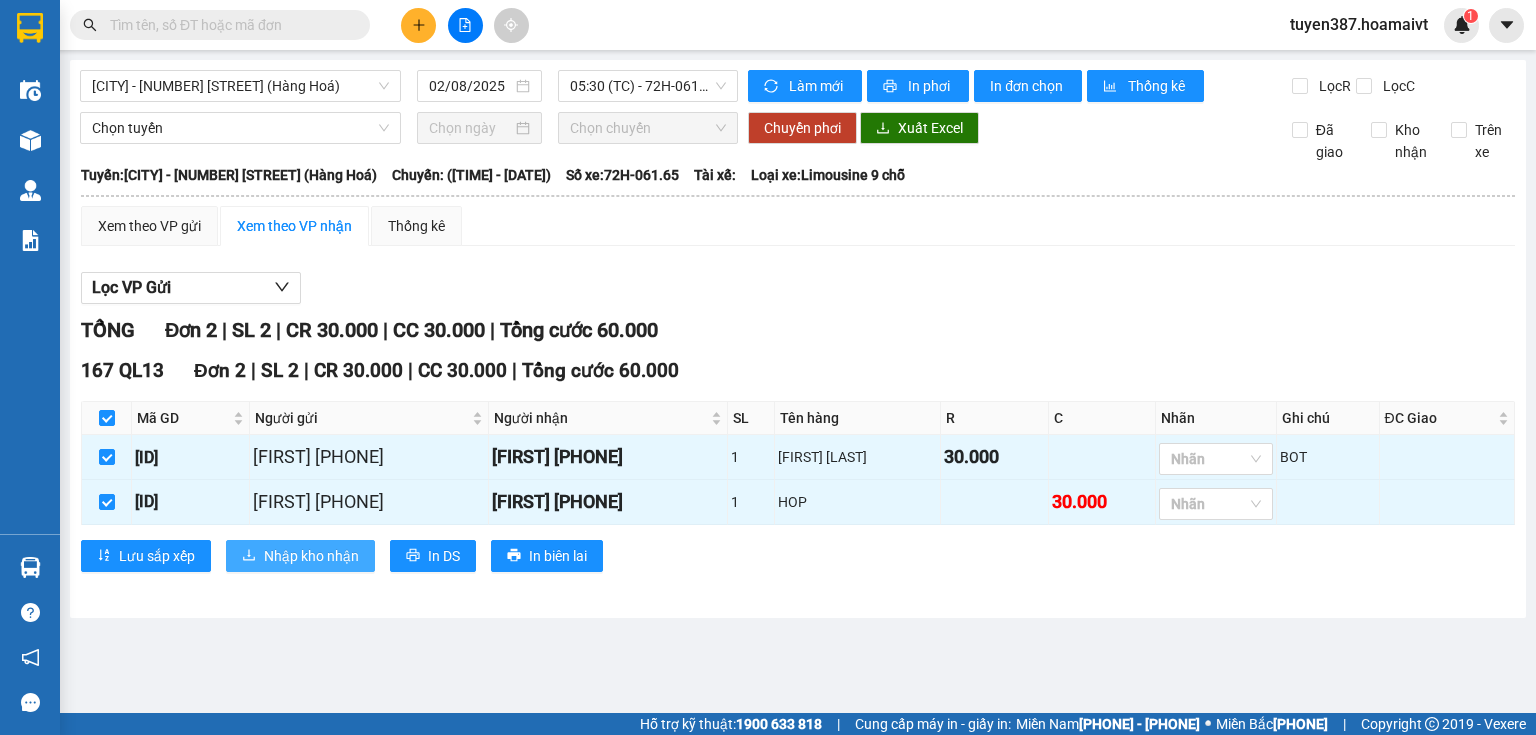 drag, startPoint x: 286, startPoint y: 552, endPoint x: 305, endPoint y: 548, distance: 19.416489 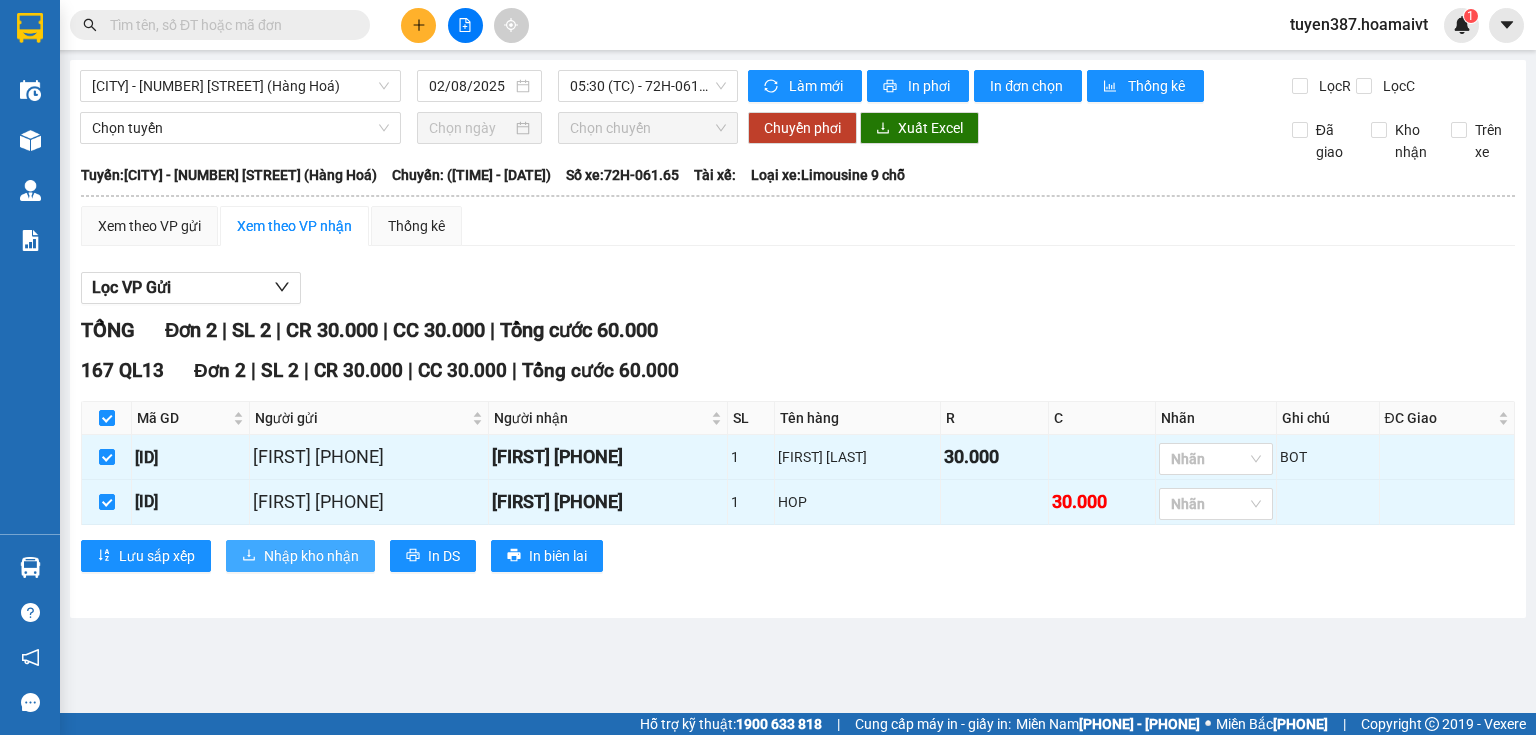 click on "Nhập kho nhận" at bounding box center [311, 556] 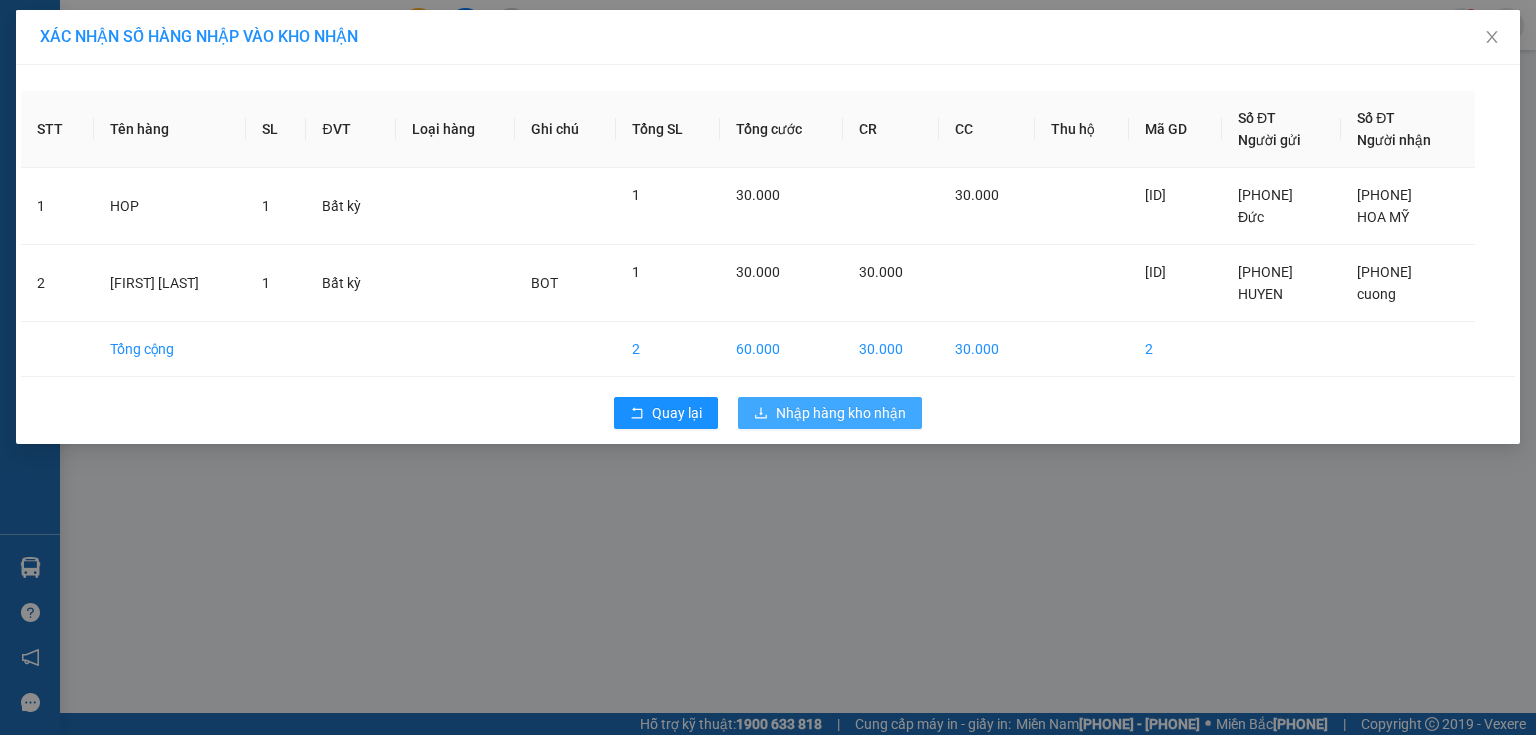 click on "Nhập hàng kho nhận" at bounding box center (830, 413) 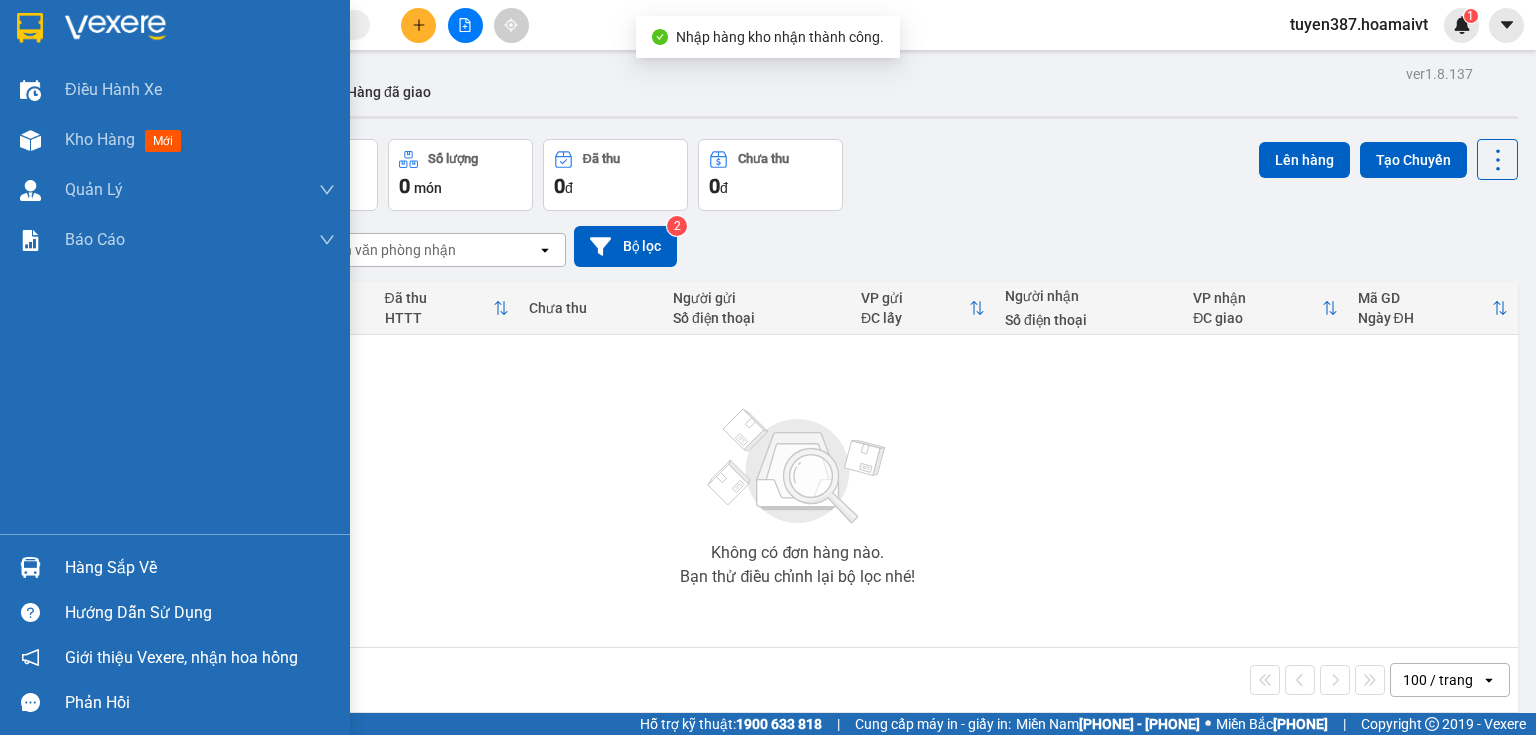 click at bounding box center (30, 567) 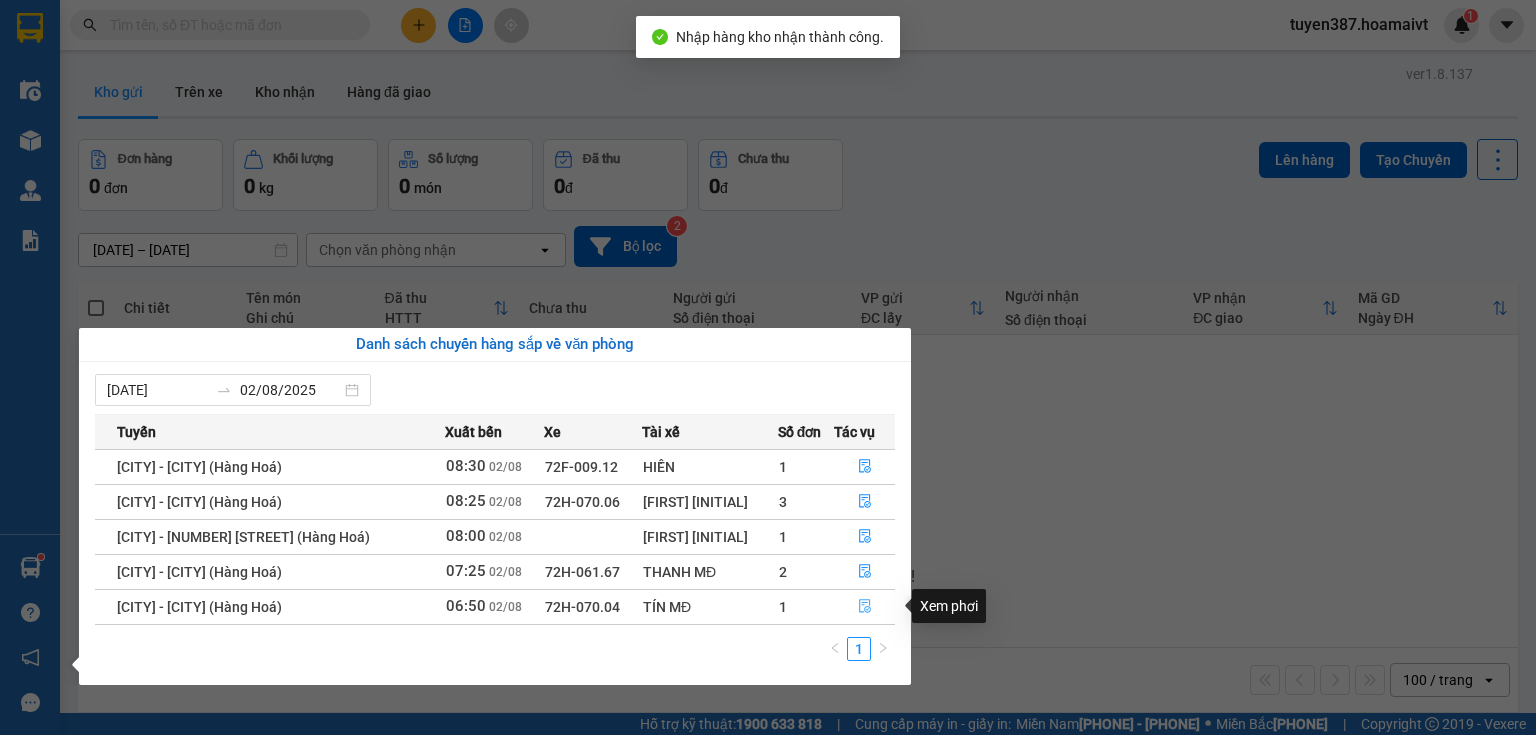 click 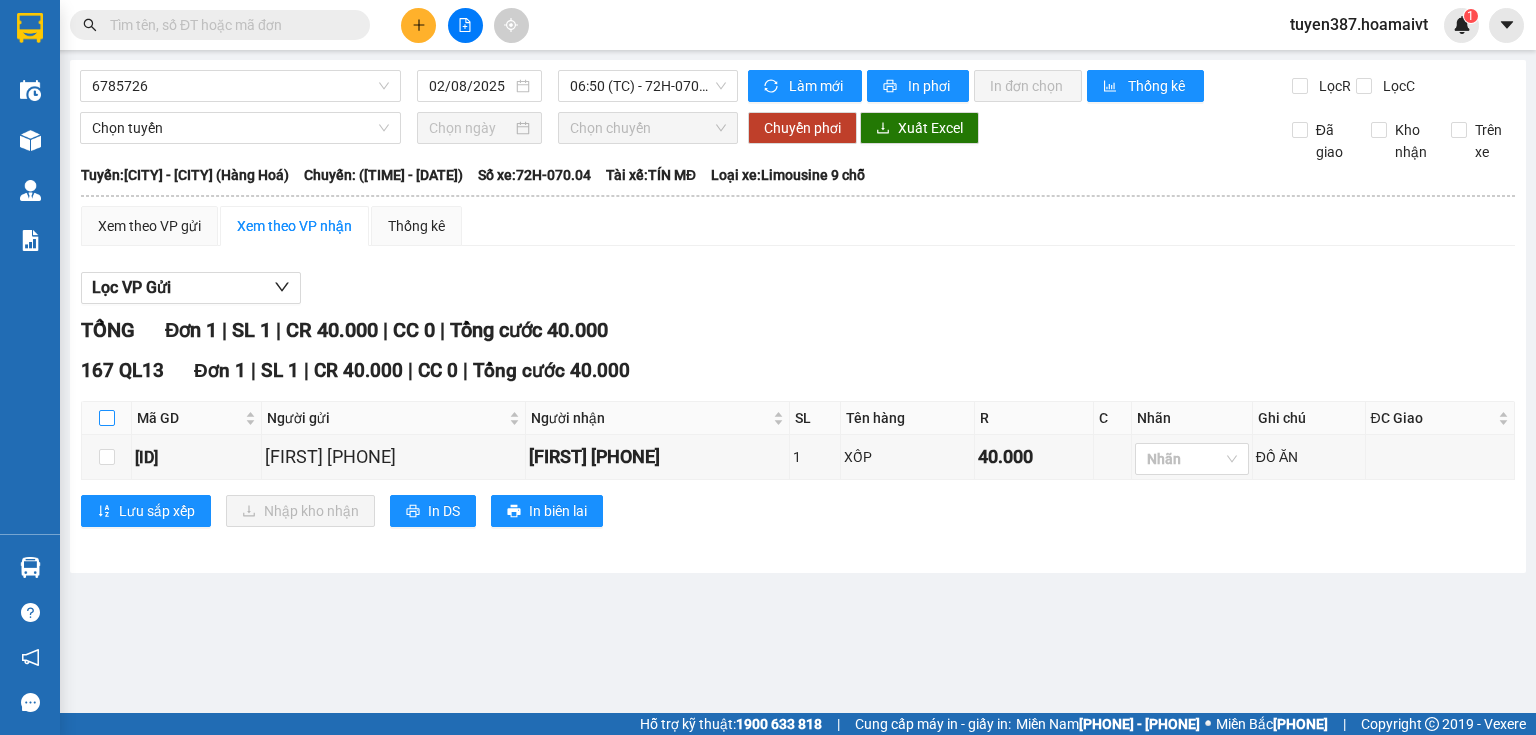 click at bounding box center [107, 418] 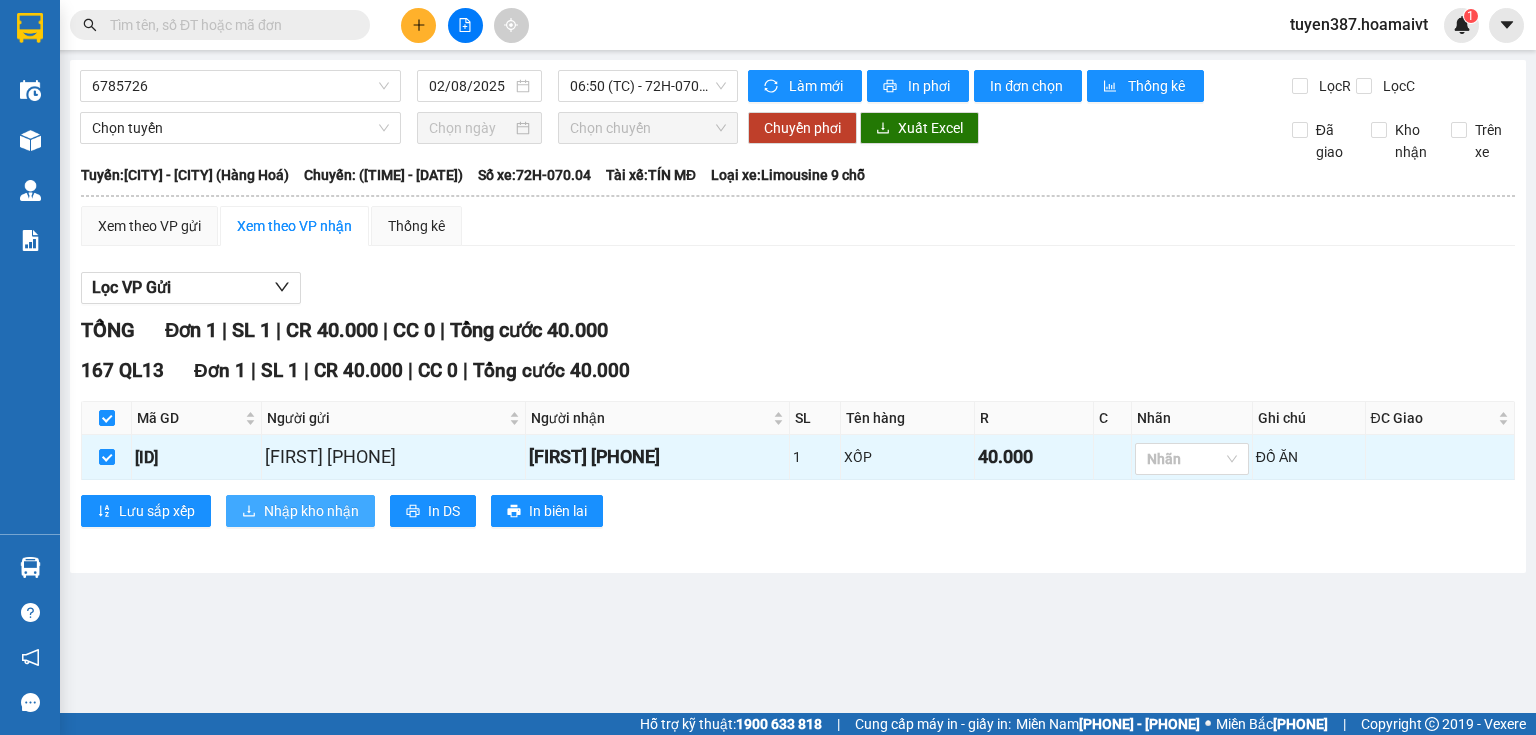 click on "Nhập kho nhận" at bounding box center [311, 511] 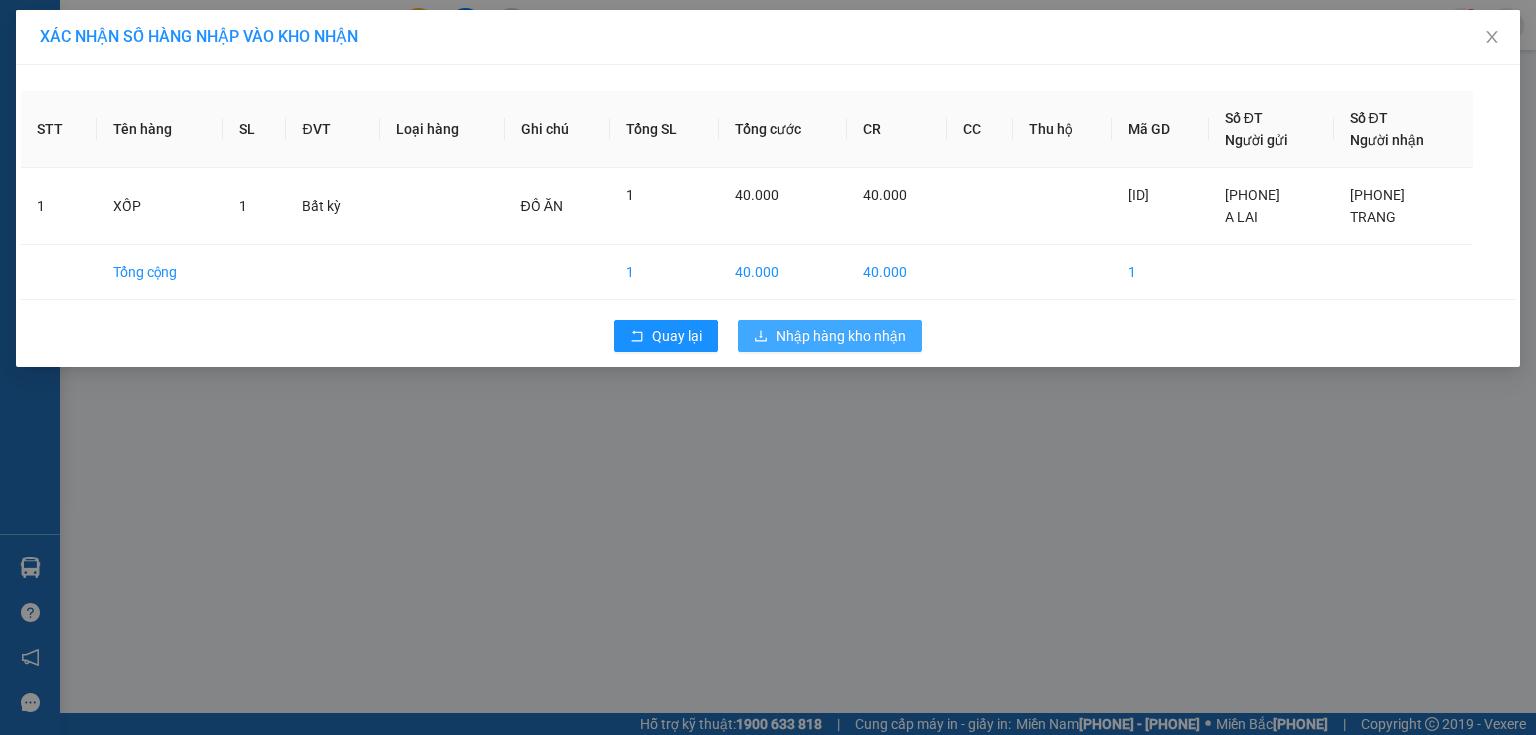 click on "Nhập hàng kho nhận" at bounding box center [841, 336] 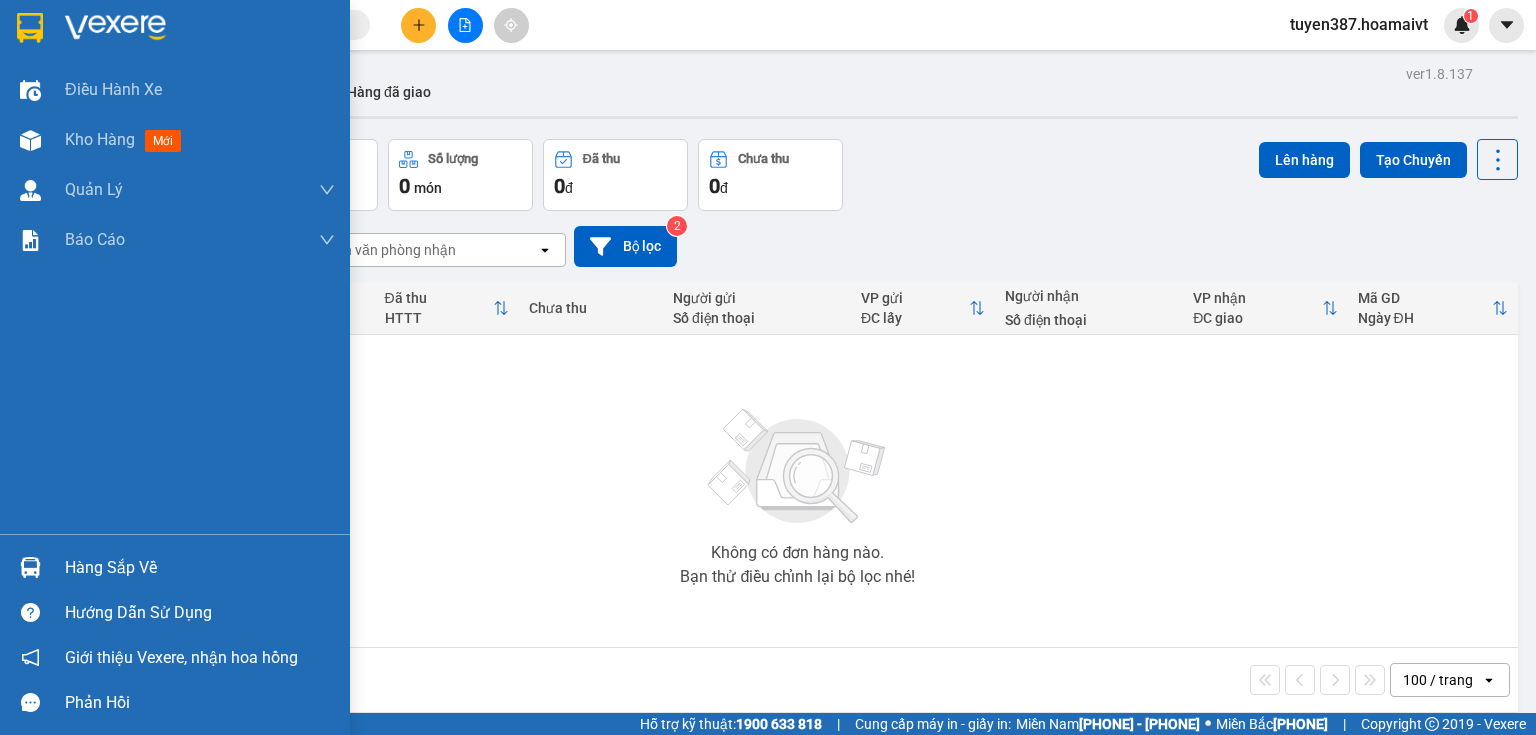 click at bounding box center (30, 567) 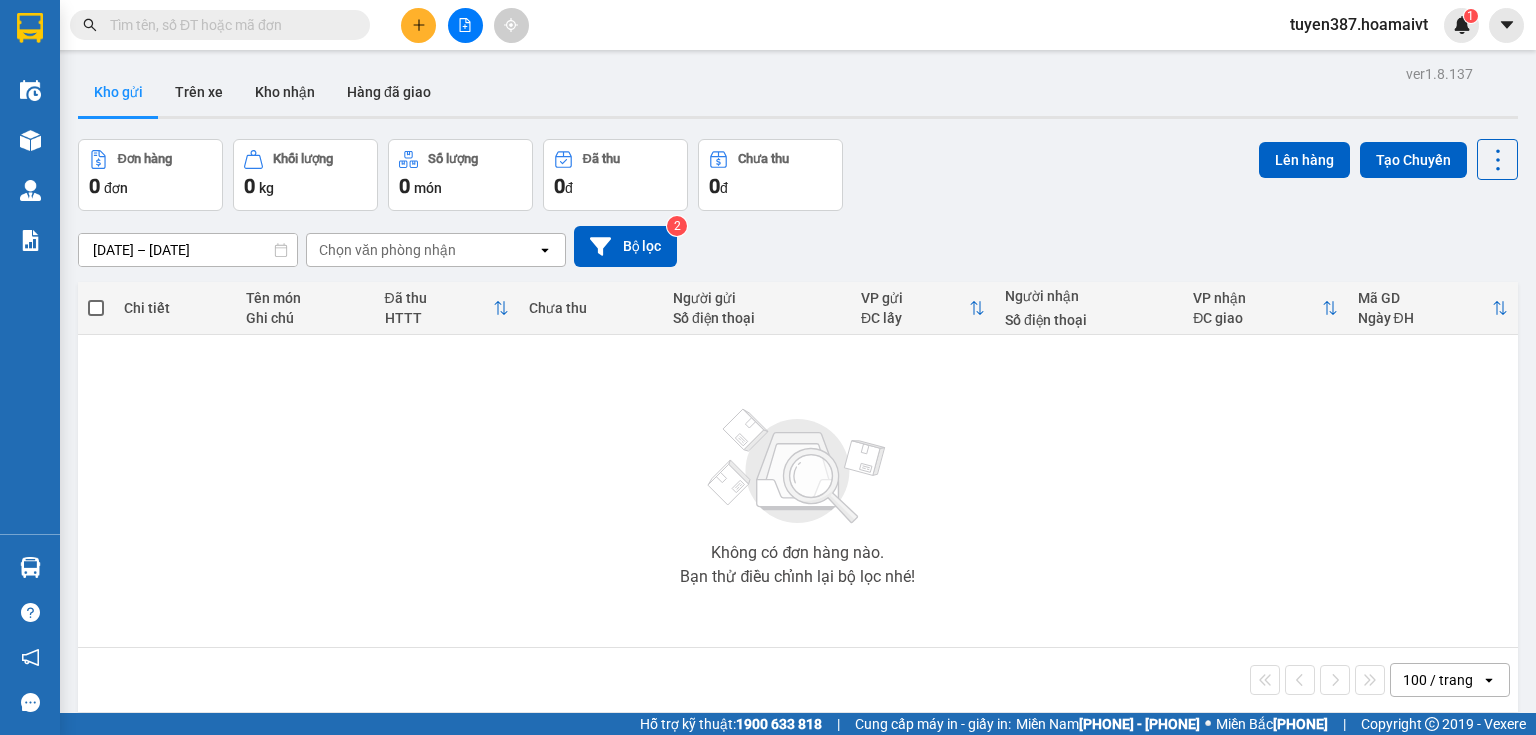 click on "Kết quả tìm kiếm ( 0 )  Bộ lọc  No Data tuyen387.hoamaivt 1     Điều hành xe     Kho hàng mới     Quản Lý Quản lý chuyến Quản lý khách hàng mới     Báo cáo Báo cáo dòng tiền (nhân viên) Doanh số tạo đơn theo VP gửi (nhân viên) Hàng sắp về Hướng dẫn sử dụng Giới thiệu Vexere, nhận hoa hồng Phản hồi Phần mềm hỗ trợ bạn tốt chứ? ver  1.8.137 Kho gửi Trên xe Kho nhận Hàng đã giao Đơn hàng 0 đơn Khối lượng 0 kg Số lượng 0 món Đã thu 0  đ Chưa thu 0  đ Lên hàng Tạo Chuyến 01/08/2025 – 02/08/2025 Press the down arrow key to interact with the calendar and select a date. Press the escape button to close the calendar. Selected date range is from 01/08/2025 to 02/08/2025. Chọn văn phòng nhận open Bộ lọc 2 Chi tiết Tên món Ghi chú Đã thu HTTT Chưa thu Người gửi Số điện thoại VP gửi ĐC lấy Người nhận Số điện thoại VP nhận ĐC giao Mã GD Ngày ĐH" at bounding box center (768, 367) 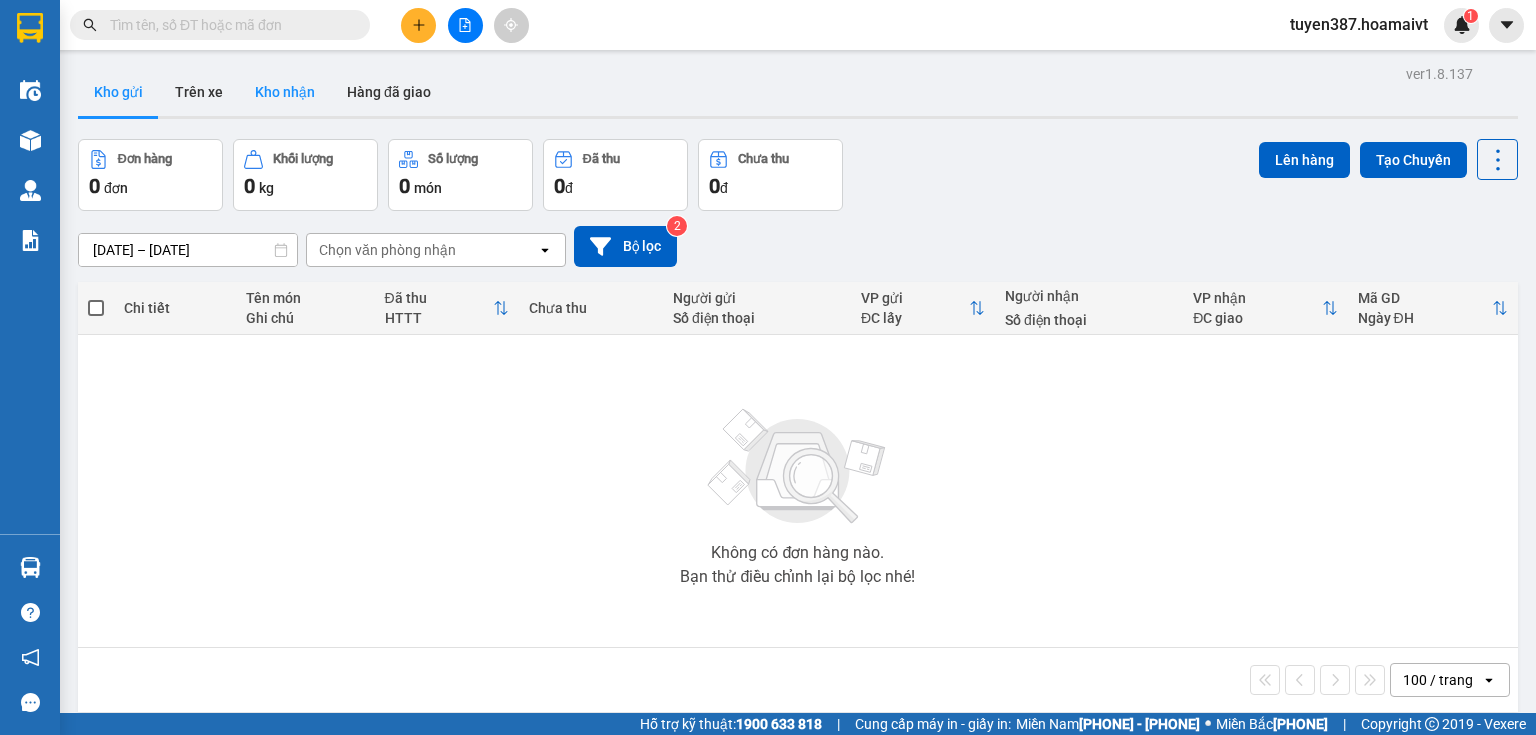 click on "Kho nhận" at bounding box center [285, 92] 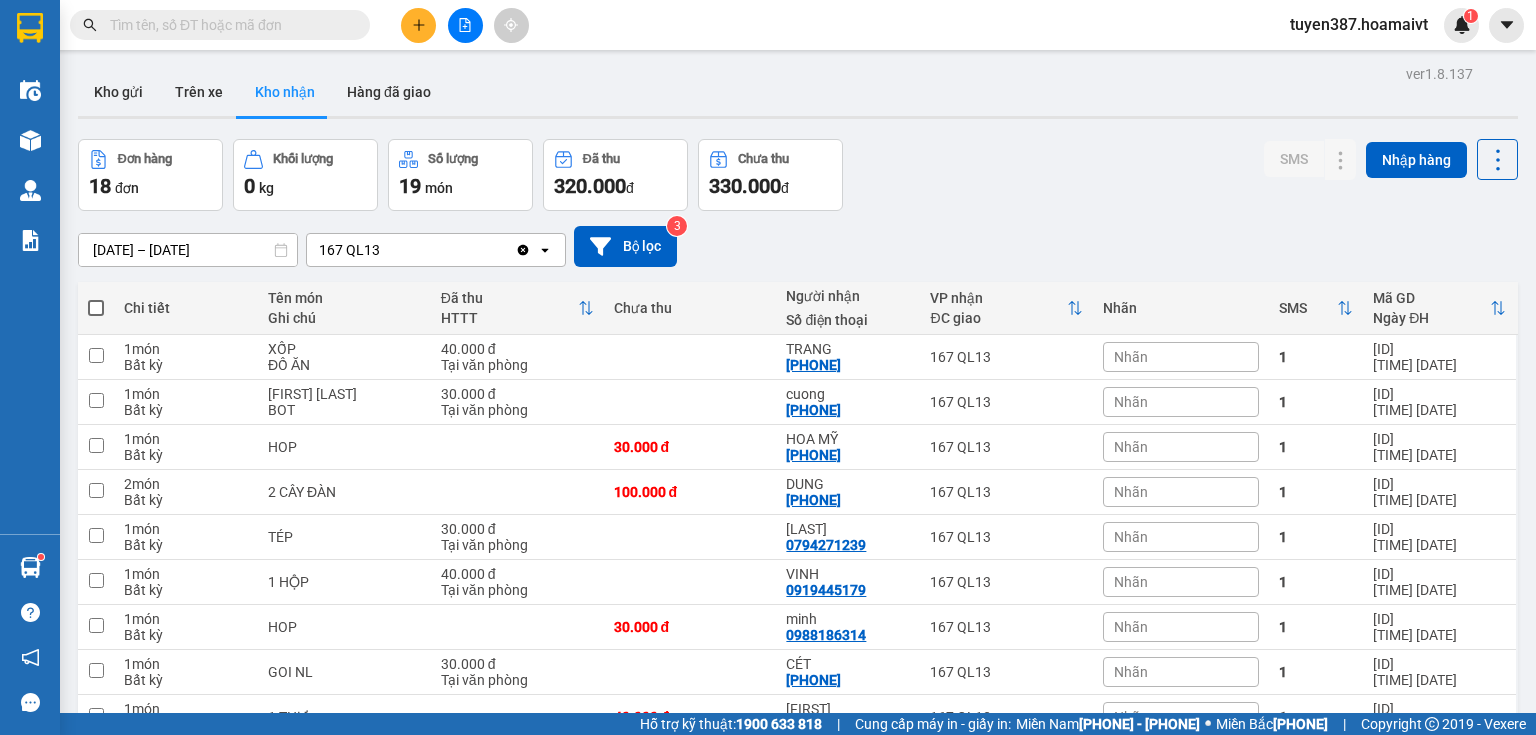 click at bounding box center (228, 25) 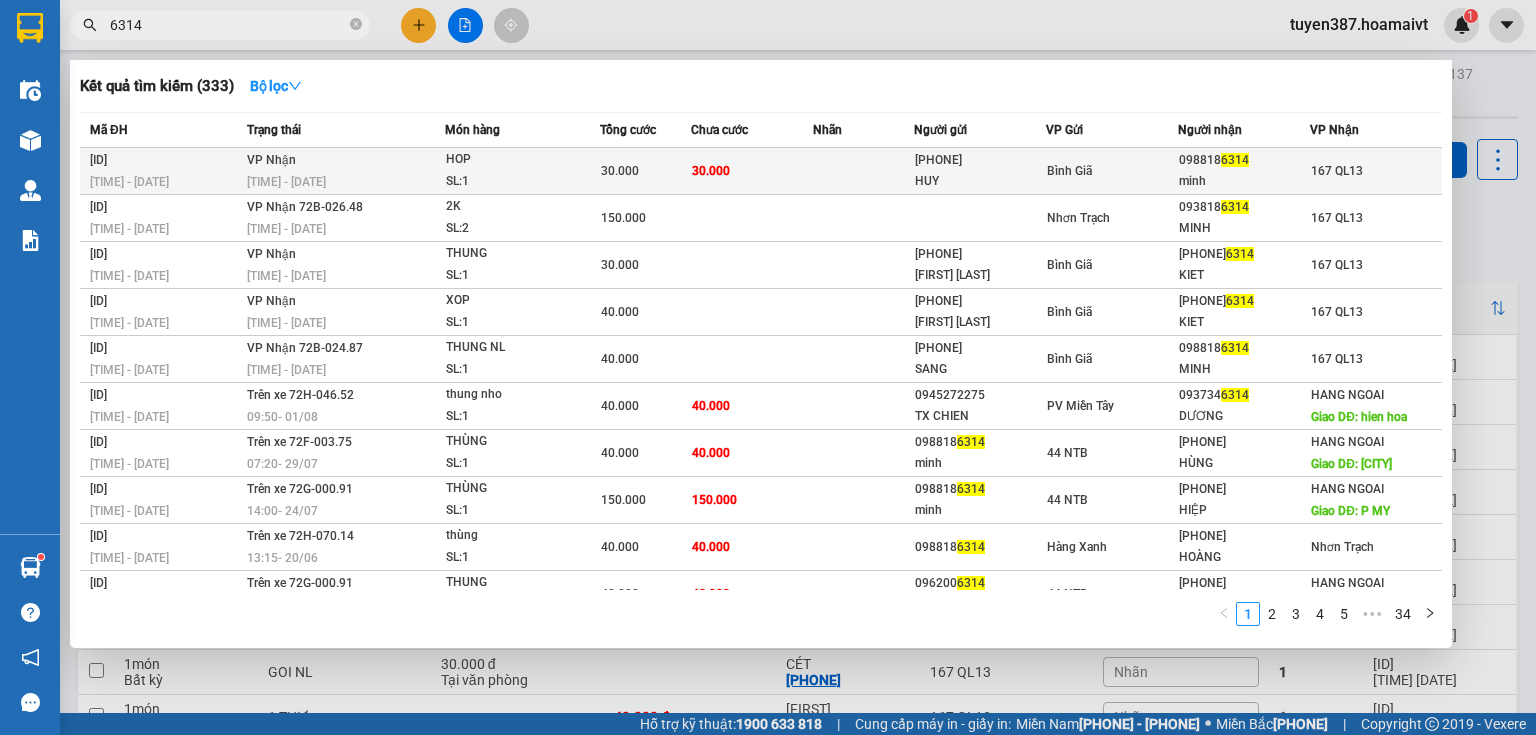 type on "6314" 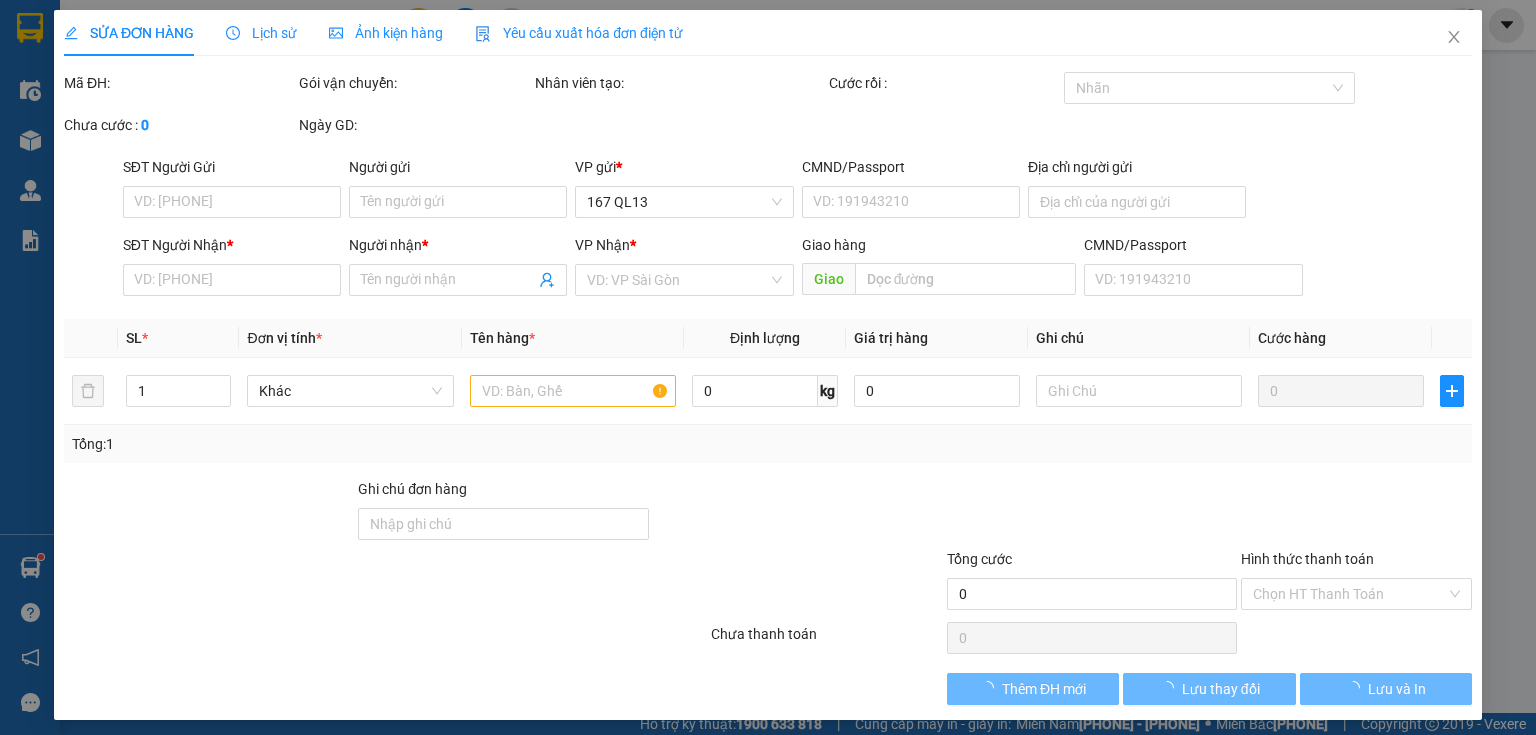 type on "0364023454" 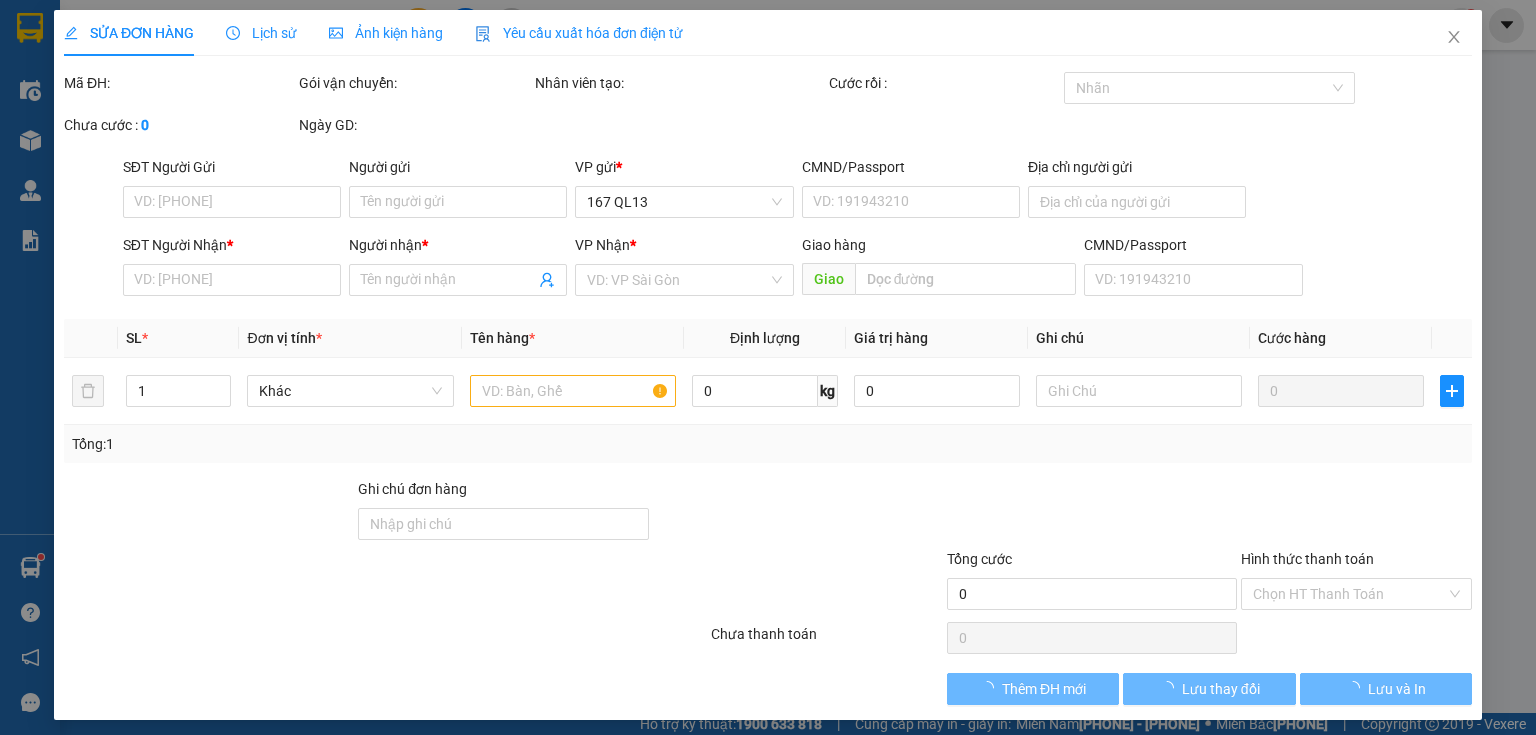 type on "HUY" 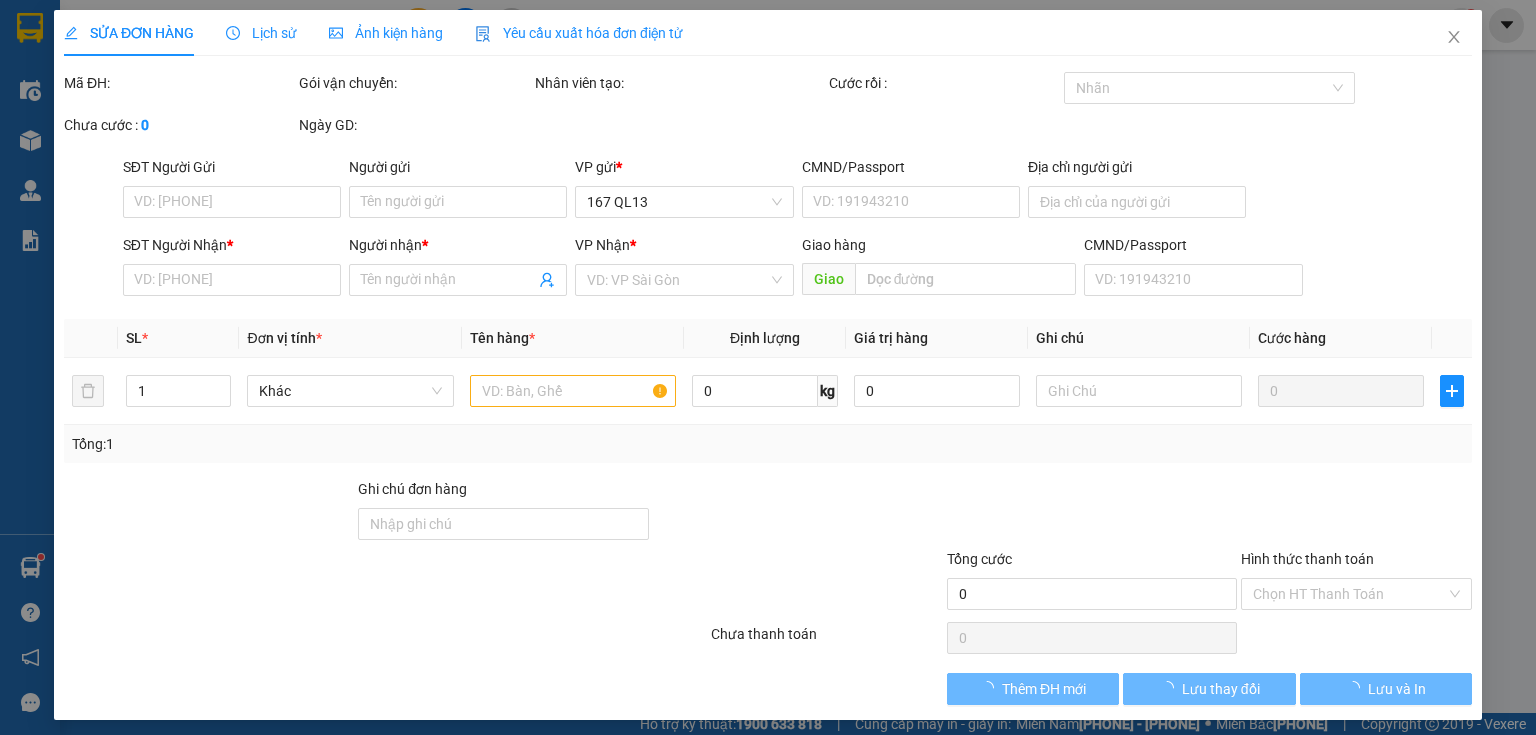 type on "0988186314" 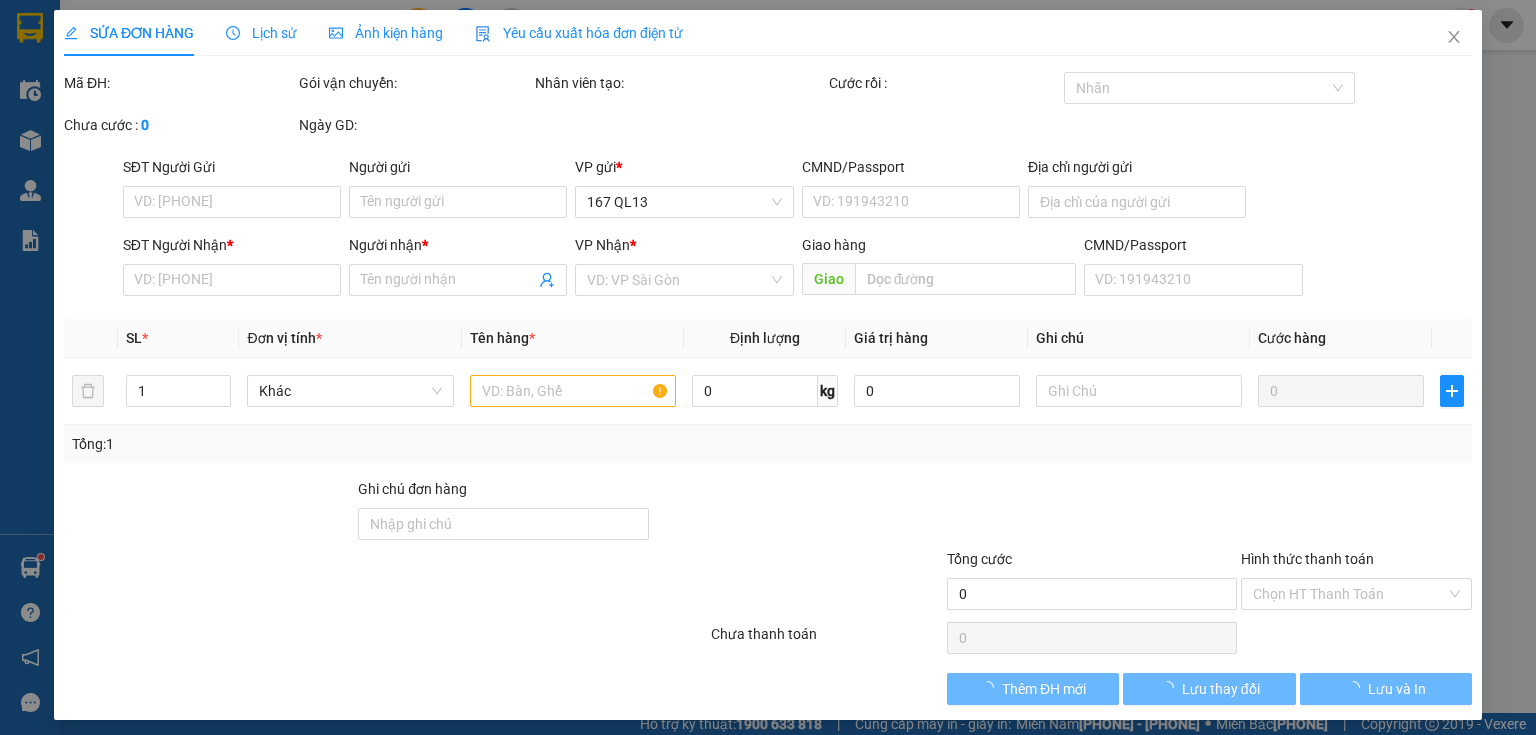 type on "minh" 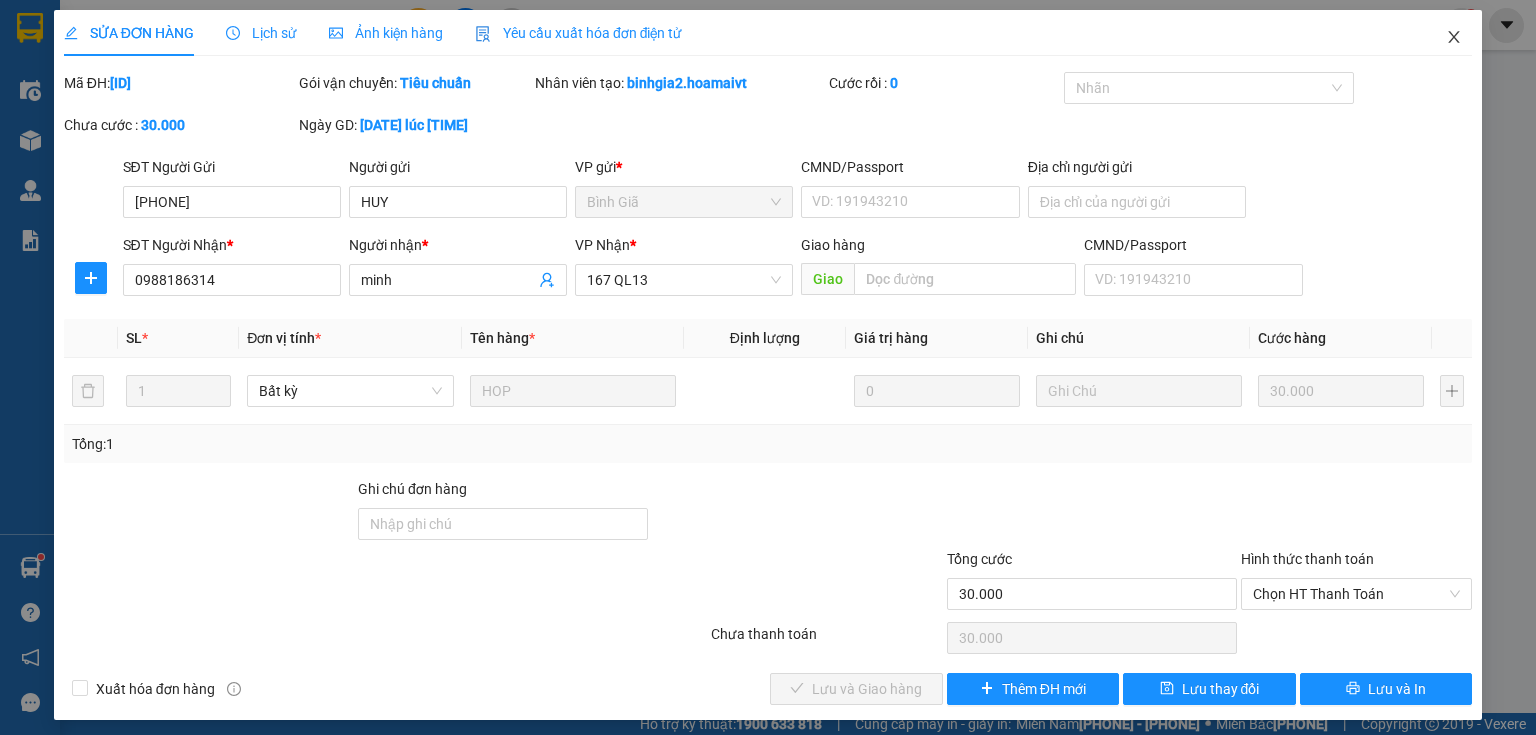 click 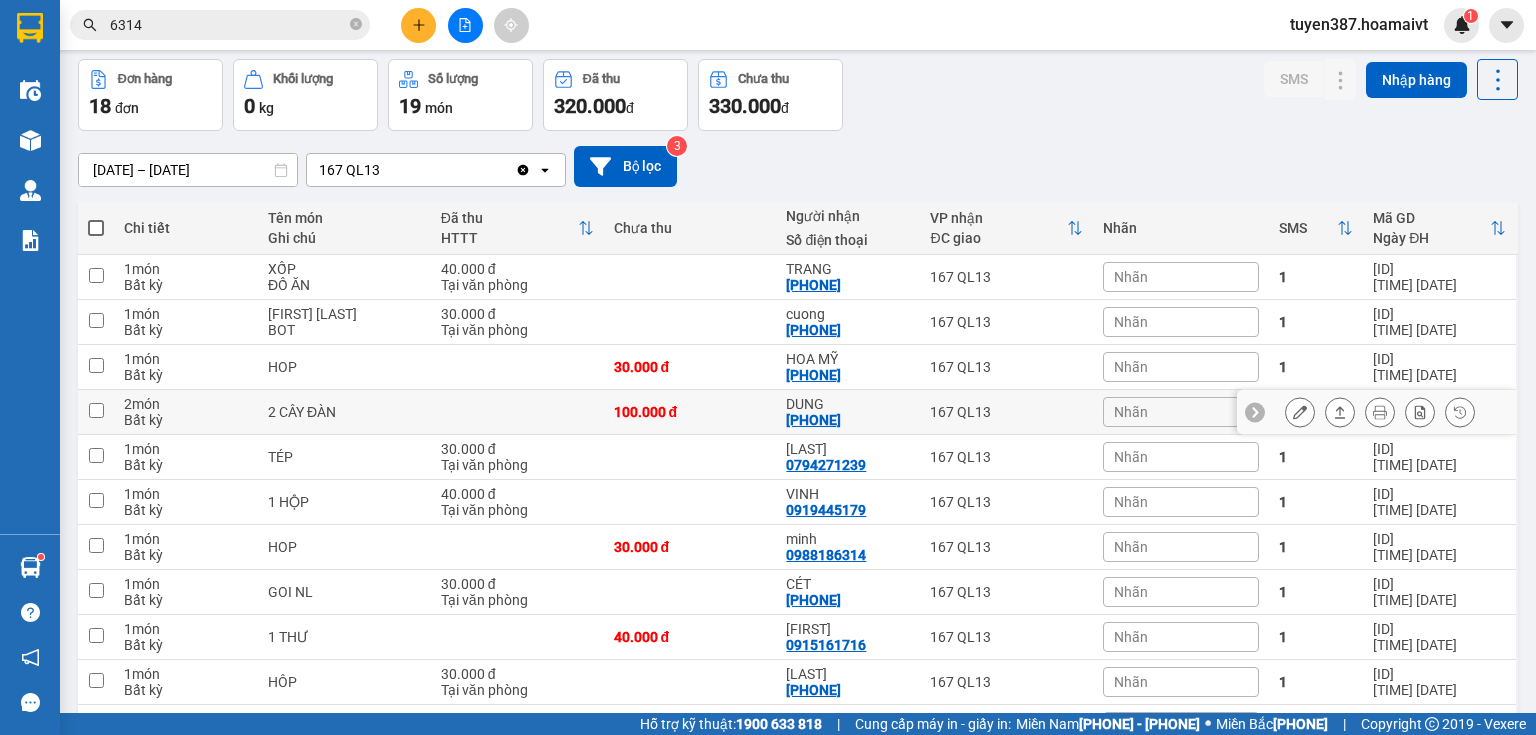 scroll, scrollTop: 240, scrollLeft: 0, axis: vertical 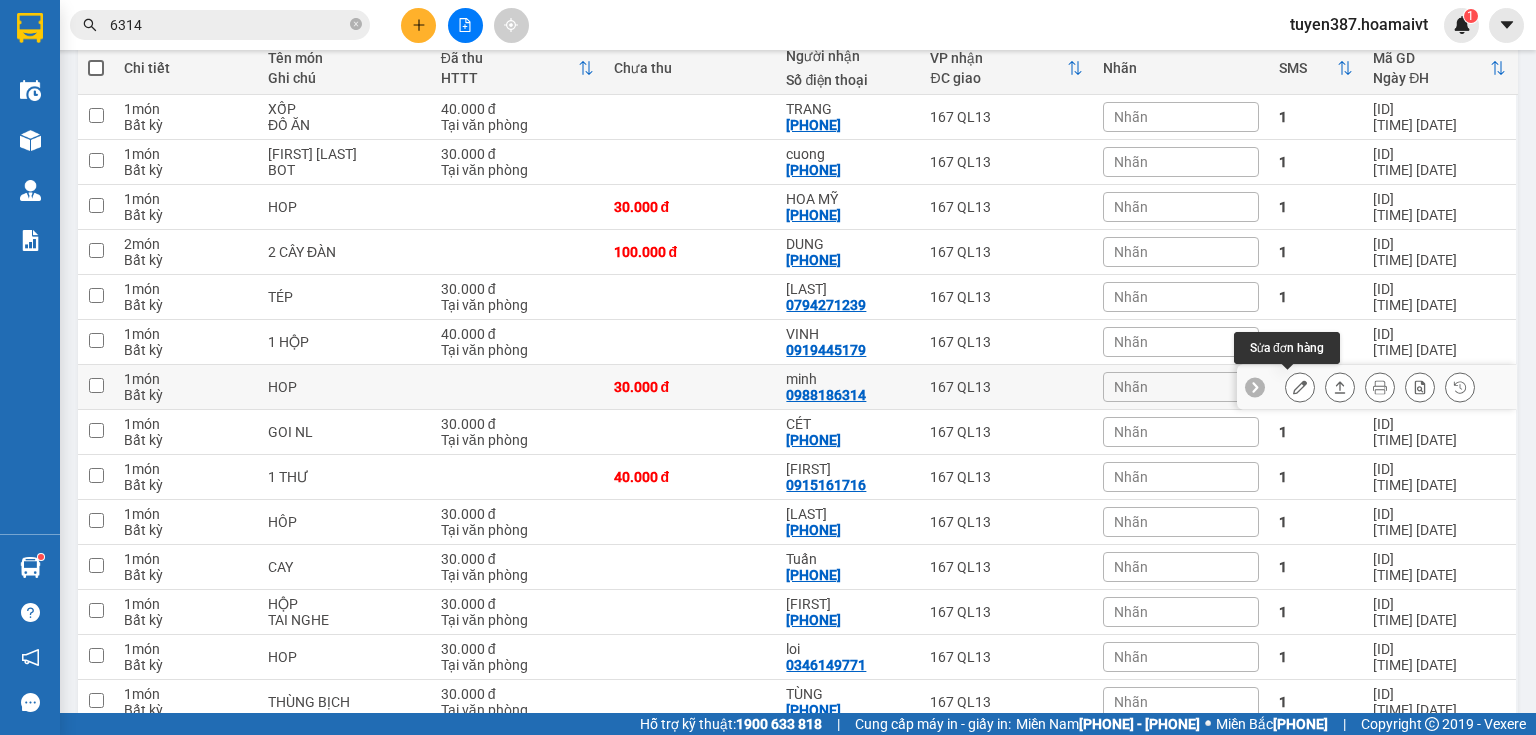 click 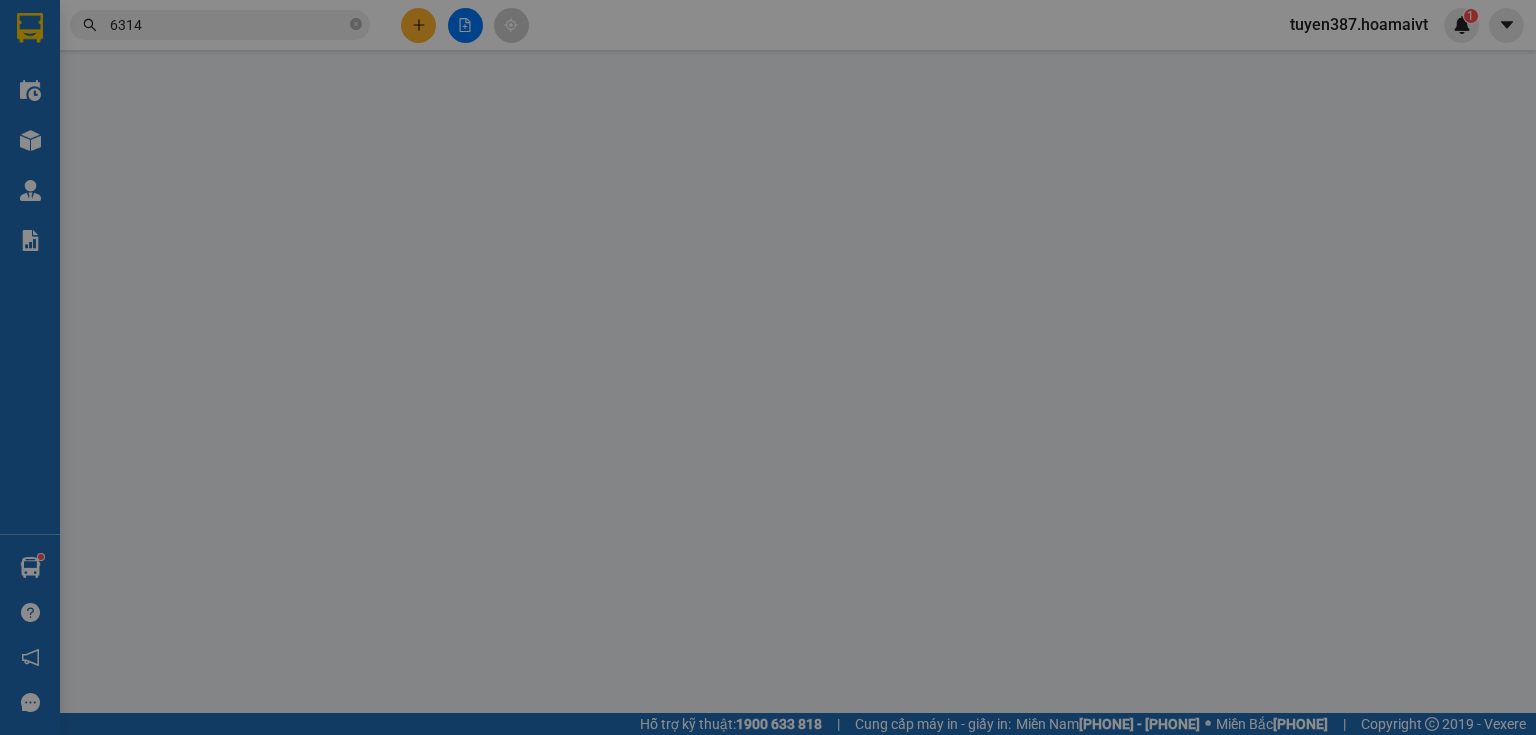 scroll, scrollTop: 0, scrollLeft: 0, axis: both 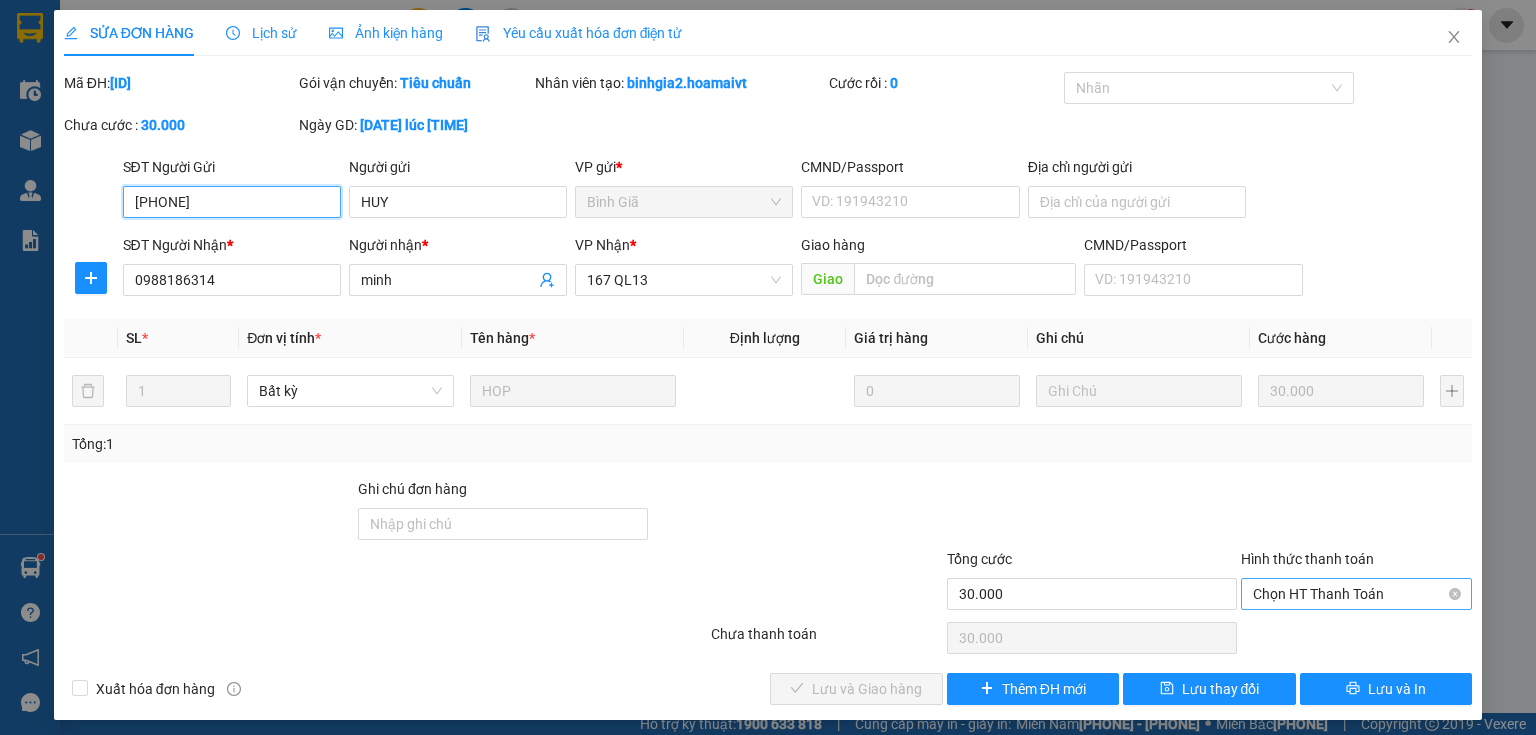 click on "Chọn HT Thanh Toán" at bounding box center [1356, 594] 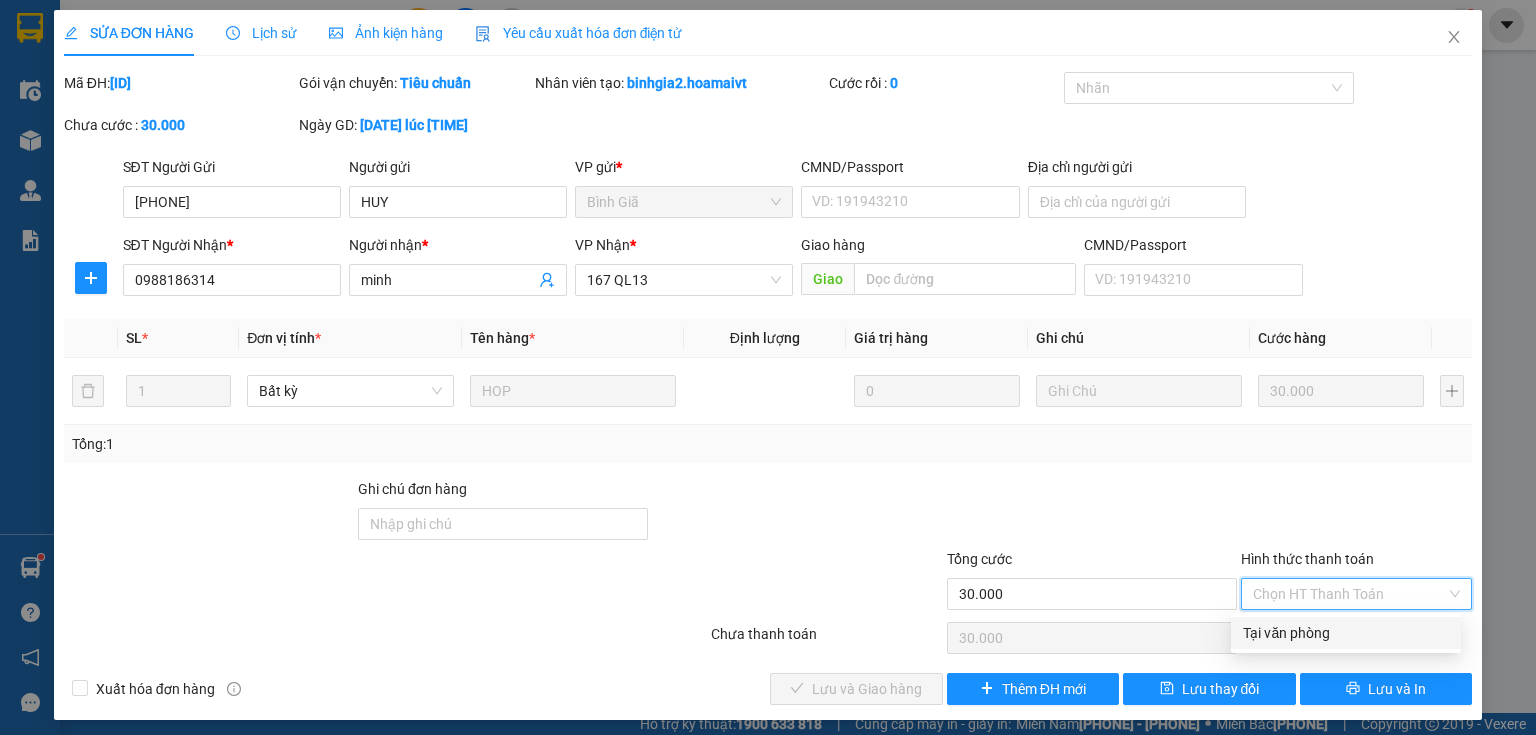 click on "Tại văn phòng" at bounding box center (1346, 633) 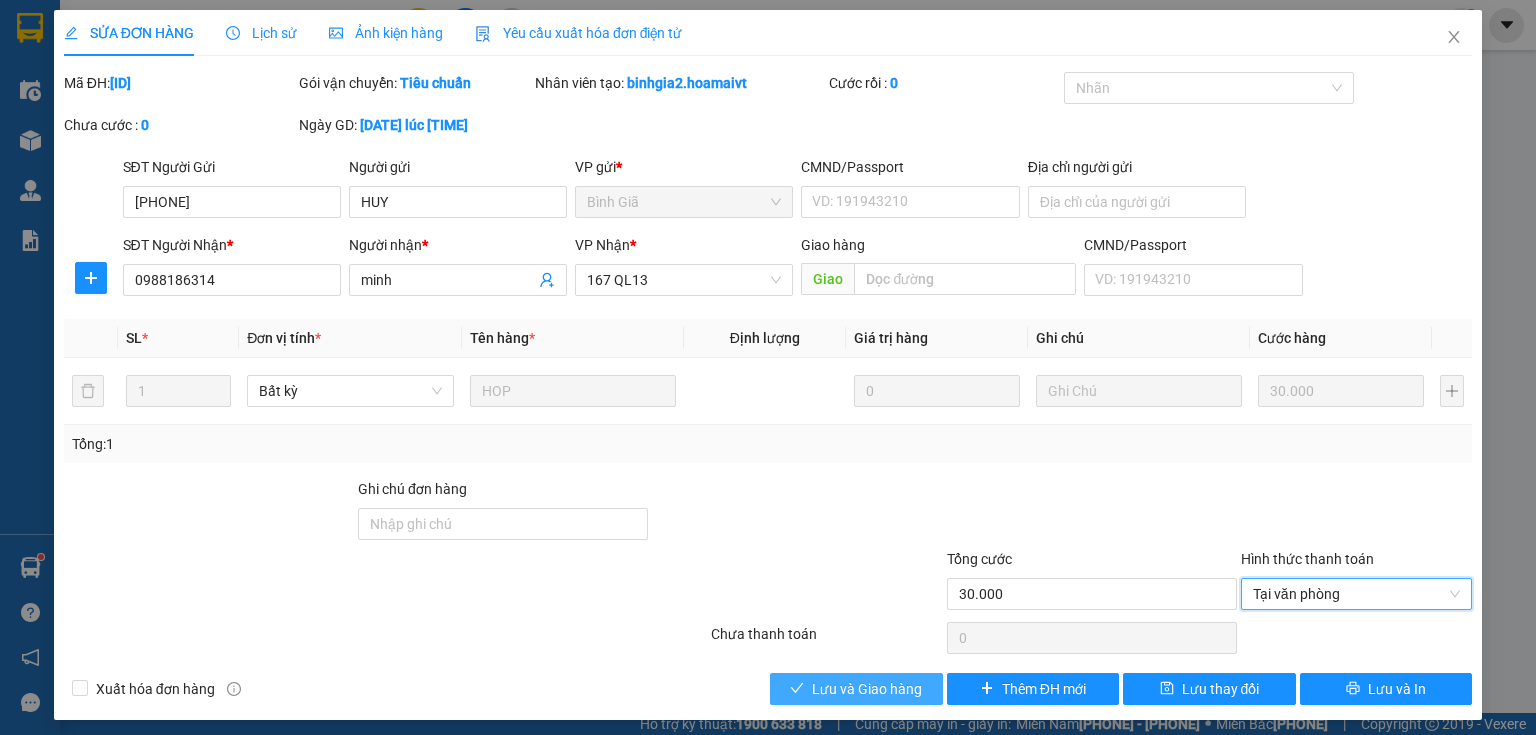 click on "Lưu và Giao hàng" at bounding box center (867, 689) 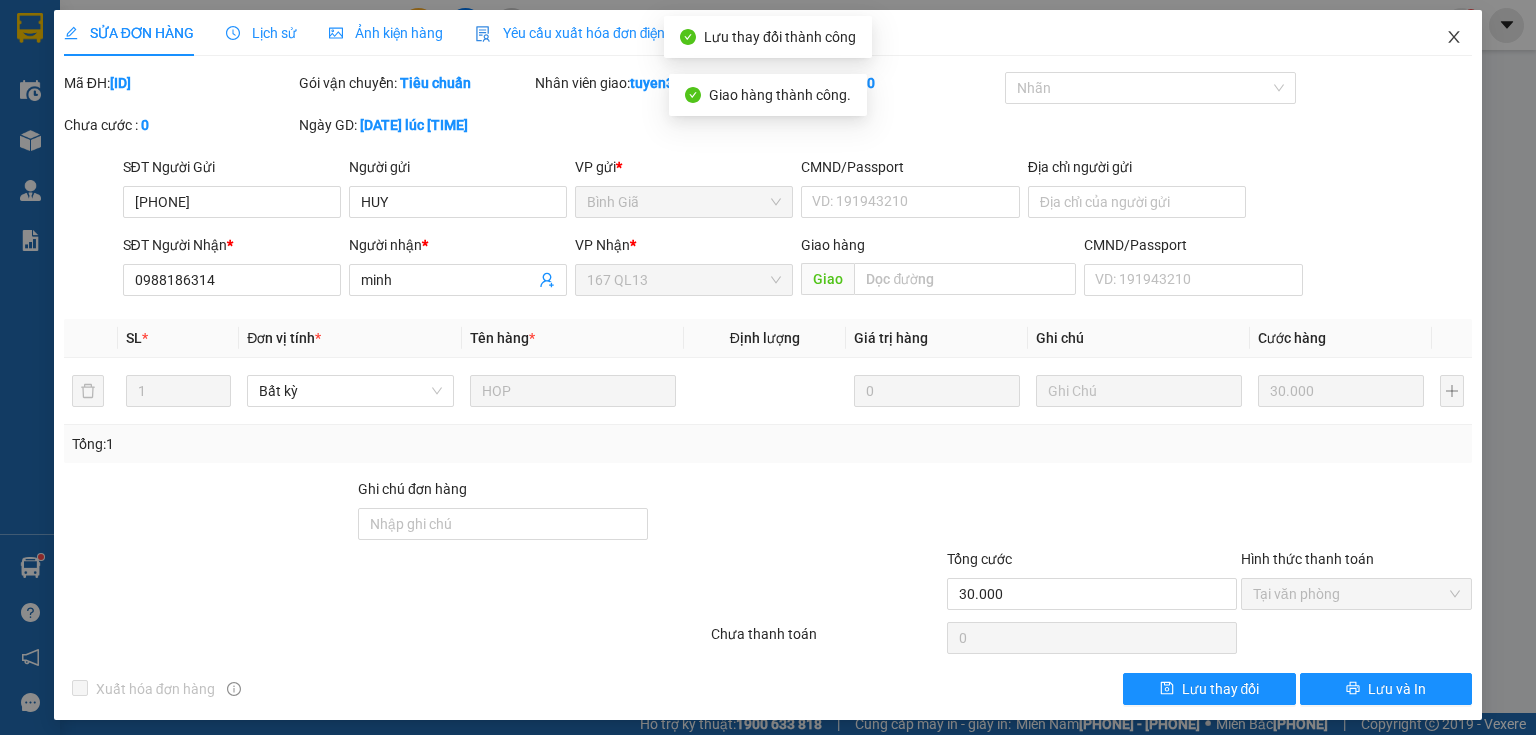 click at bounding box center [1454, 38] 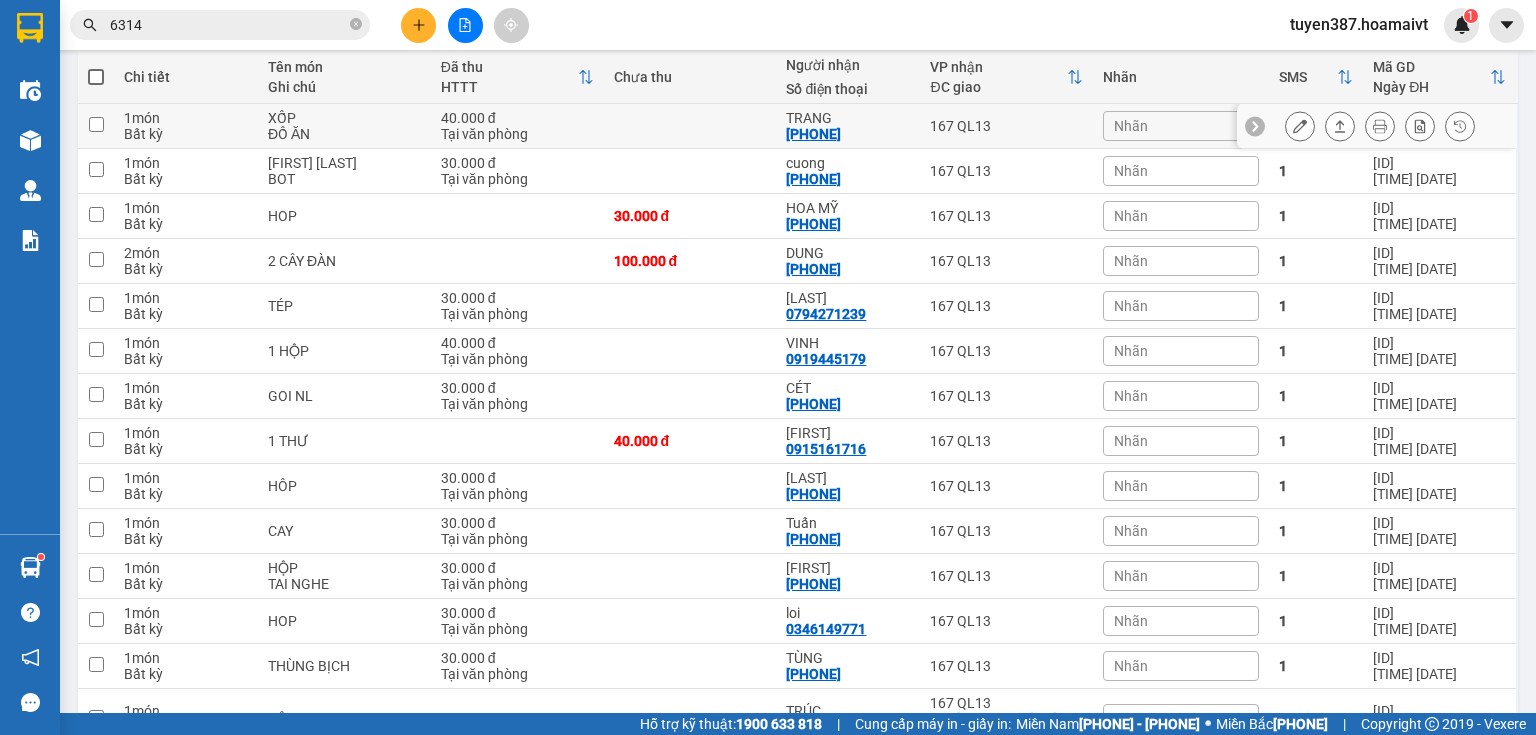 scroll, scrollTop: 160, scrollLeft: 0, axis: vertical 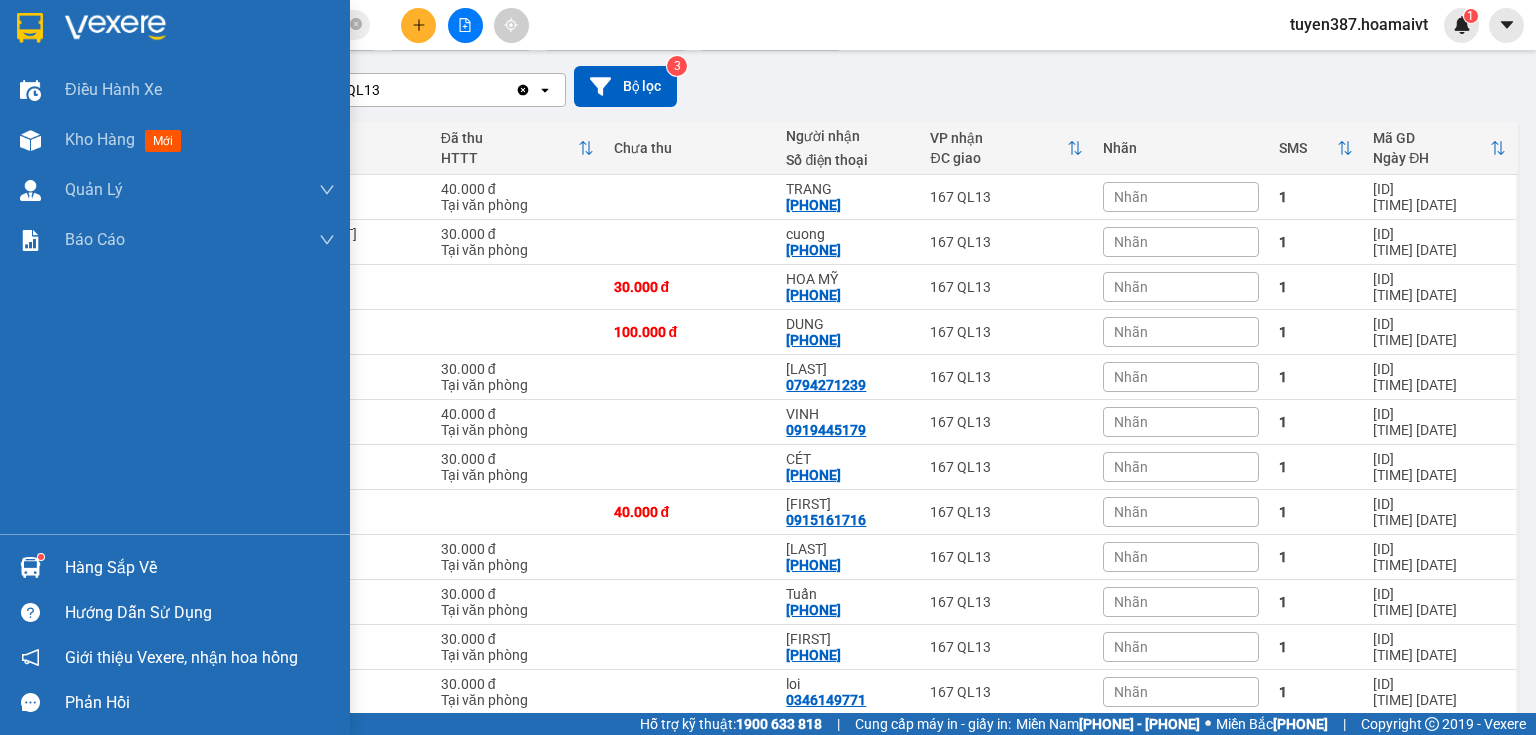 click at bounding box center [30, 567] 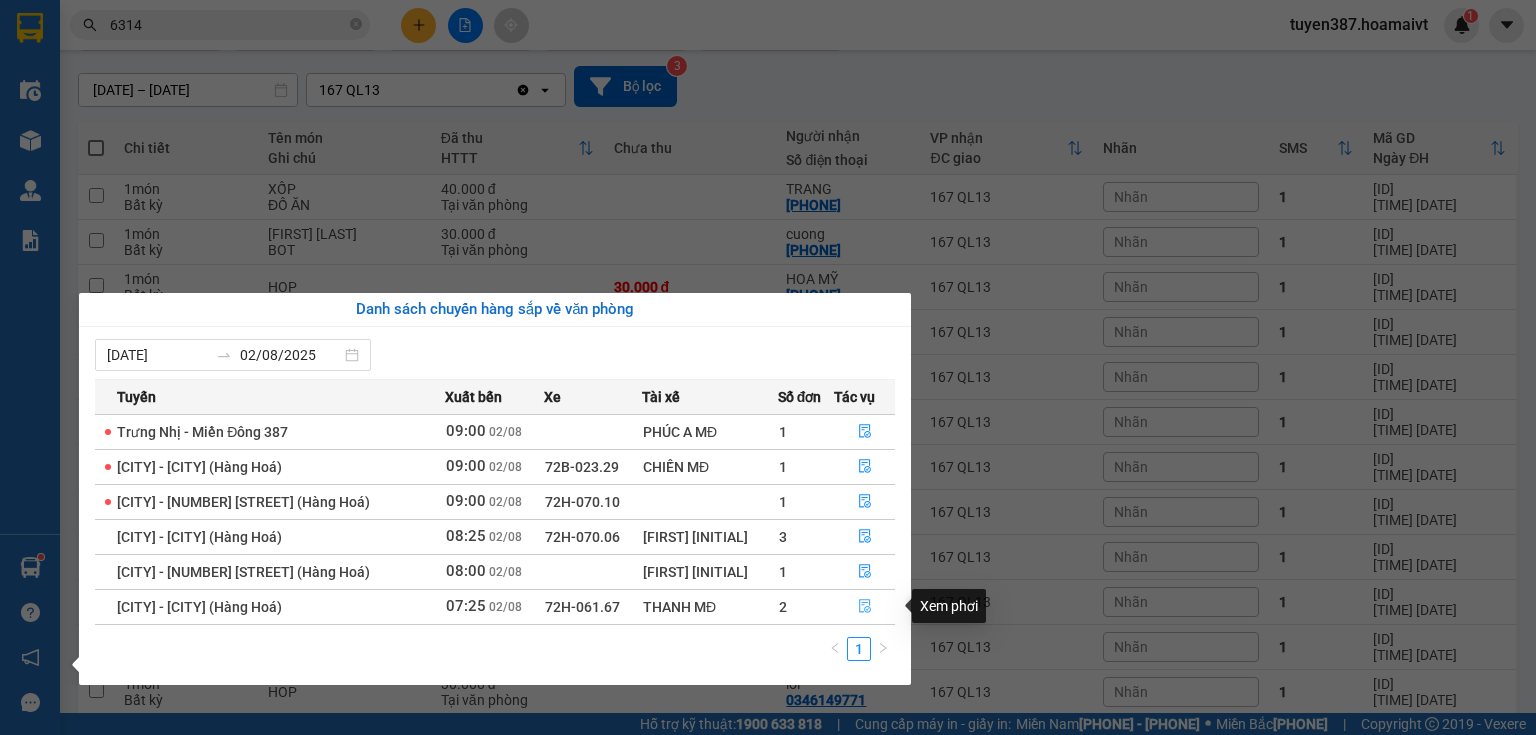 click 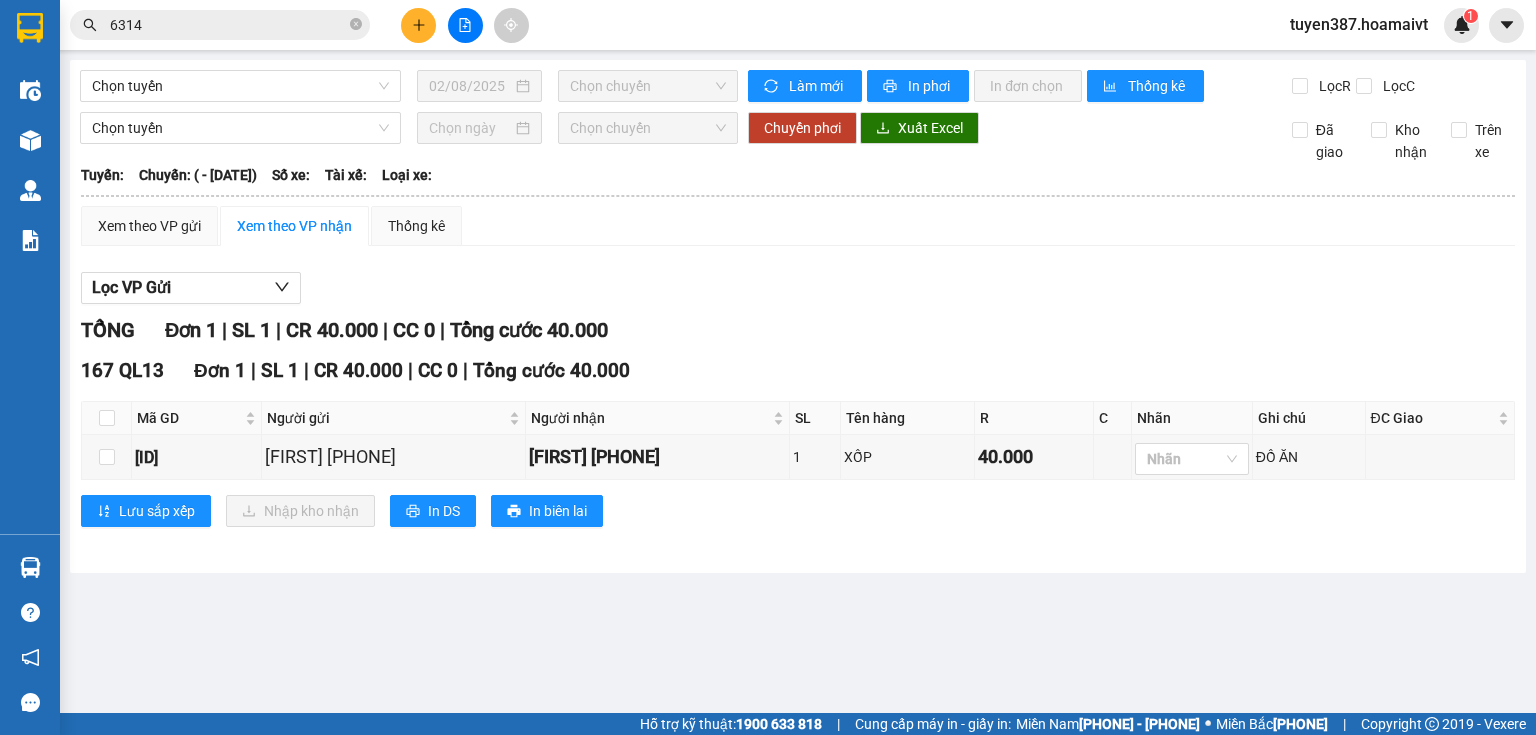 scroll, scrollTop: 0, scrollLeft: 0, axis: both 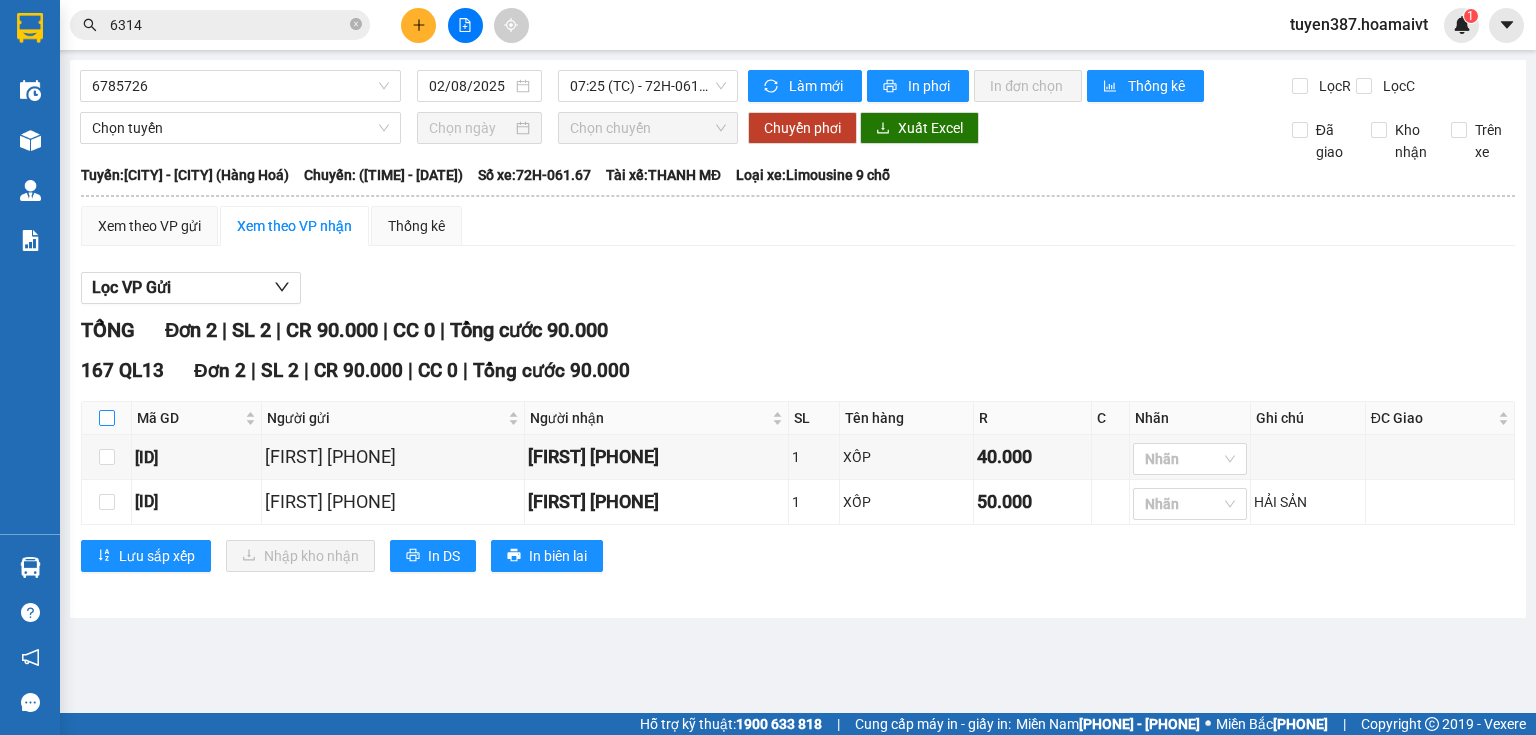 click at bounding box center (107, 418) 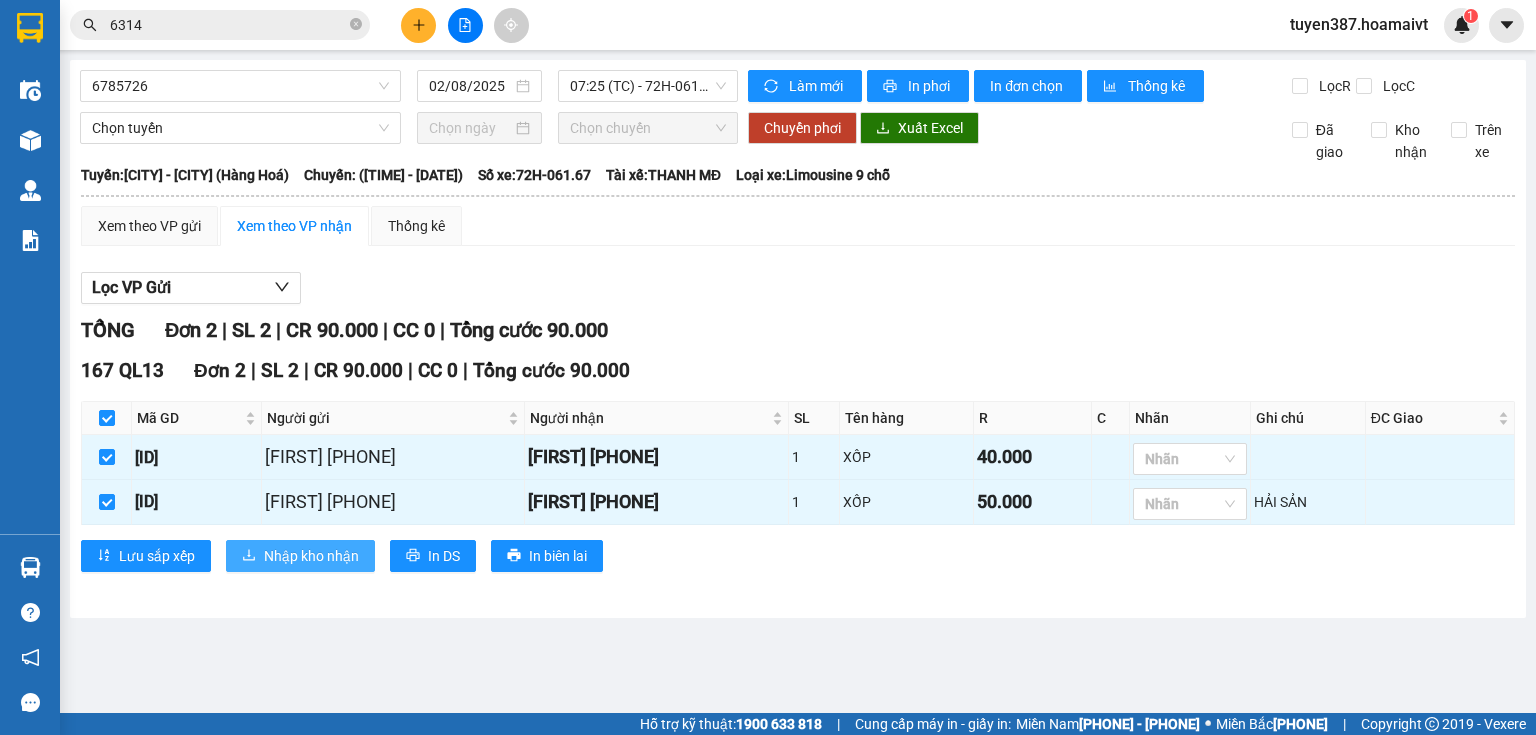 click on "Nhập kho nhận" at bounding box center [311, 556] 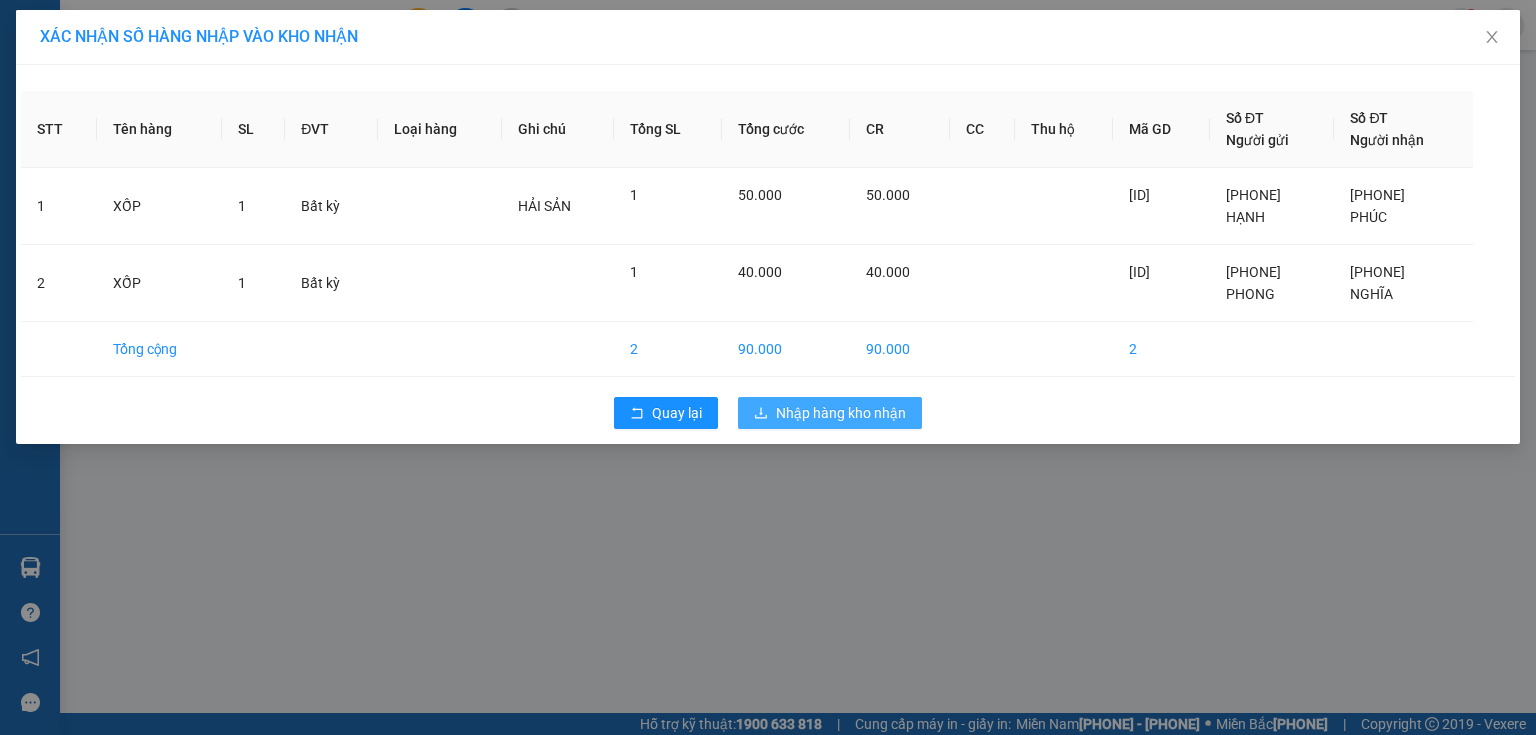 click on "Nhập hàng kho nhận" at bounding box center (841, 413) 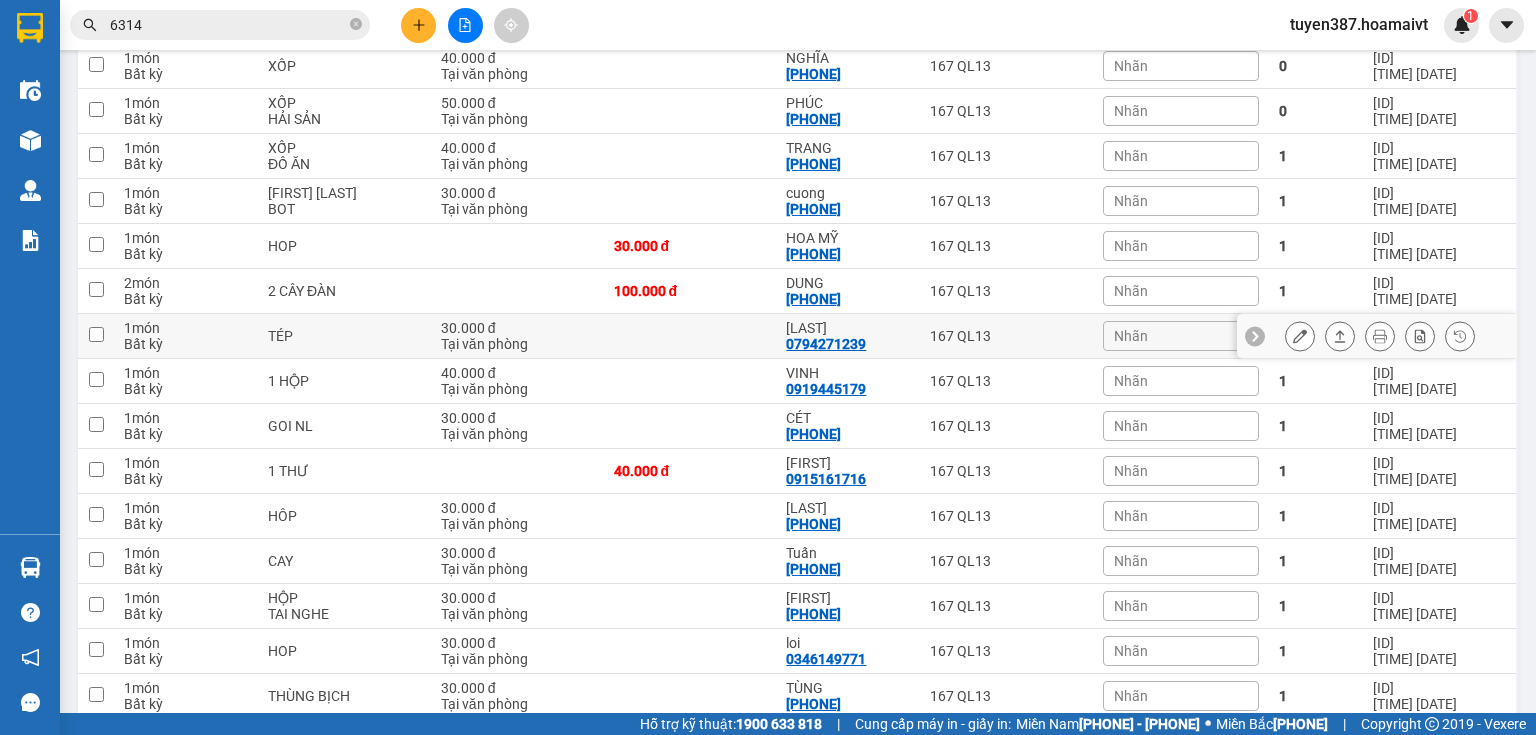 scroll, scrollTop: 320, scrollLeft: 0, axis: vertical 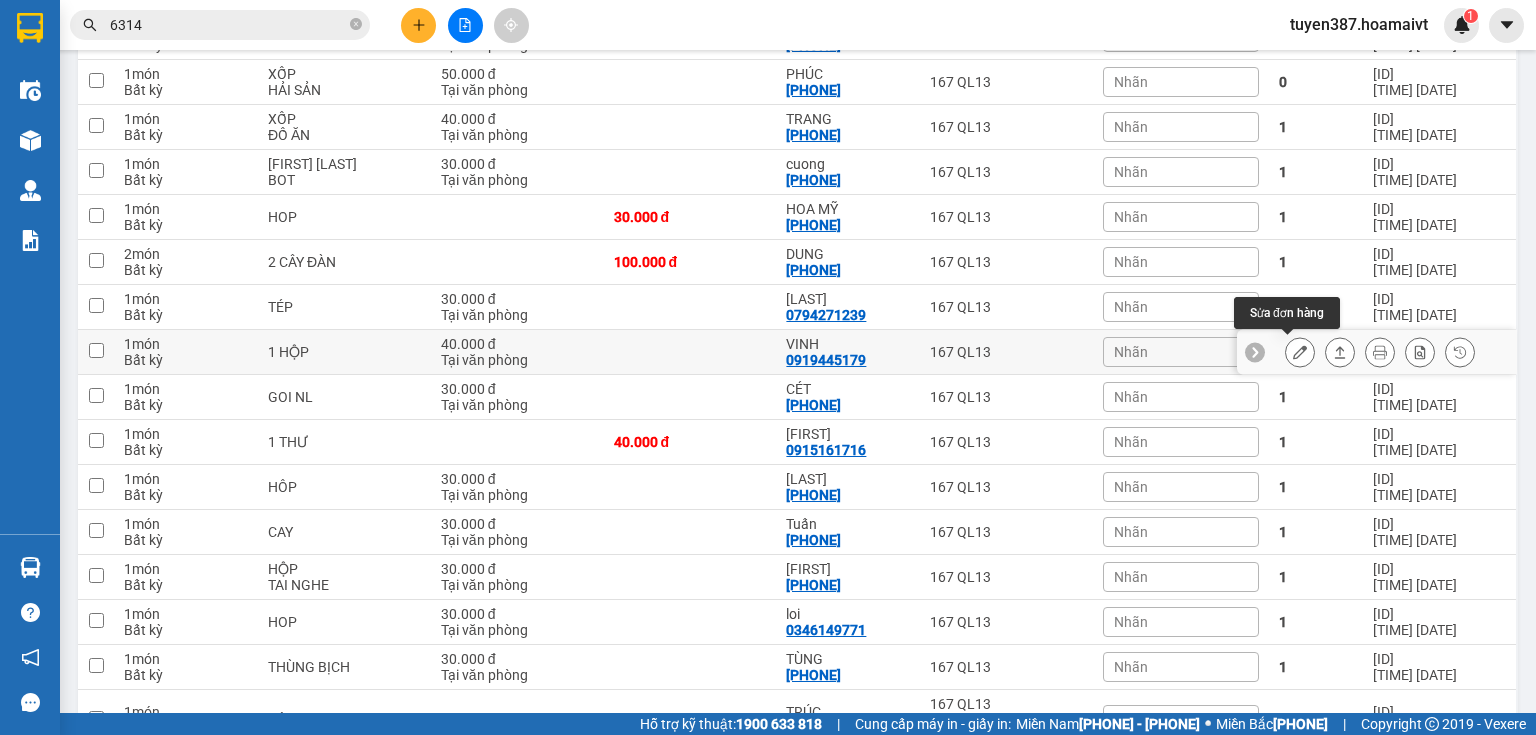 click 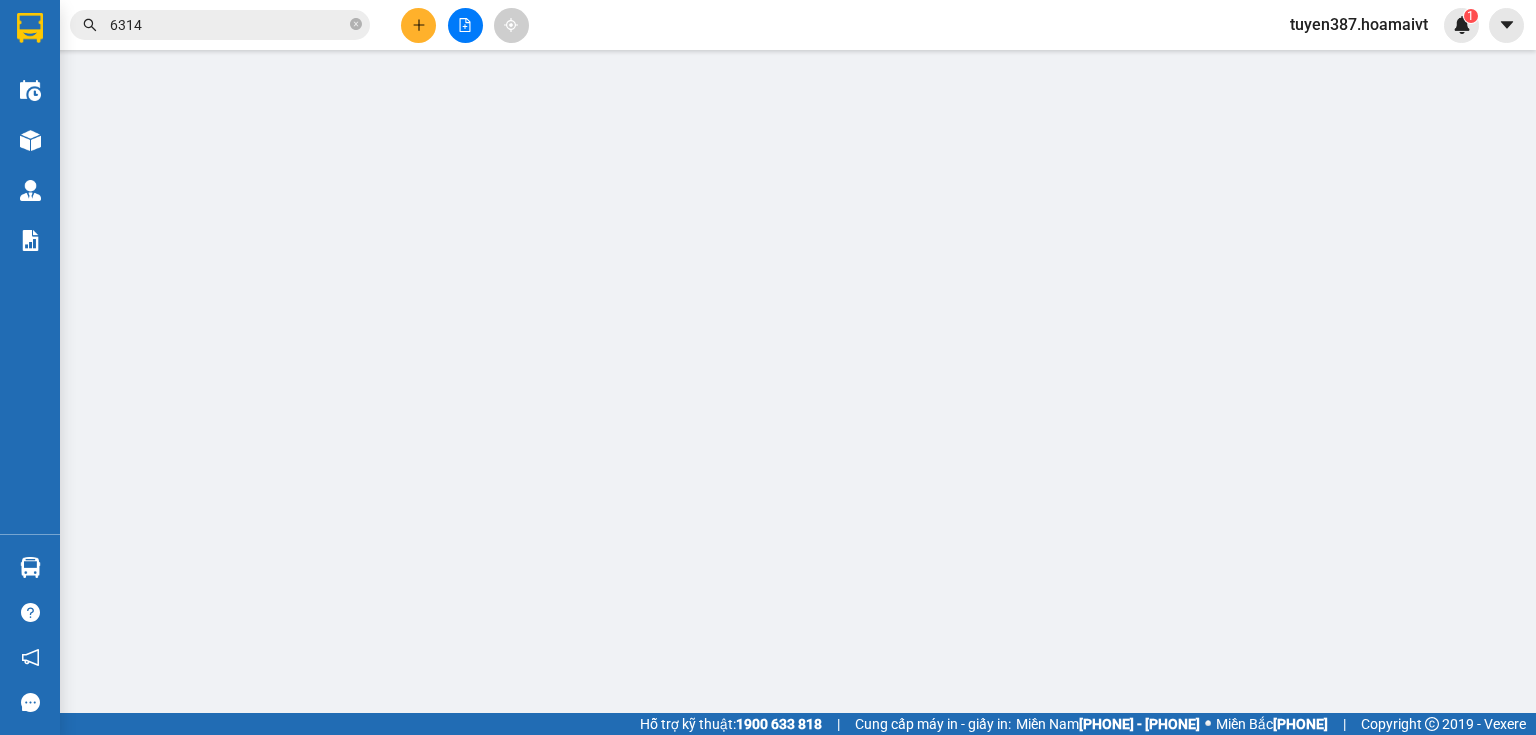 scroll, scrollTop: 0, scrollLeft: 0, axis: both 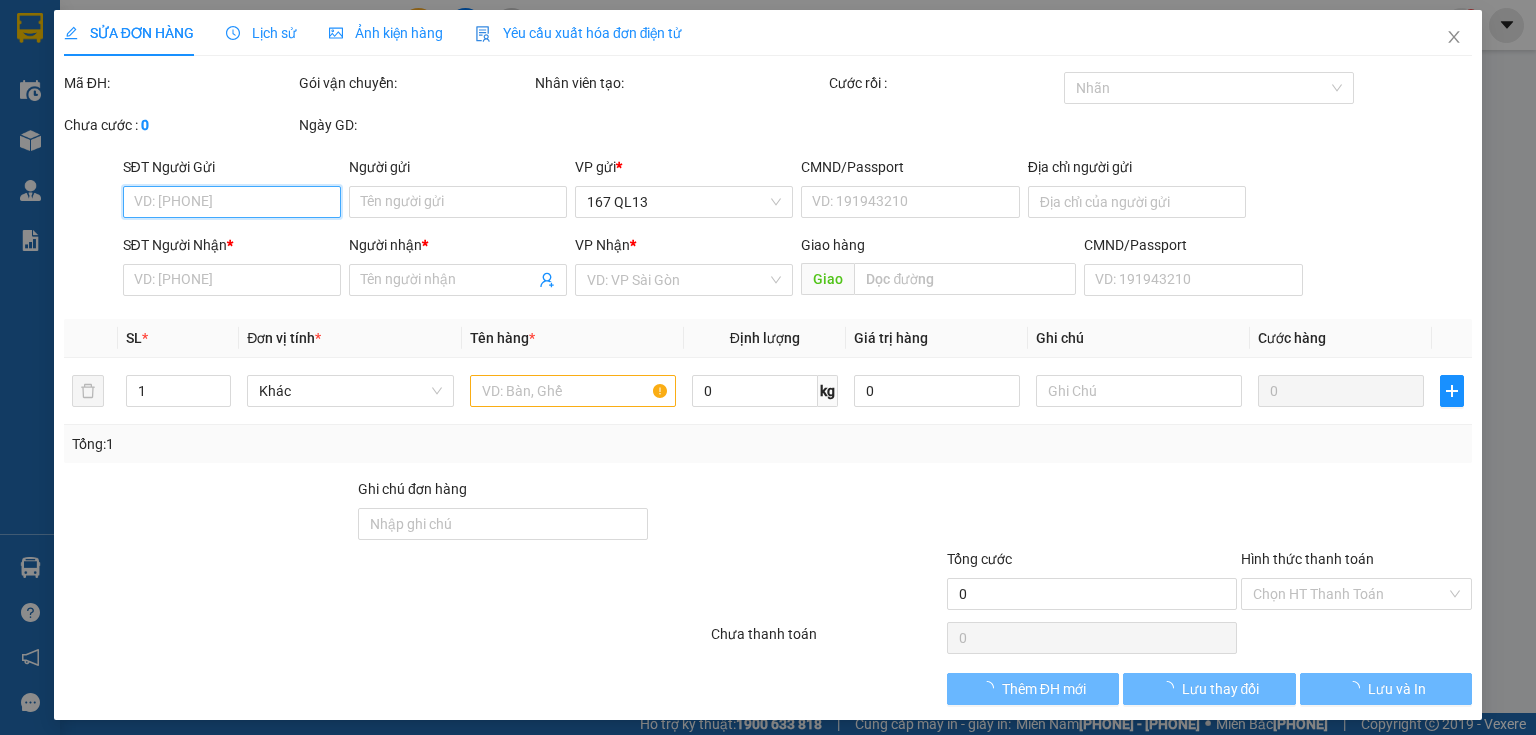 type on "0919445179" 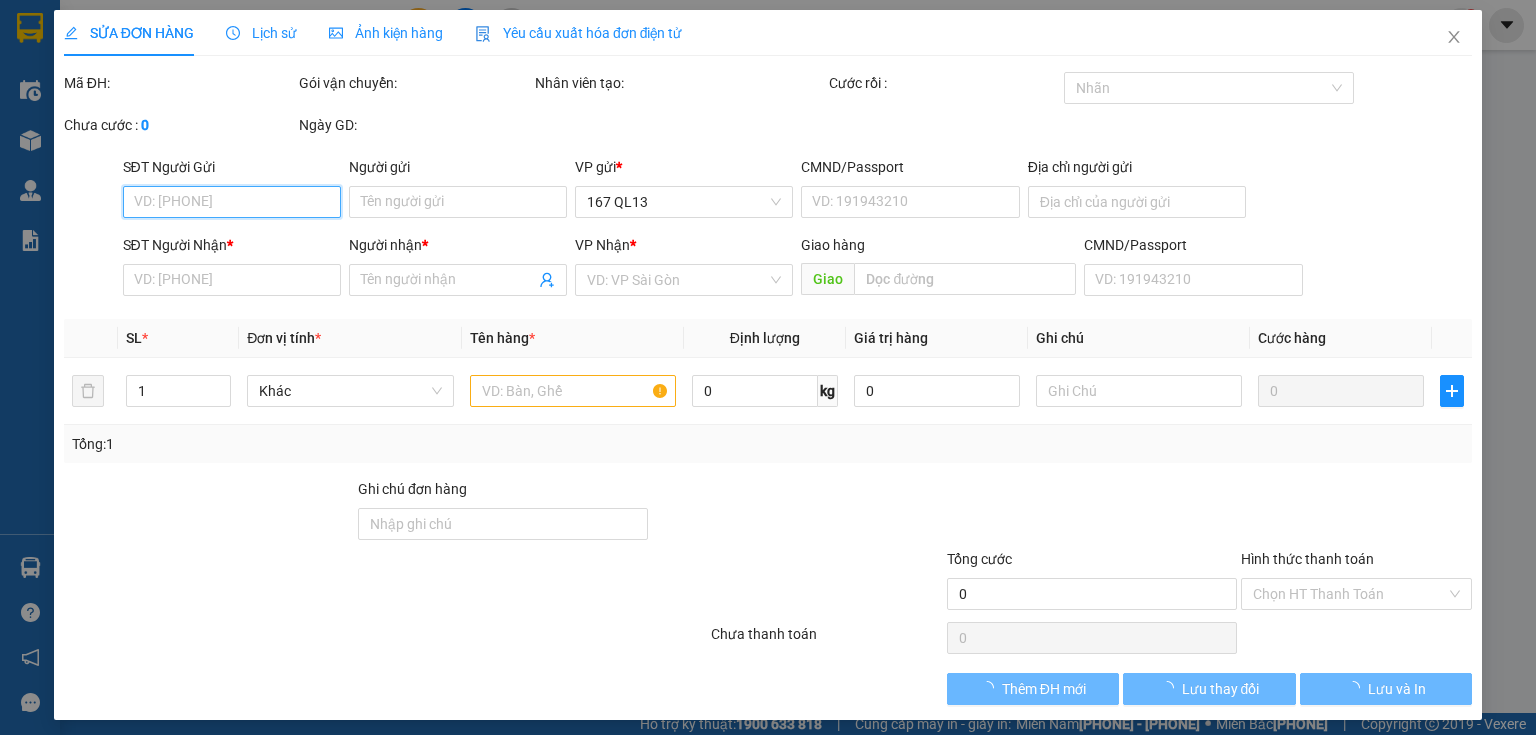 type on "VINH" 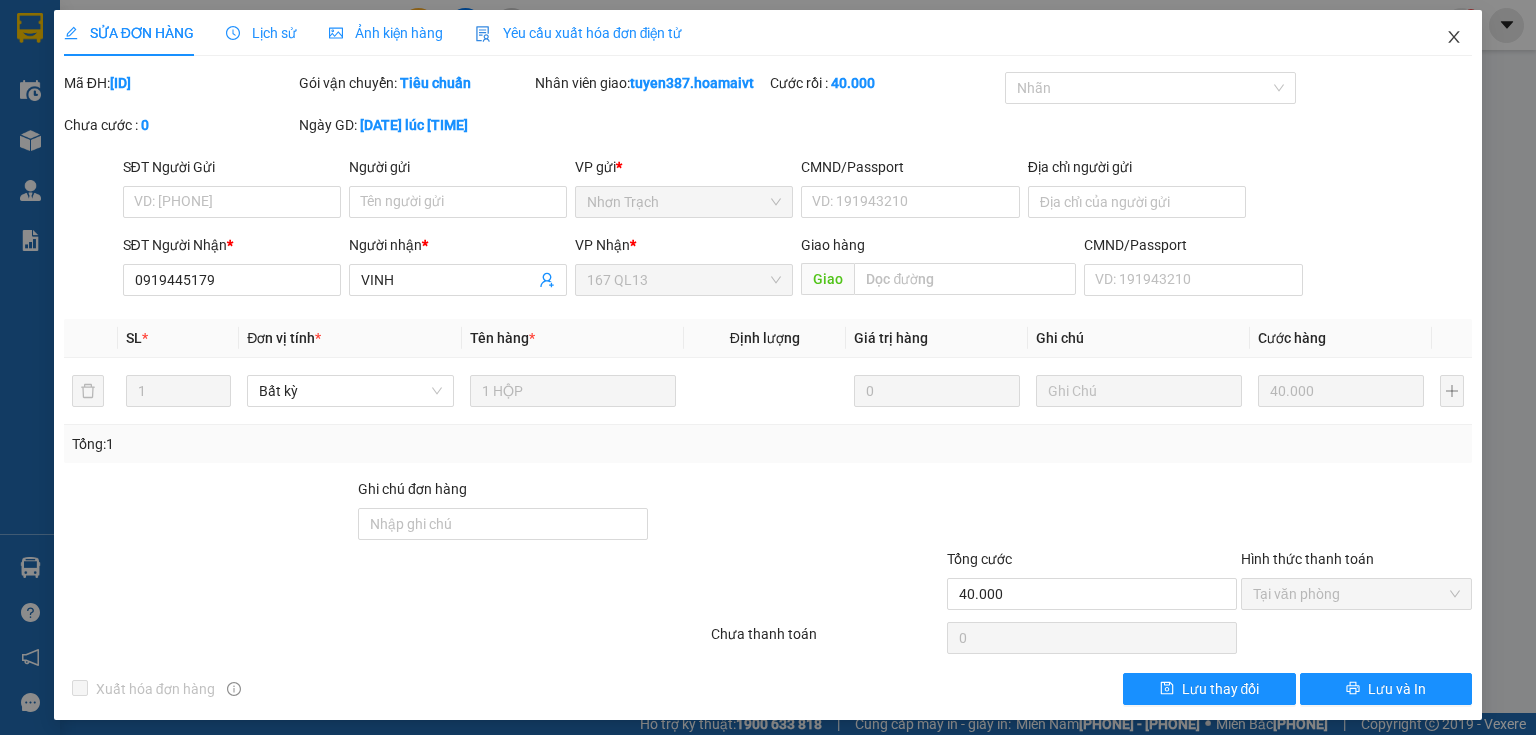 click at bounding box center [1454, 38] 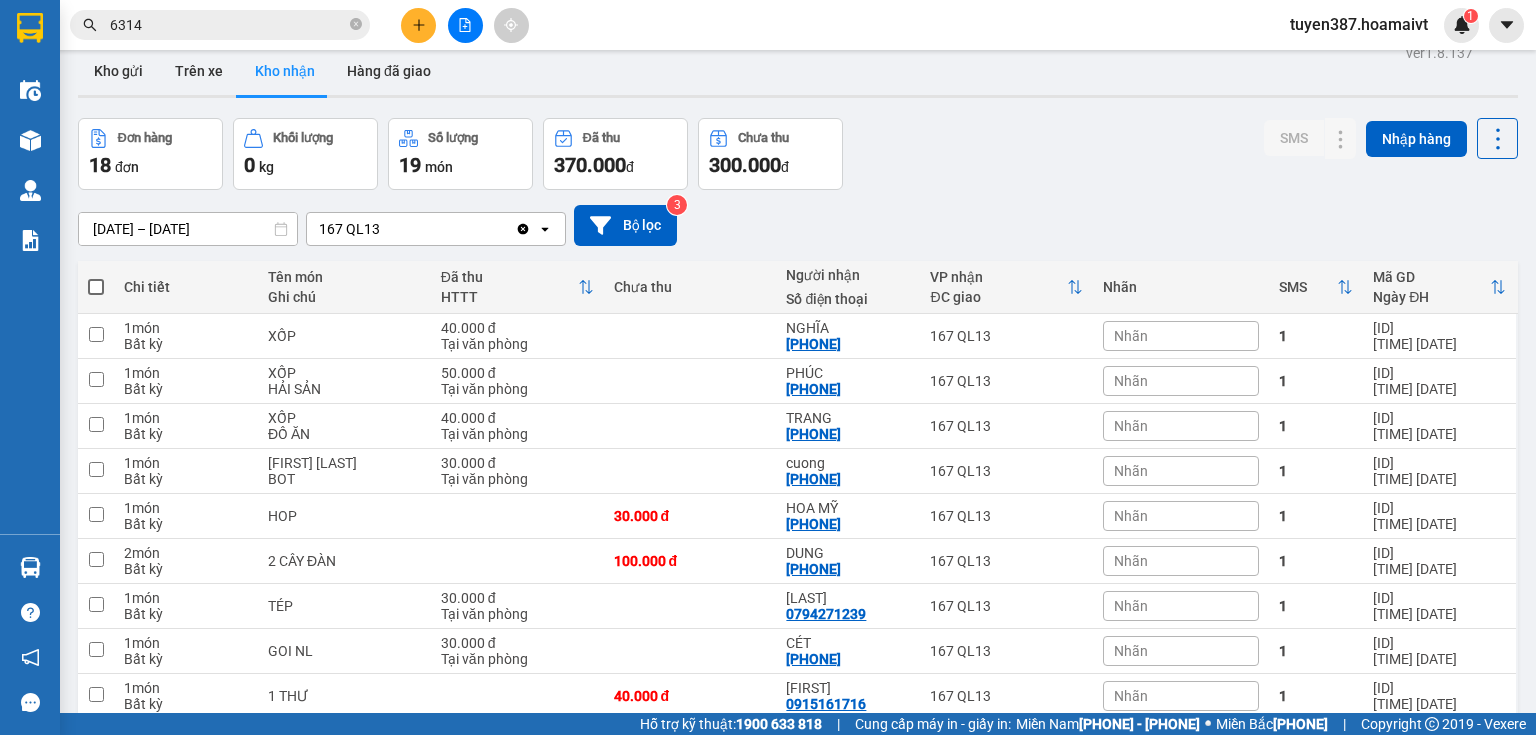 scroll, scrollTop: 0, scrollLeft: 0, axis: both 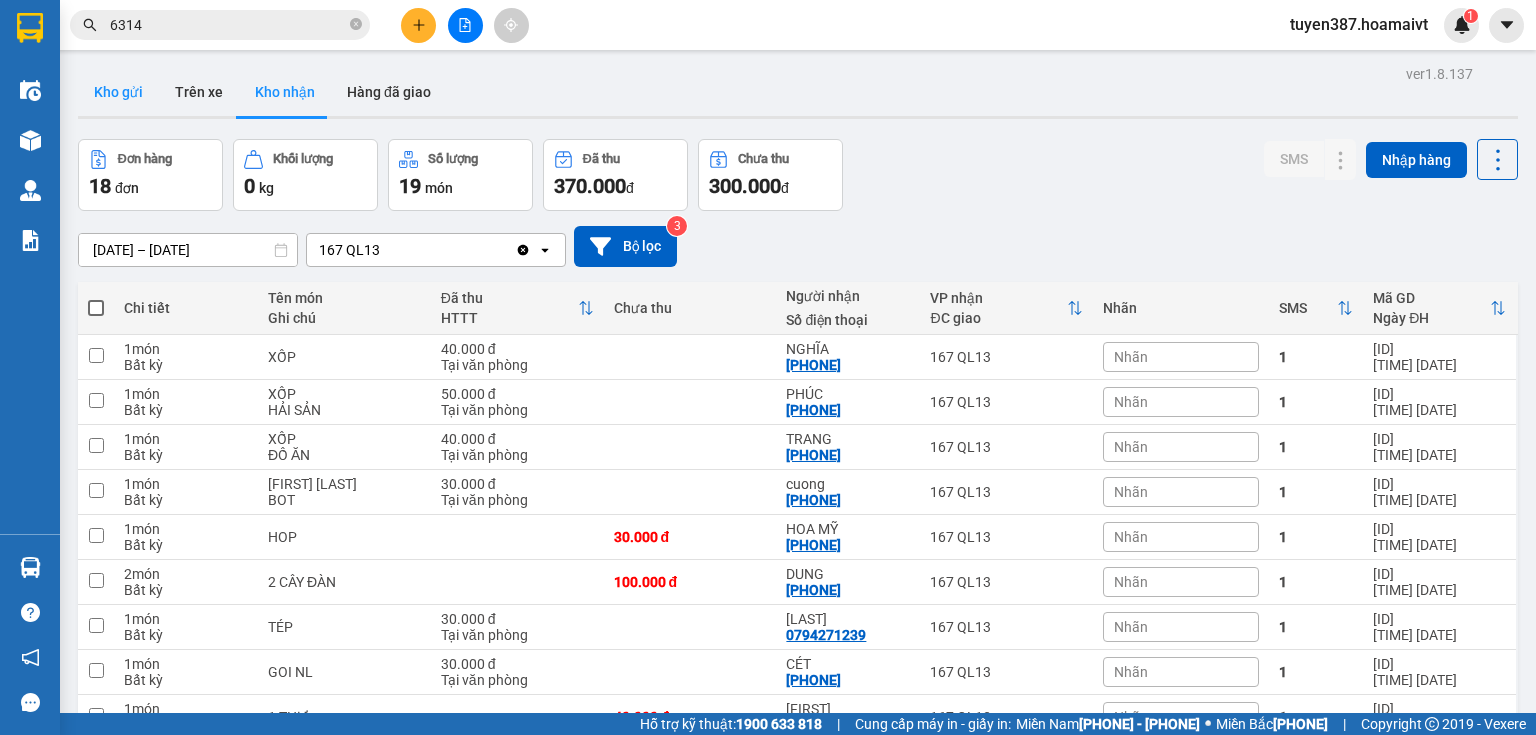 click on "Kho gửi" at bounding box center [118, 92] 